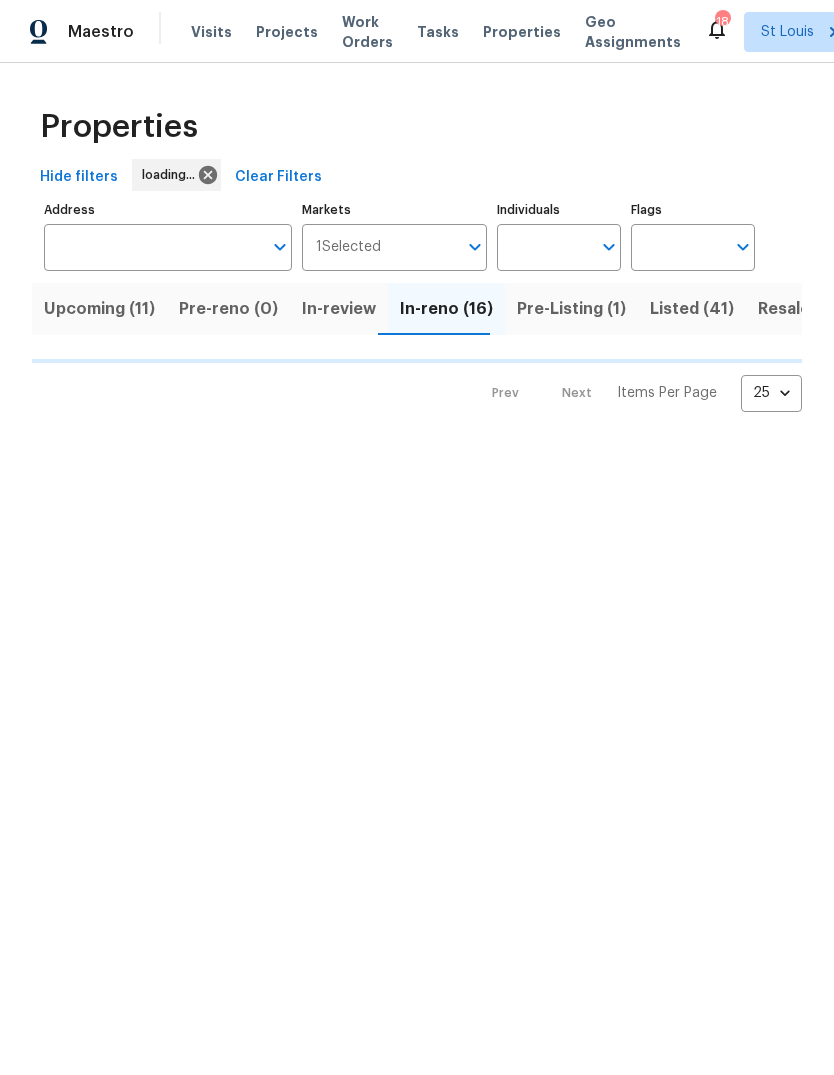 scroll, scrollTop: 0, scrollLeft: 0, axis: both 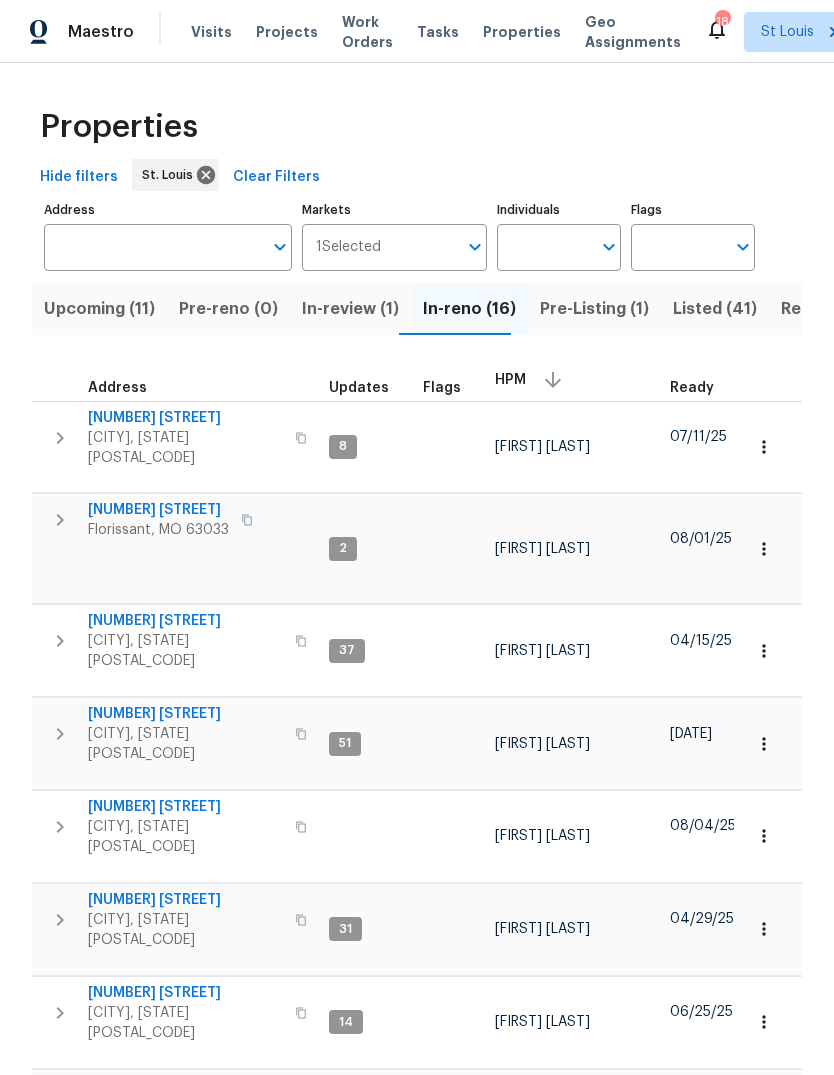 click on "[CITY], [STATE] [POSTAL_CODE]" at bounding box center [185, 651] 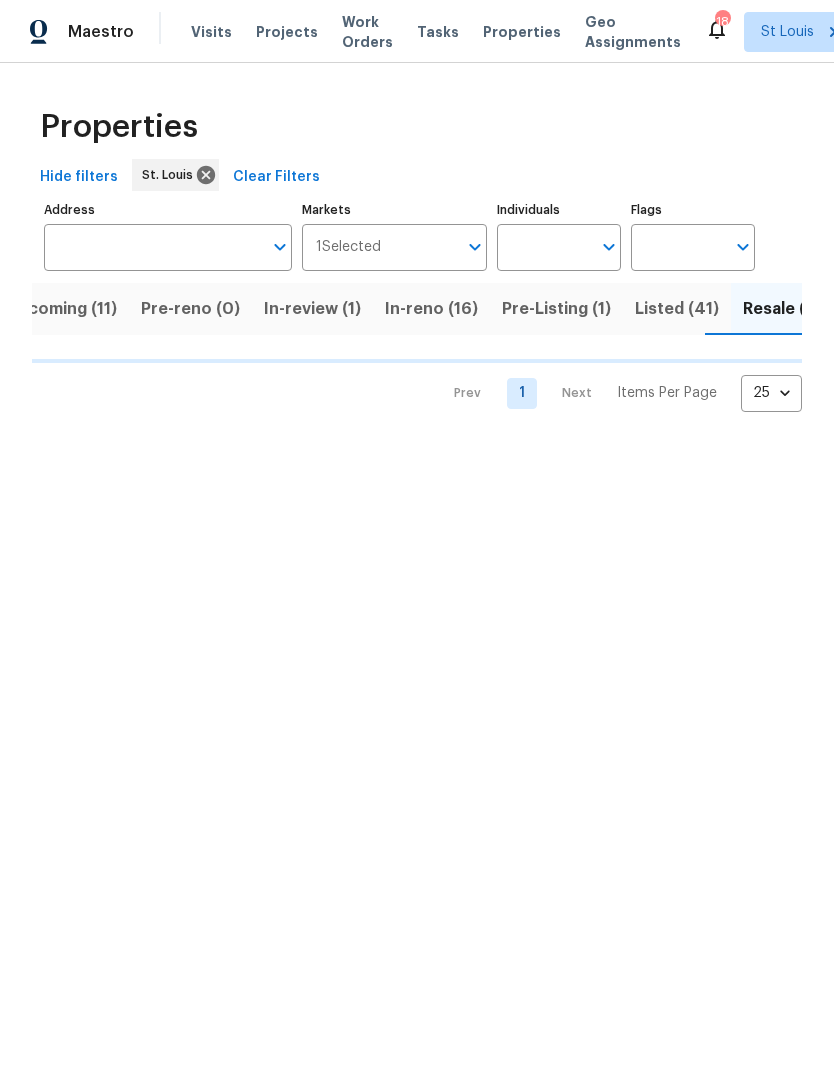scroll, scrollTop: 0, scrollLeft: 39, axis: horizontal 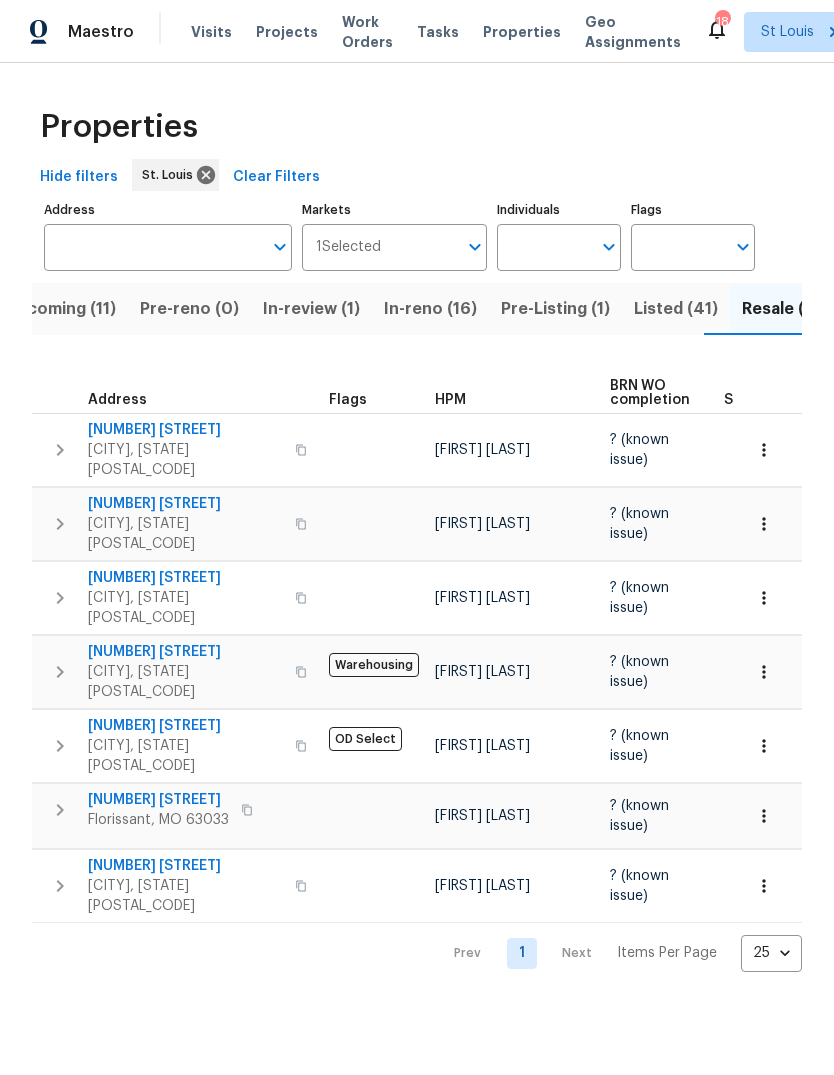 click on "Listed (41)" at bounding box center (676, 309) 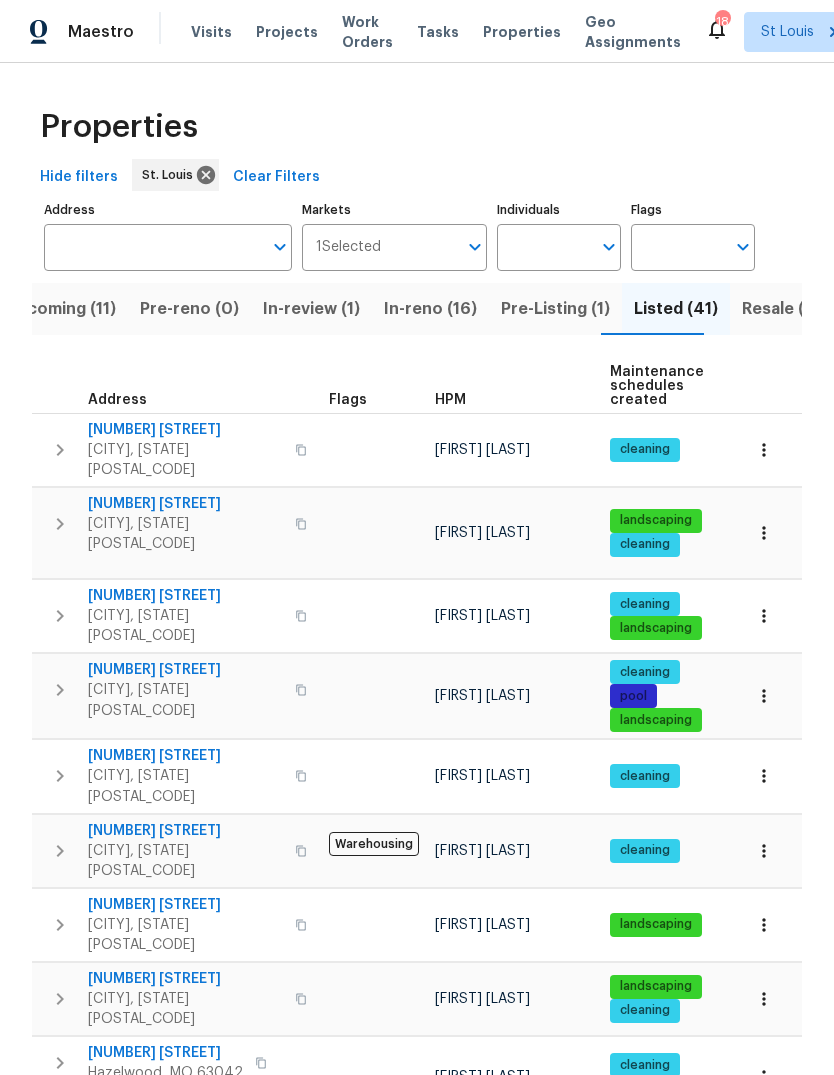 click on "HPM" at bounding box center (450, 400) 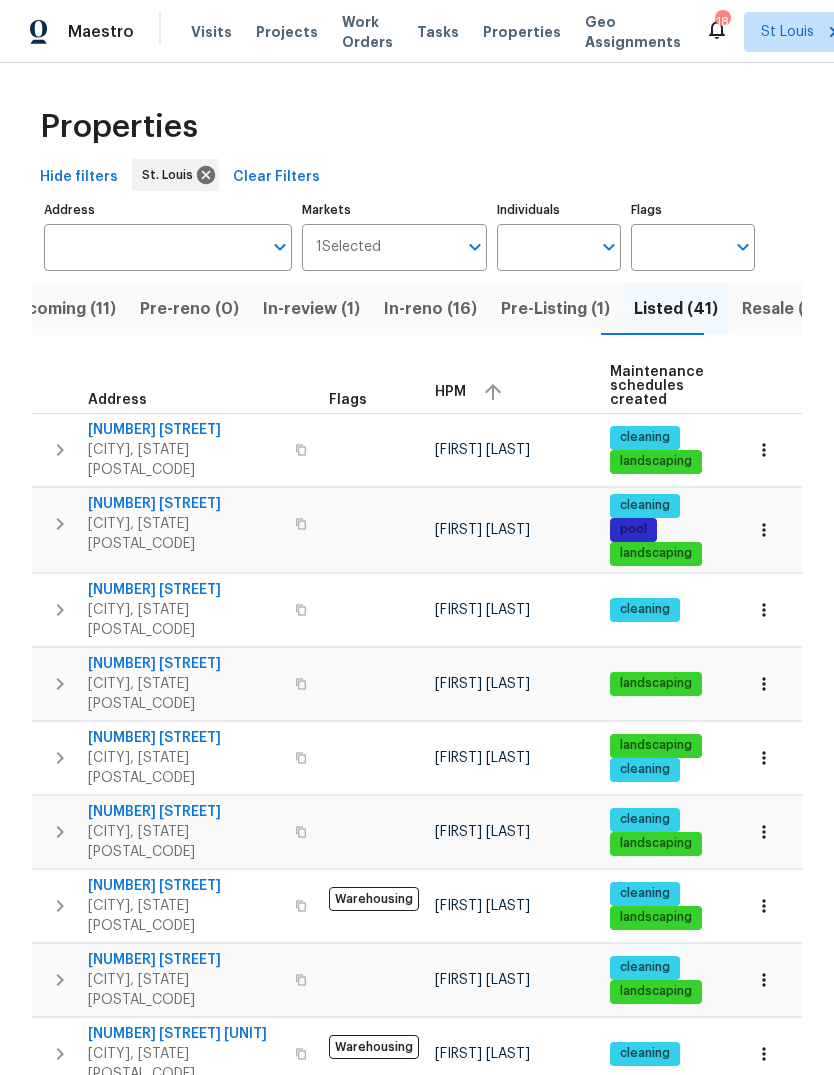 click on "HPM" at bounding box center (514, 392) 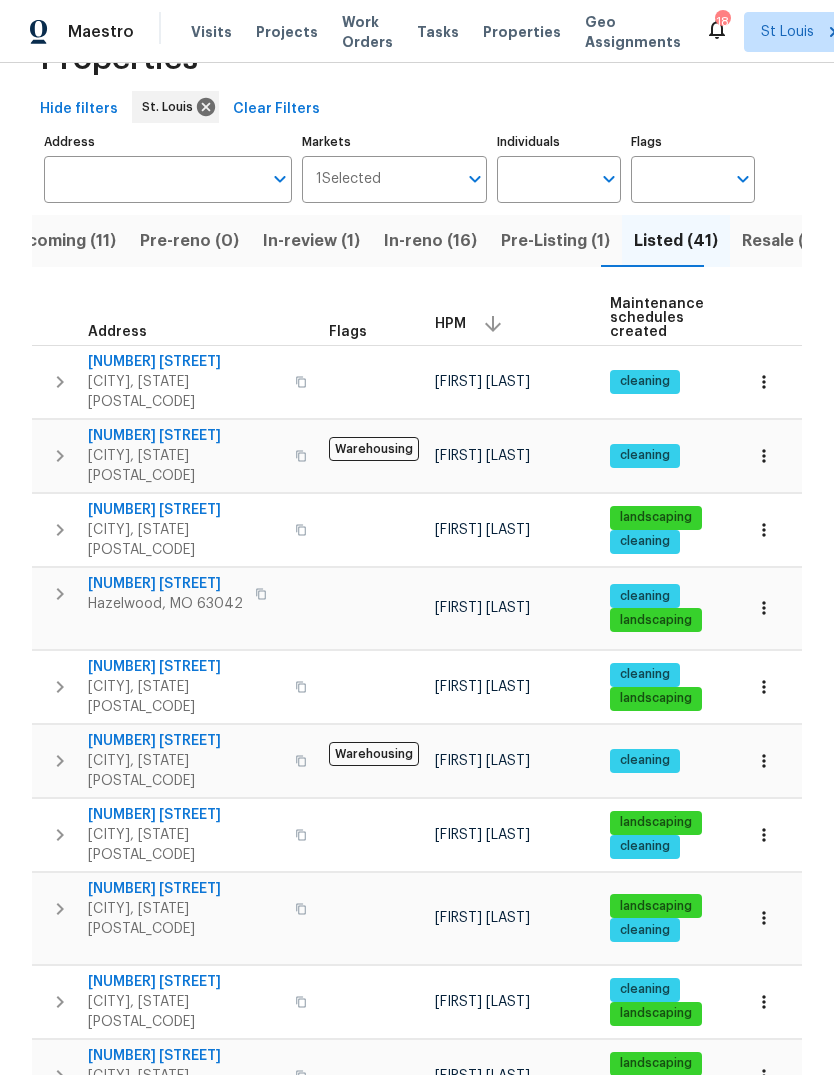scroll, scrollTop: 4, scrollLeft: 0, axis: vertical 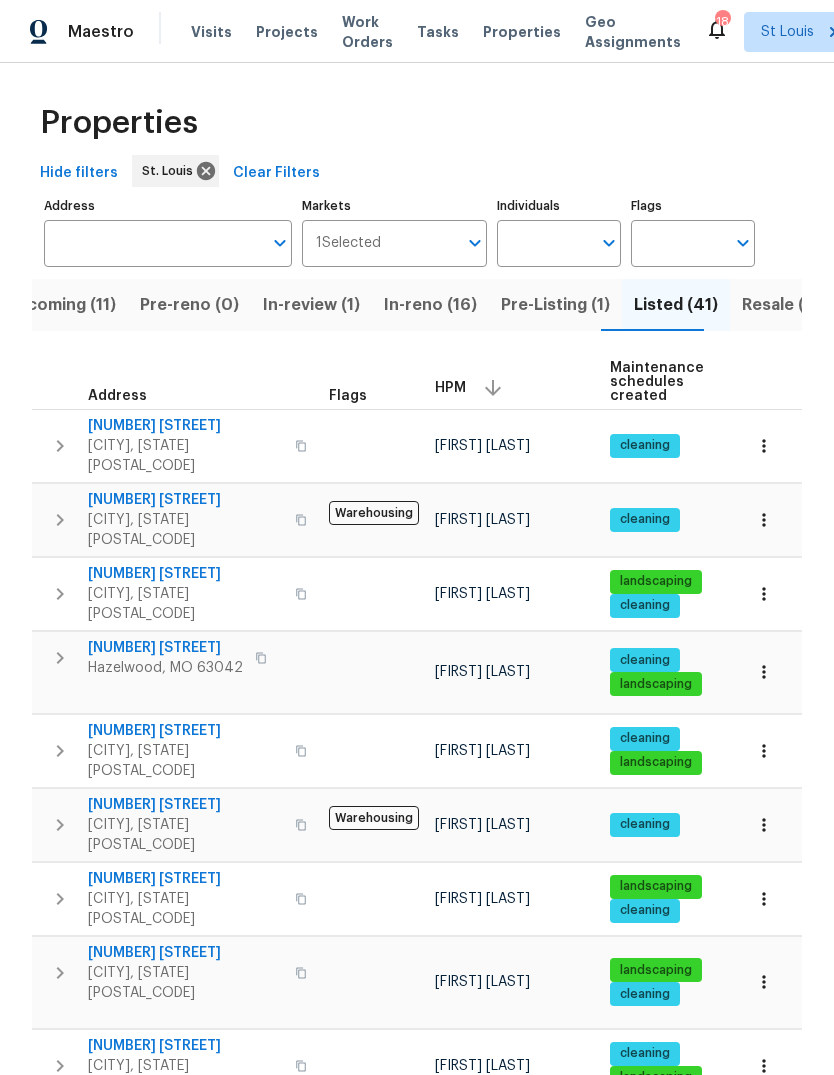 click on "Resale (7)" at bounding box center [781, 305] 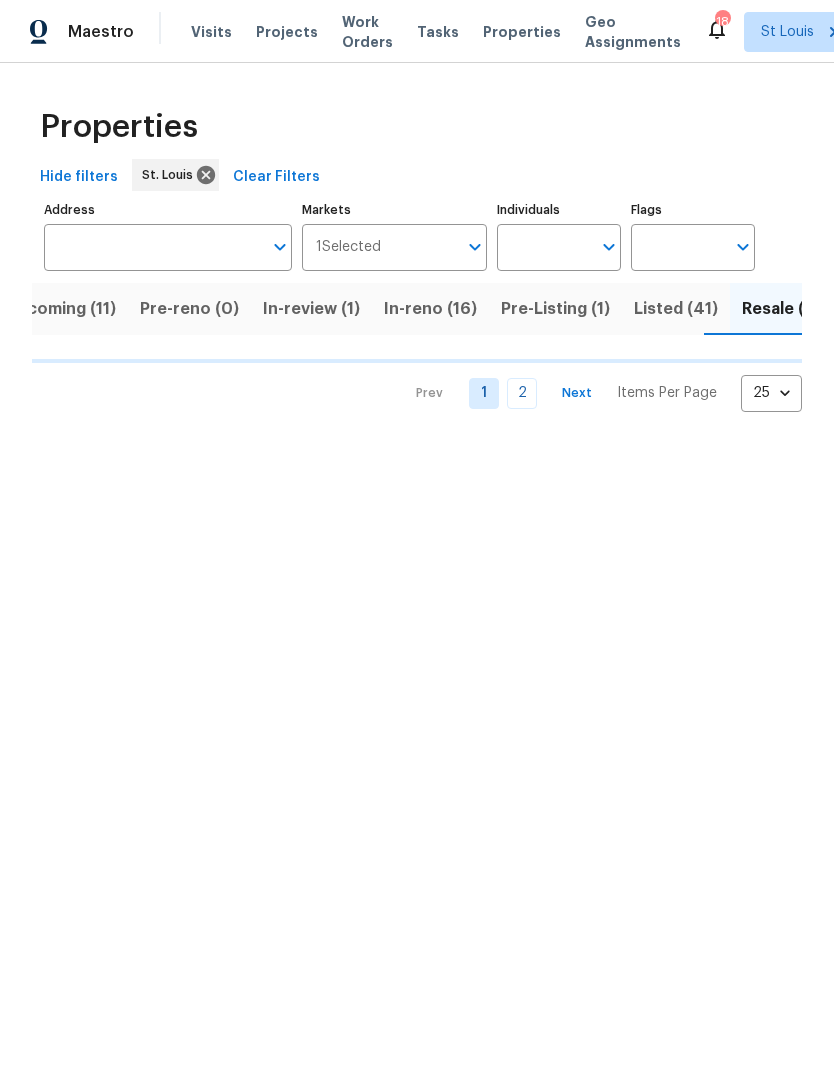 scroll, scrollTop: 0, scrollLeft: 0, axis: both 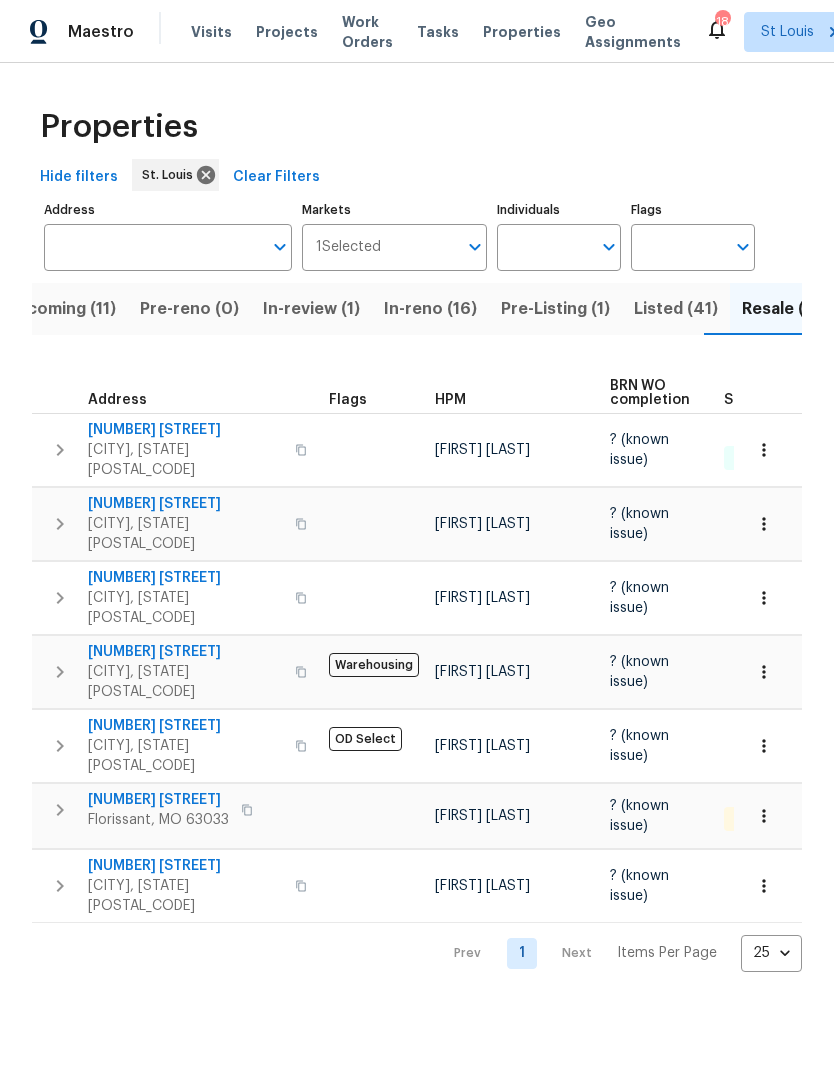 click on "15969 Woodlet Park Ct" at bounding box center (185, 866) 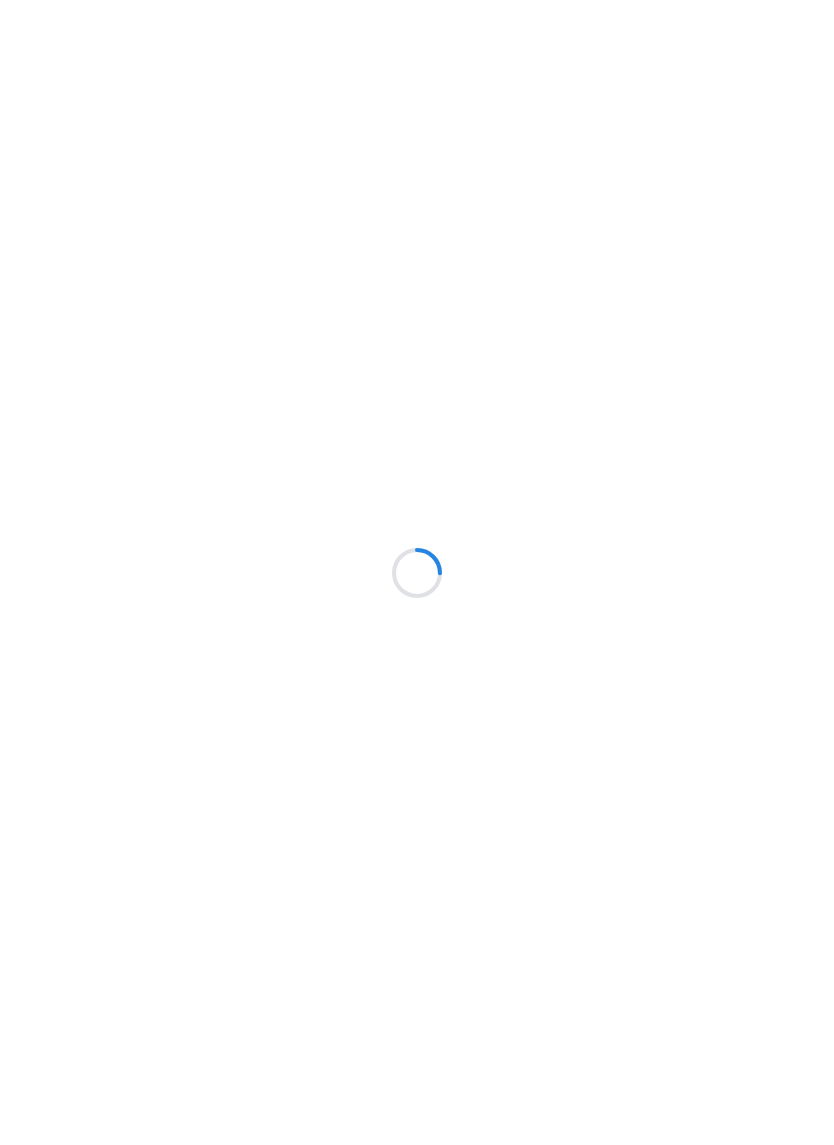 scroll, scrollTop: 0, scrollLeft: 0, axis: both 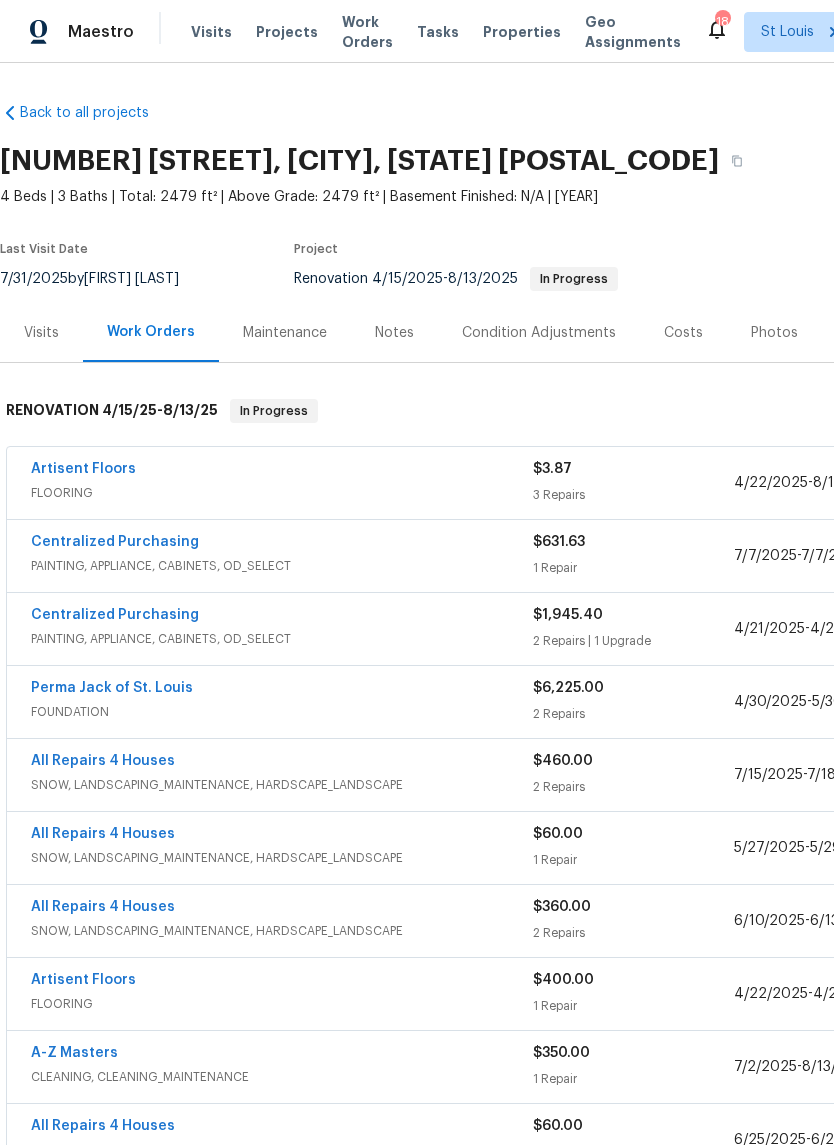 click on "Artisent Floors" at bounding box center [83, 469] 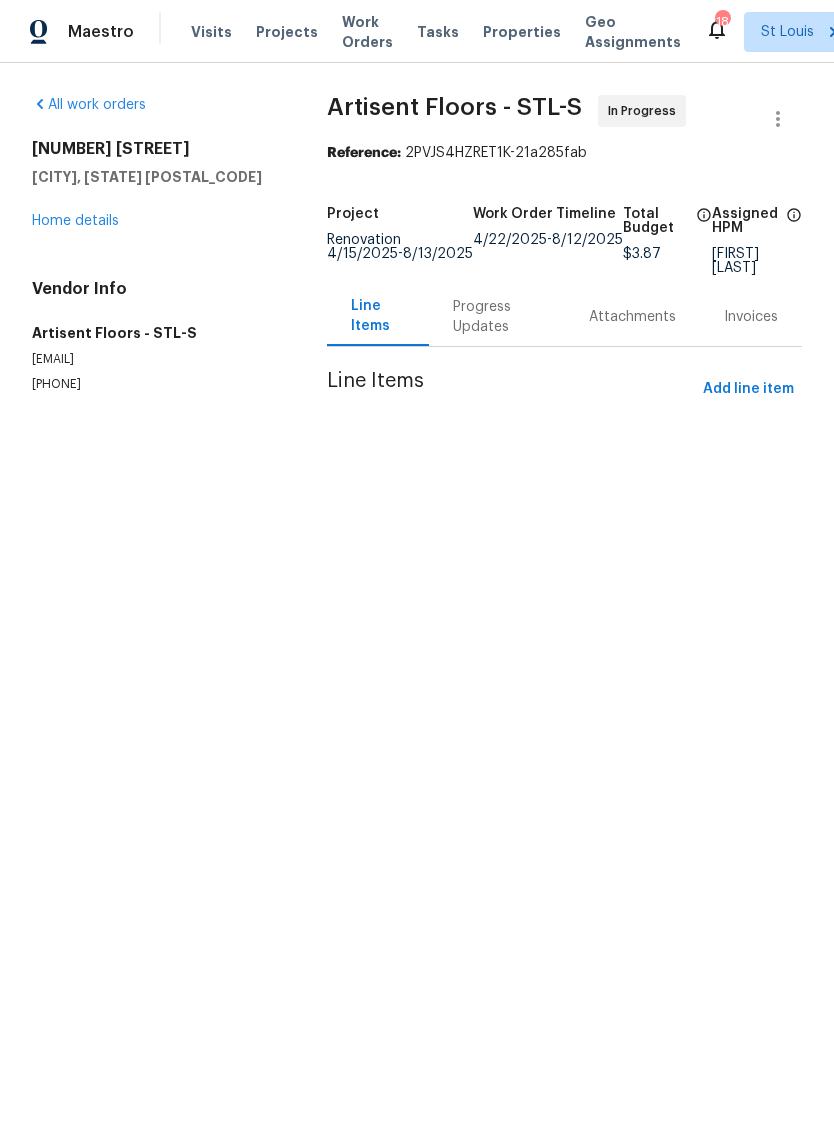 click on "Progress Updates" at bounding box center [497, 317] 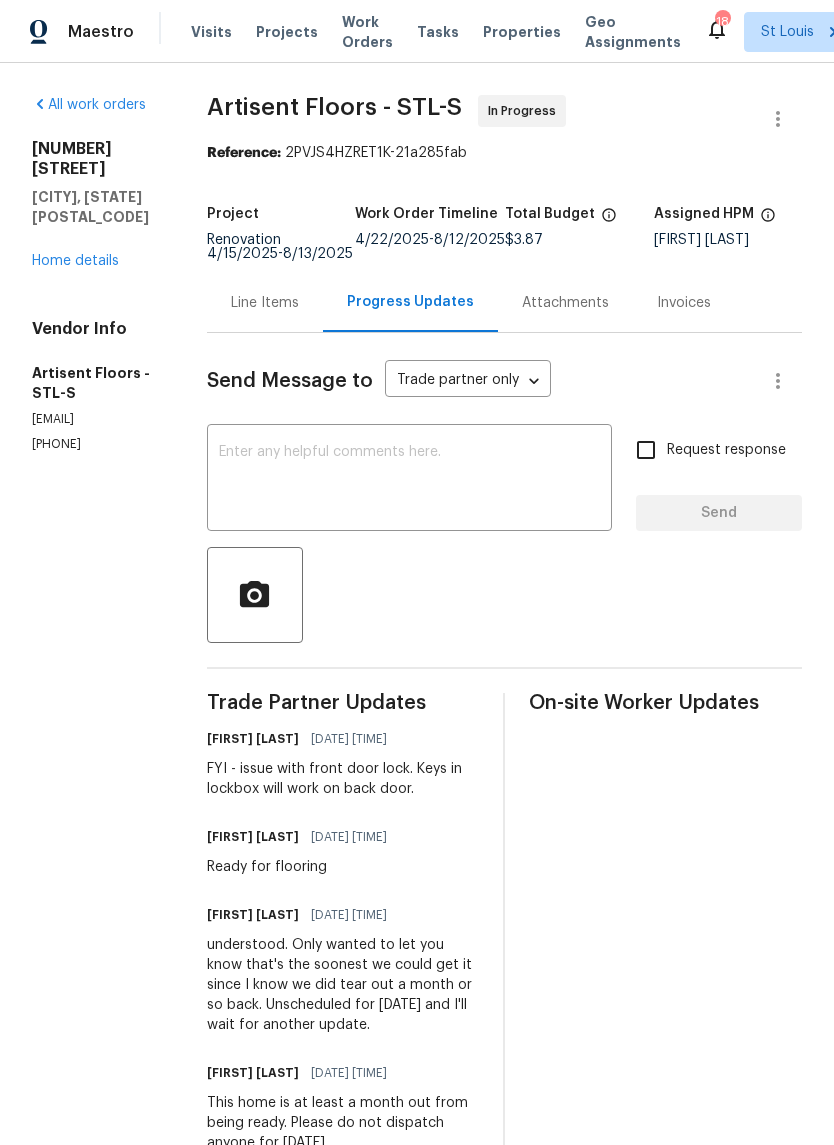 click on "Home details" at bounding box center (75, 261) 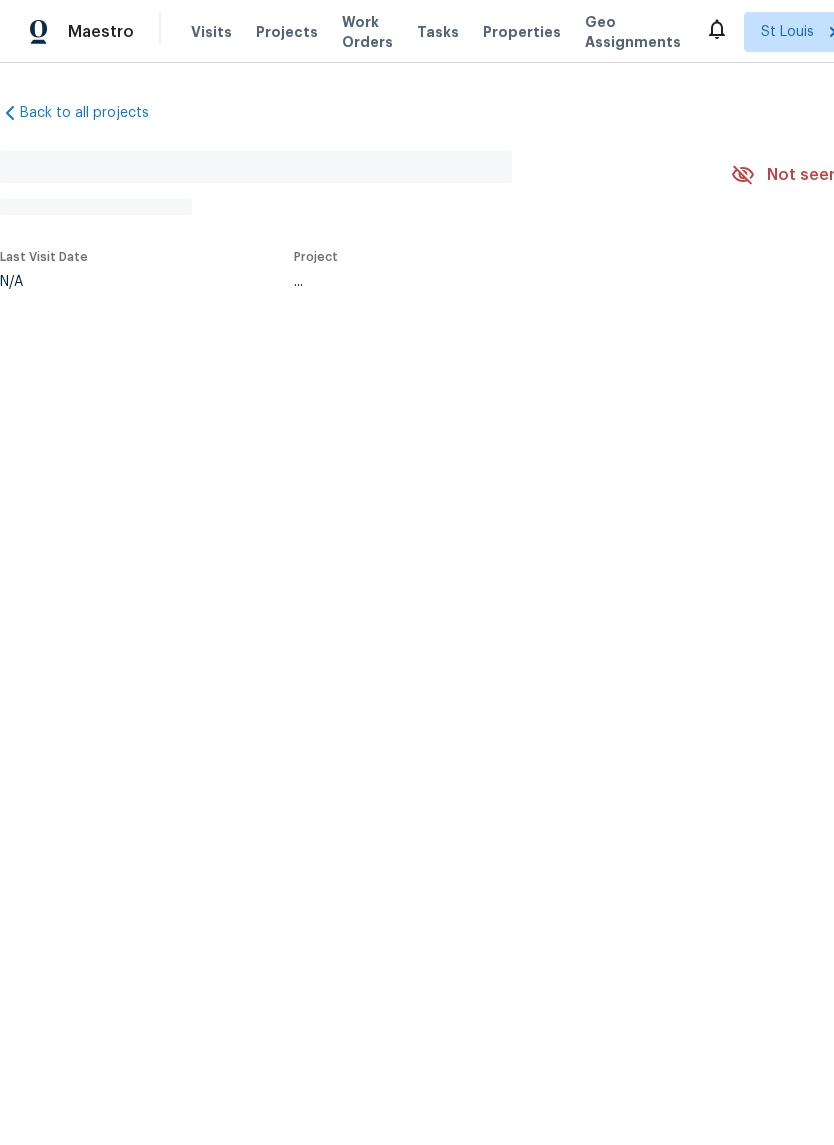 scroll, scrollTop: 0, scrollLeft: 0, axis: both 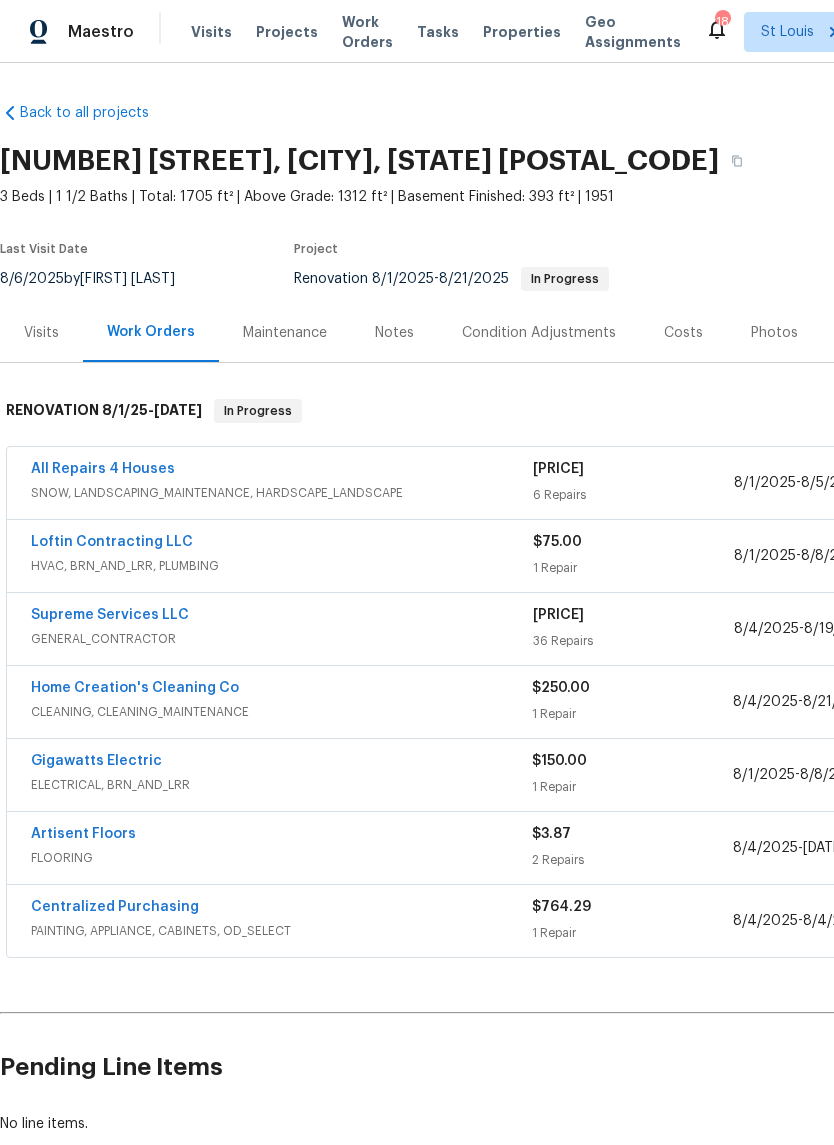 click on "All Repairs 4 Houses" at bounding box center [103, 469] 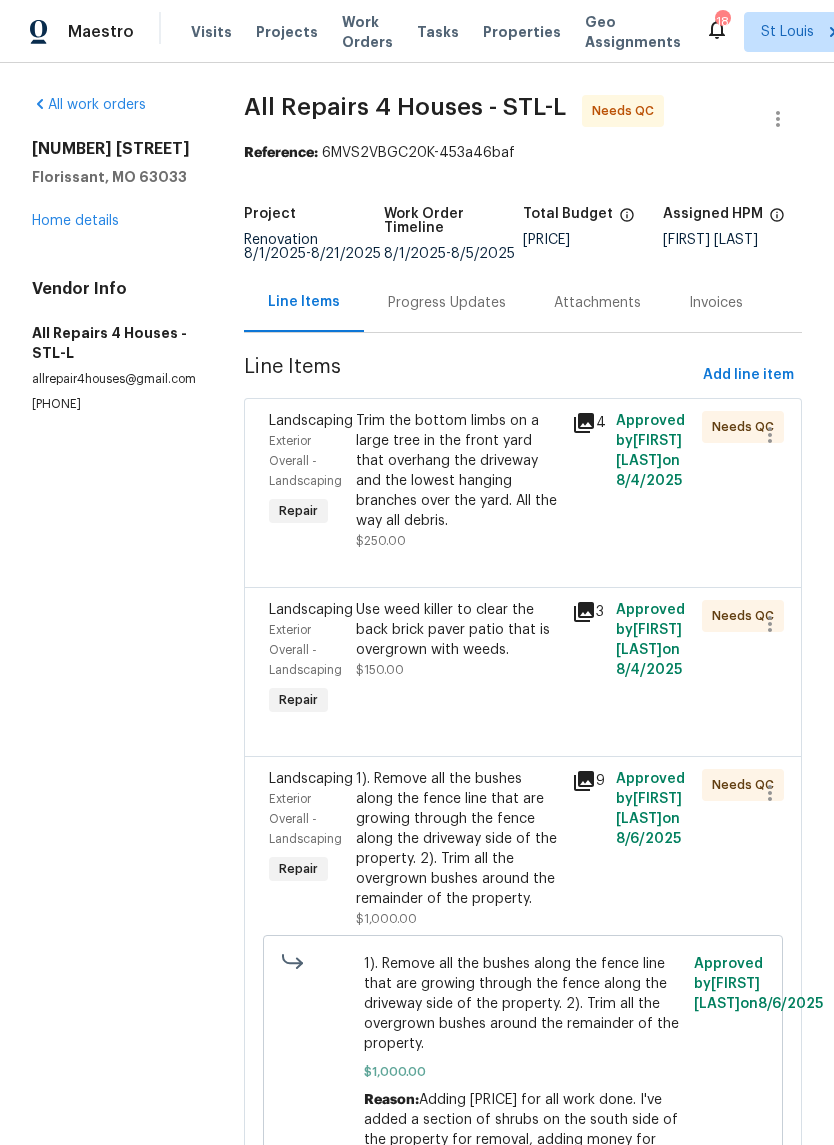 click on "Home details" at bounding box center (75, 221) 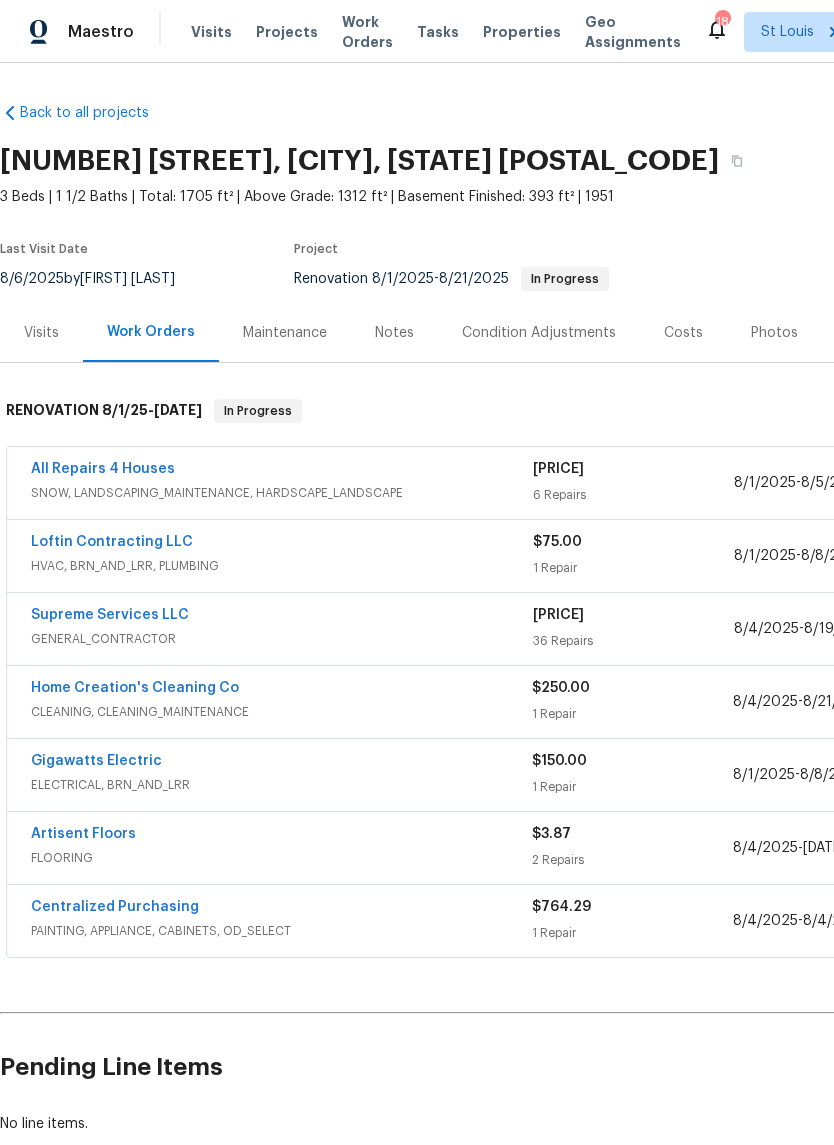 click on "Supreme Services LLC" at bounding box center (110, 615) 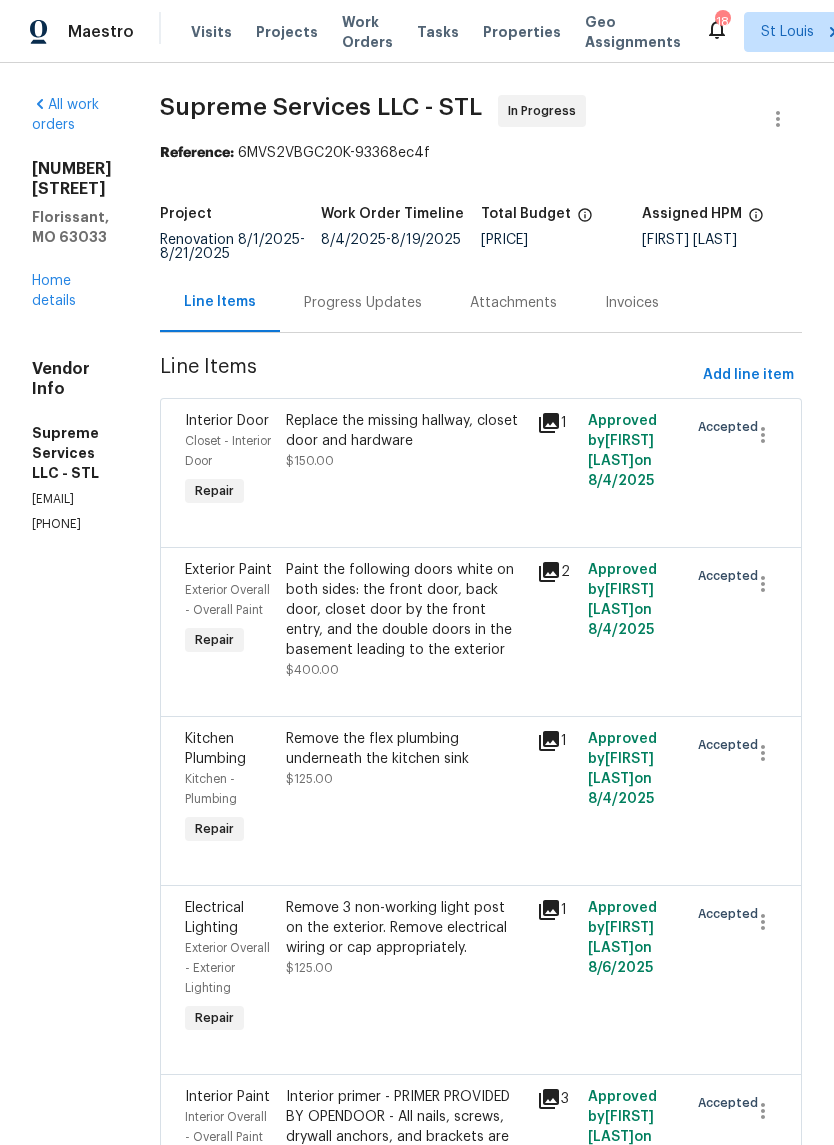 scroll, scrollTop: 0, scrollLeft: 0, axis: both 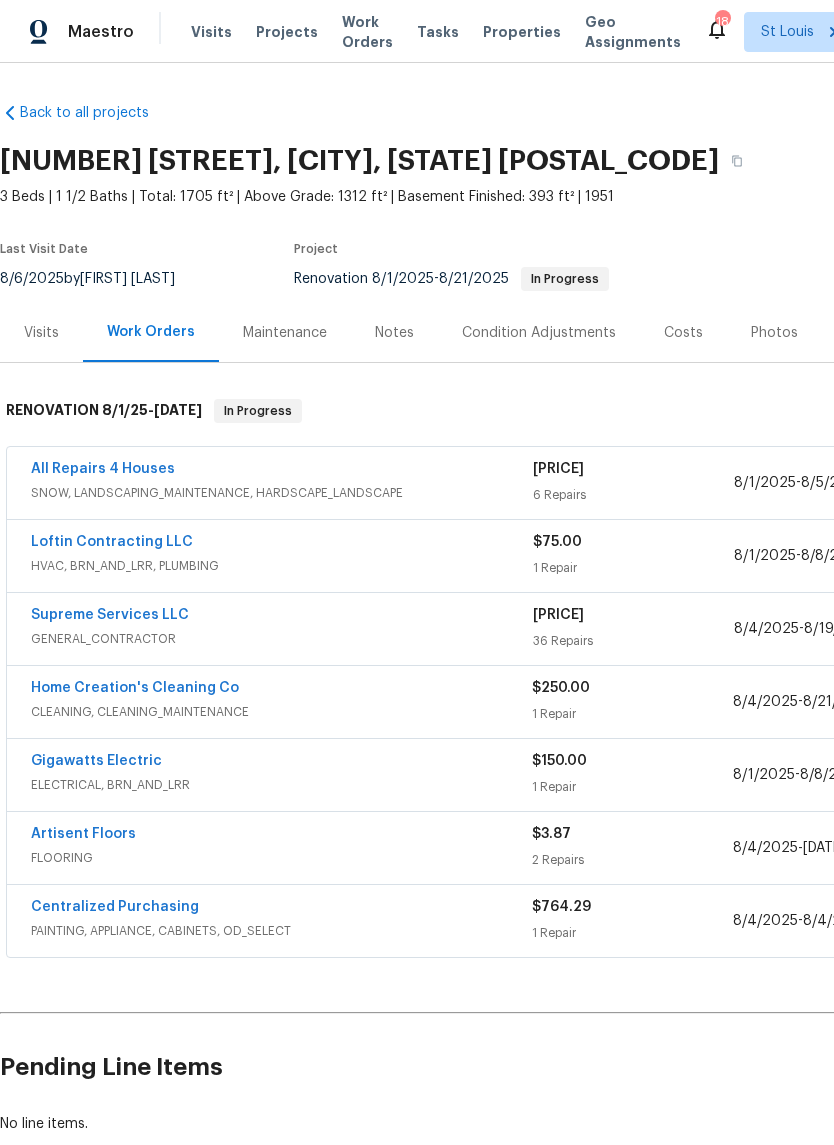 click on "All Repairs 4 Houses" at bounding box center (103, 469) 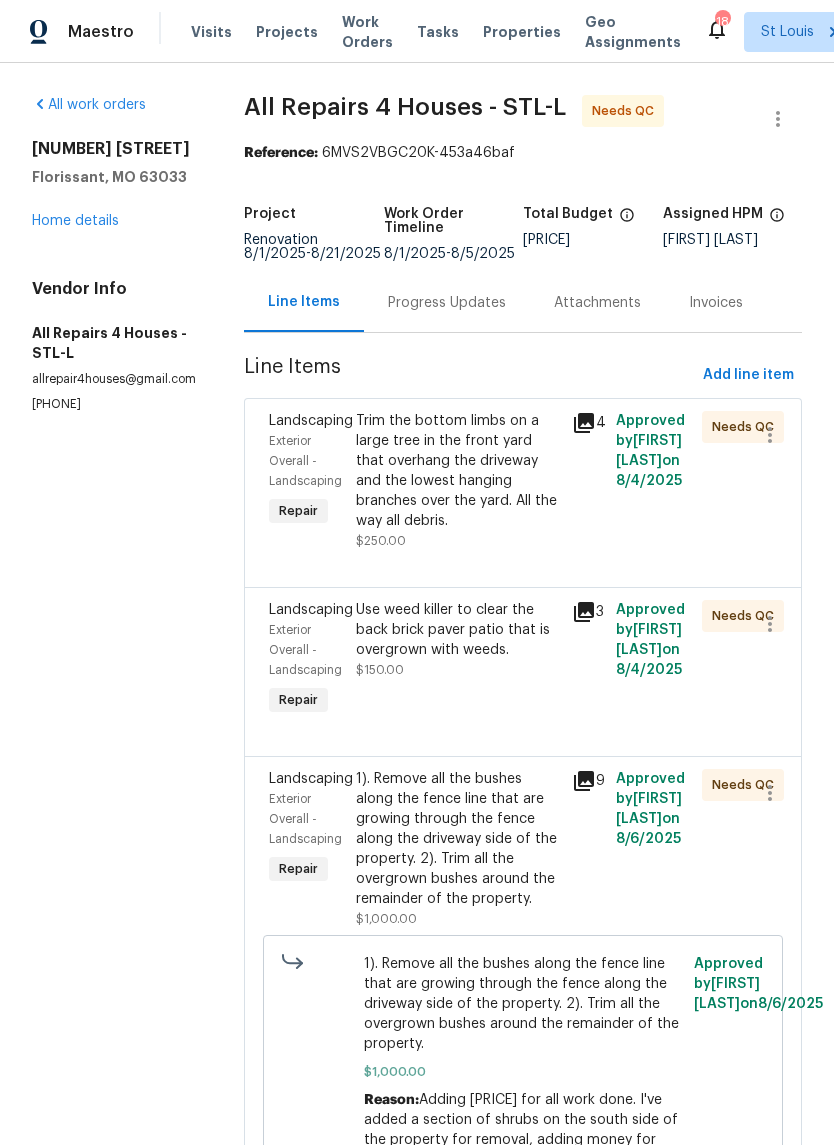 click on "Trim the bottom limbs on a large tree in the front yard that overhang the driveway and the lowest hanging branches over the yard.  All the way all debris." at bounding box center (458, 471) 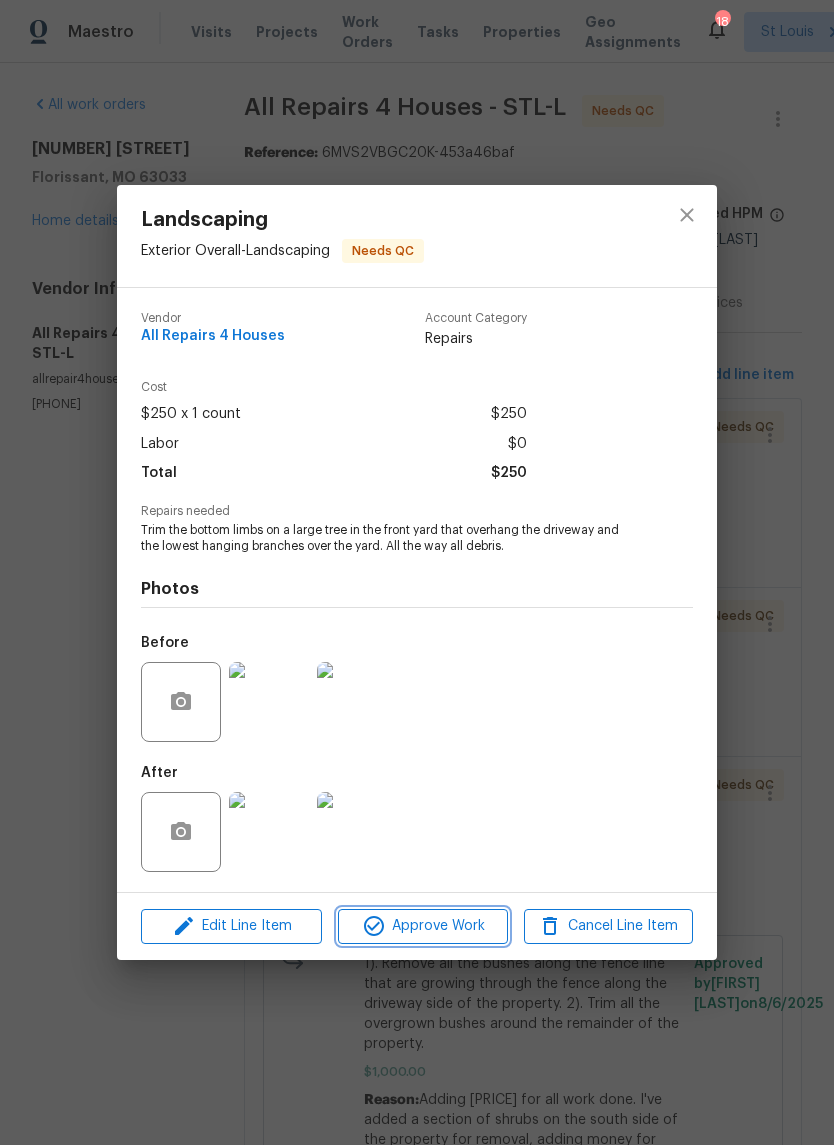 click on "Approve Work" at bounding box center [422, 926] 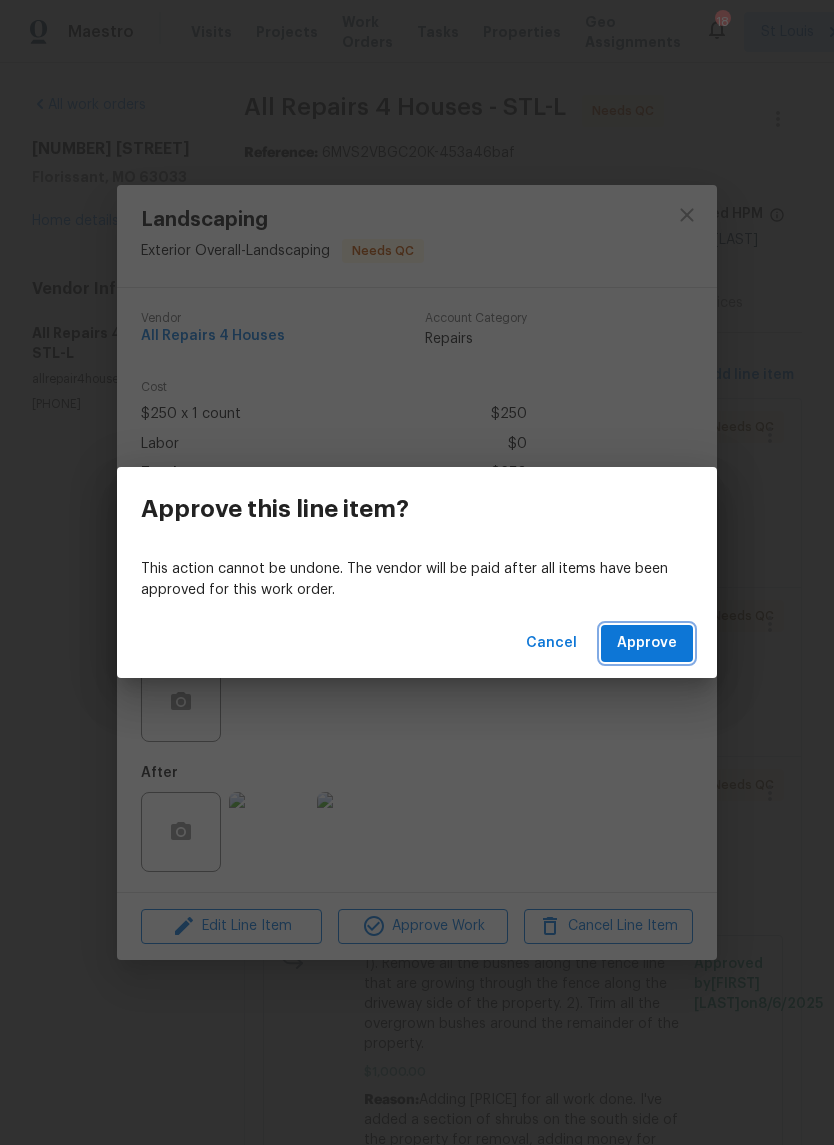 click on "Approve" at bounding box center (647, 643) 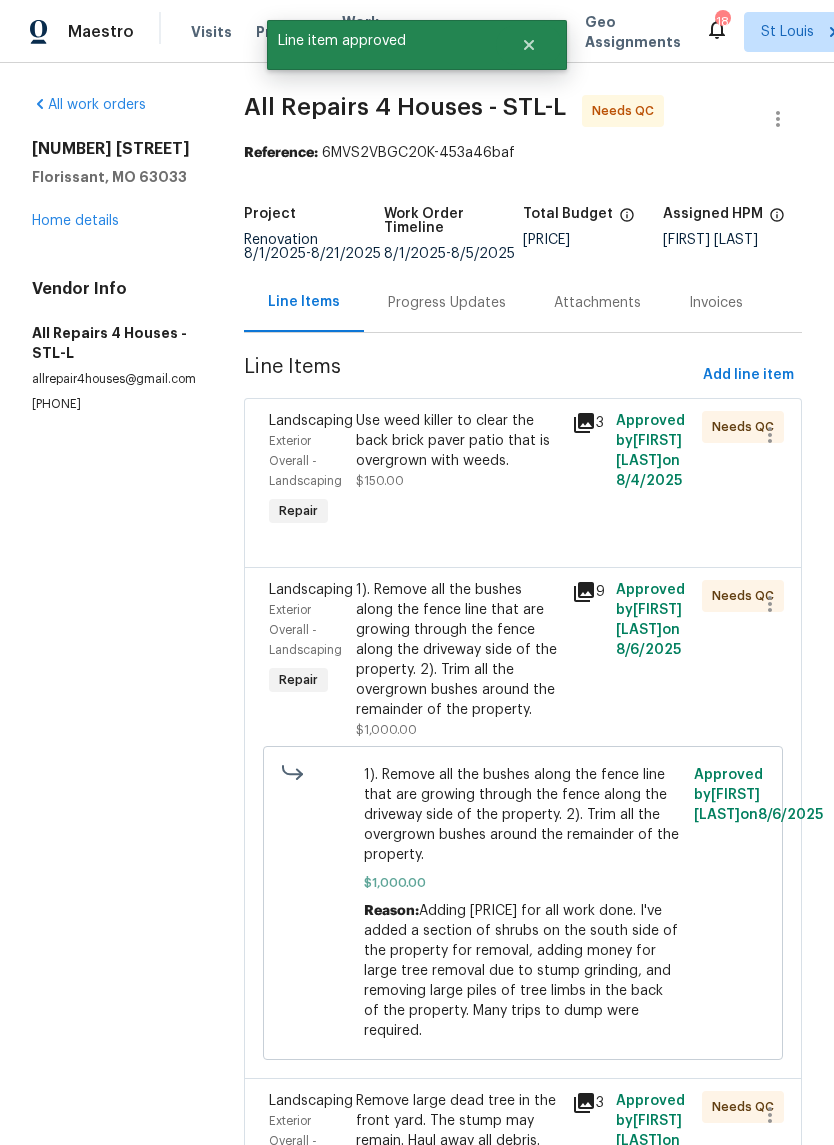 click on "Use weed killer to clear the back brick paver patio that is overgrown with weeds. $150.00" at bounding box center [458, 471] 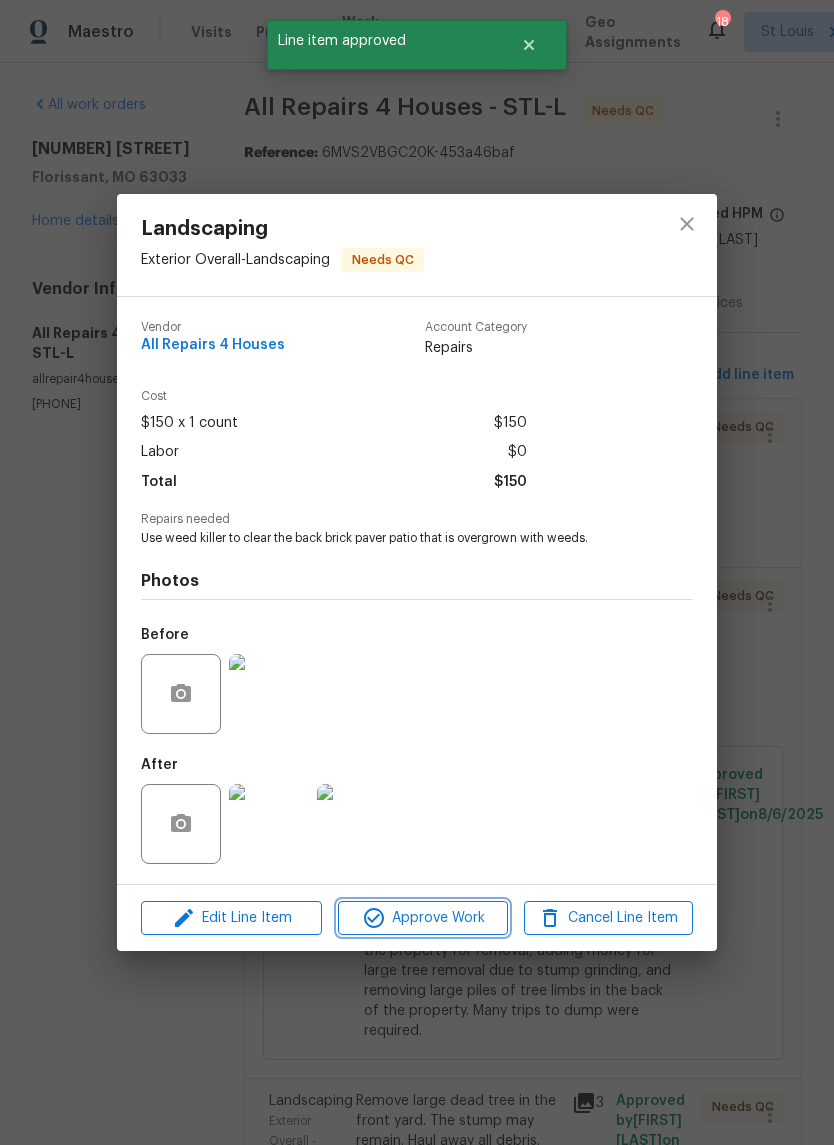 click on "Approve Work" at bounding box center [422, 918] 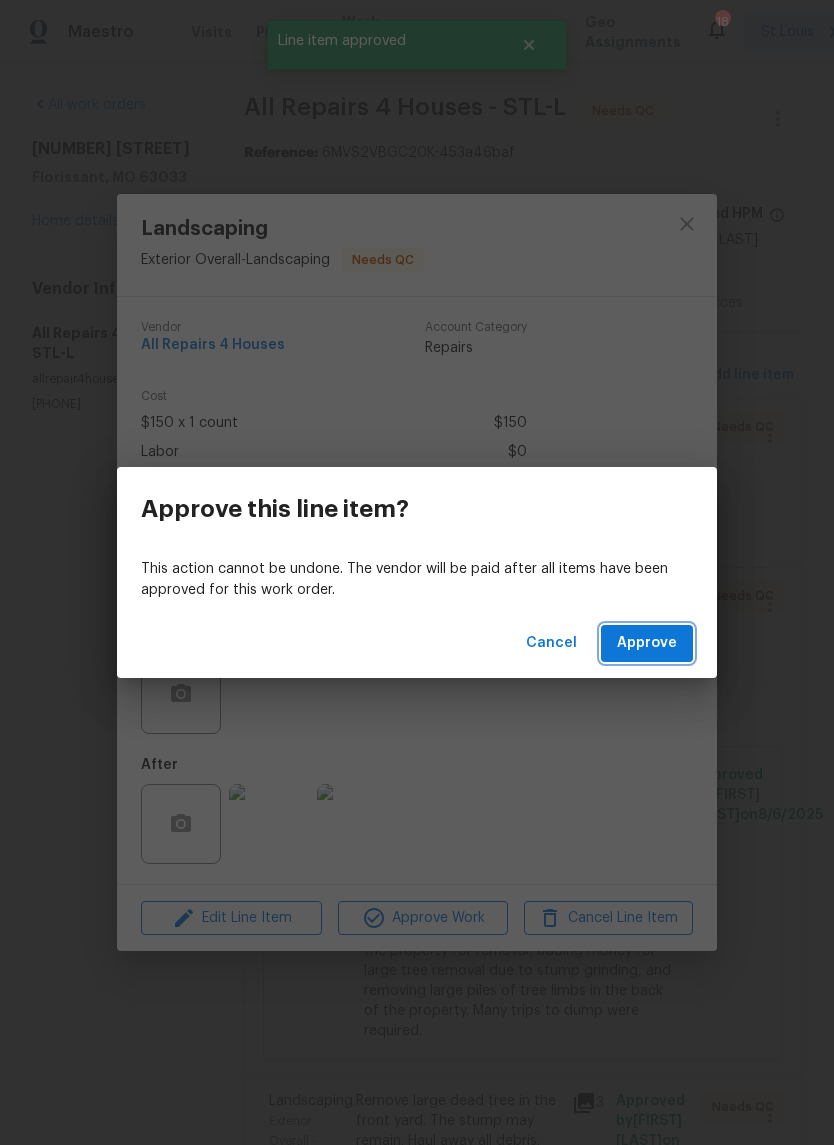 click on "Approve" at bounding box center (647, 643) 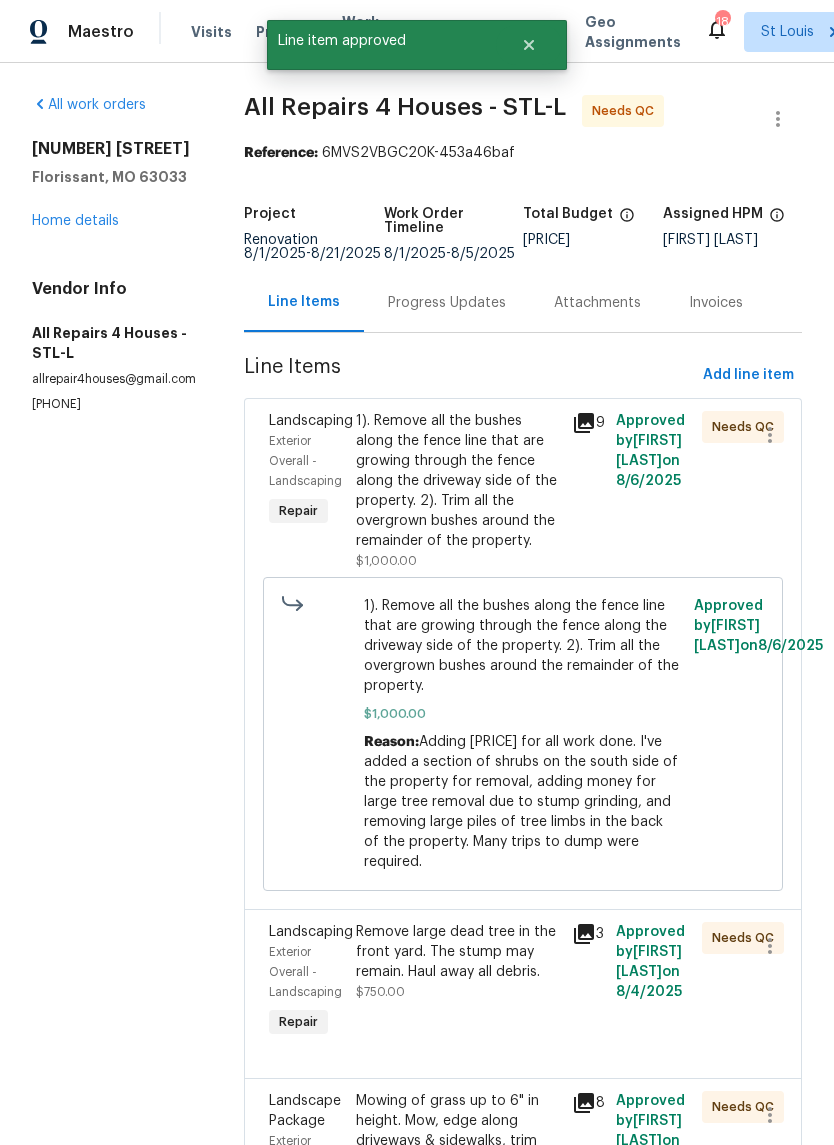 click on "1). Remove all the bushes along the fence line that are growing through the fence along the driveway side of the property. 2). Trim all the overgrown bushes around the remainder of the property." at bounding box center [458, 481] 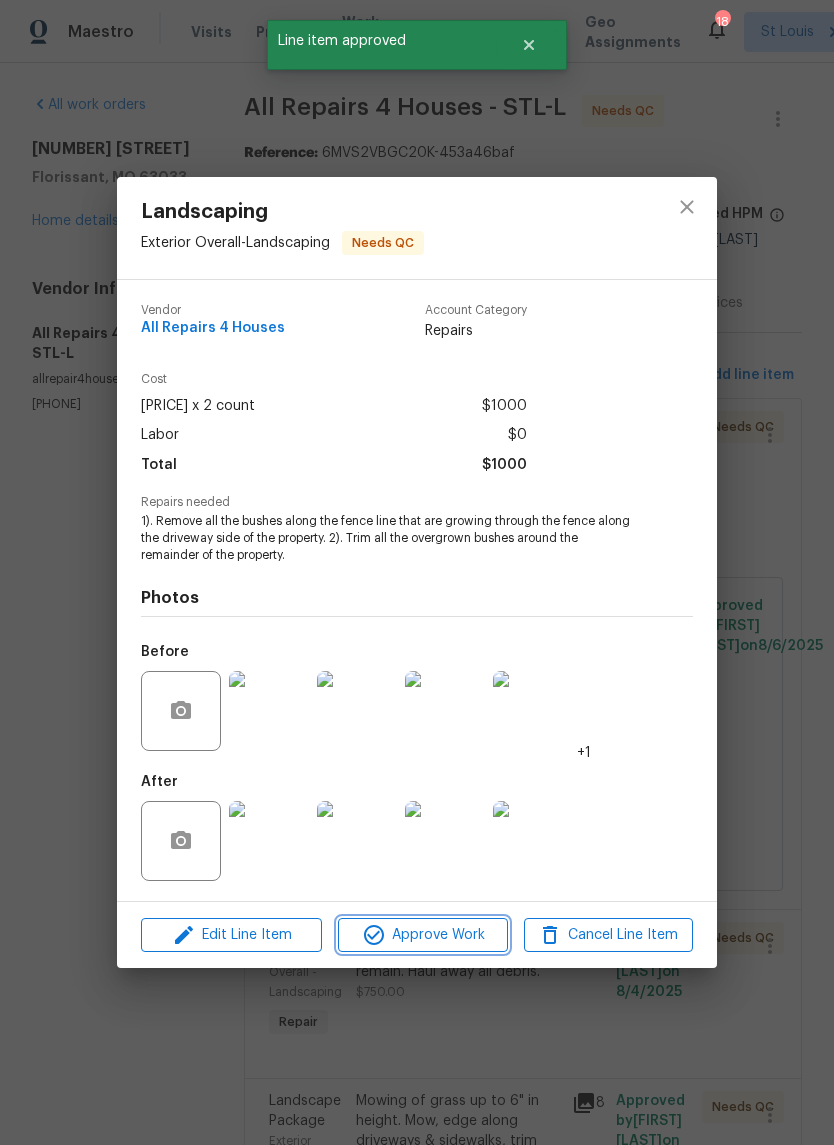 click on "Approve Work" at bounding box center (422, 935) 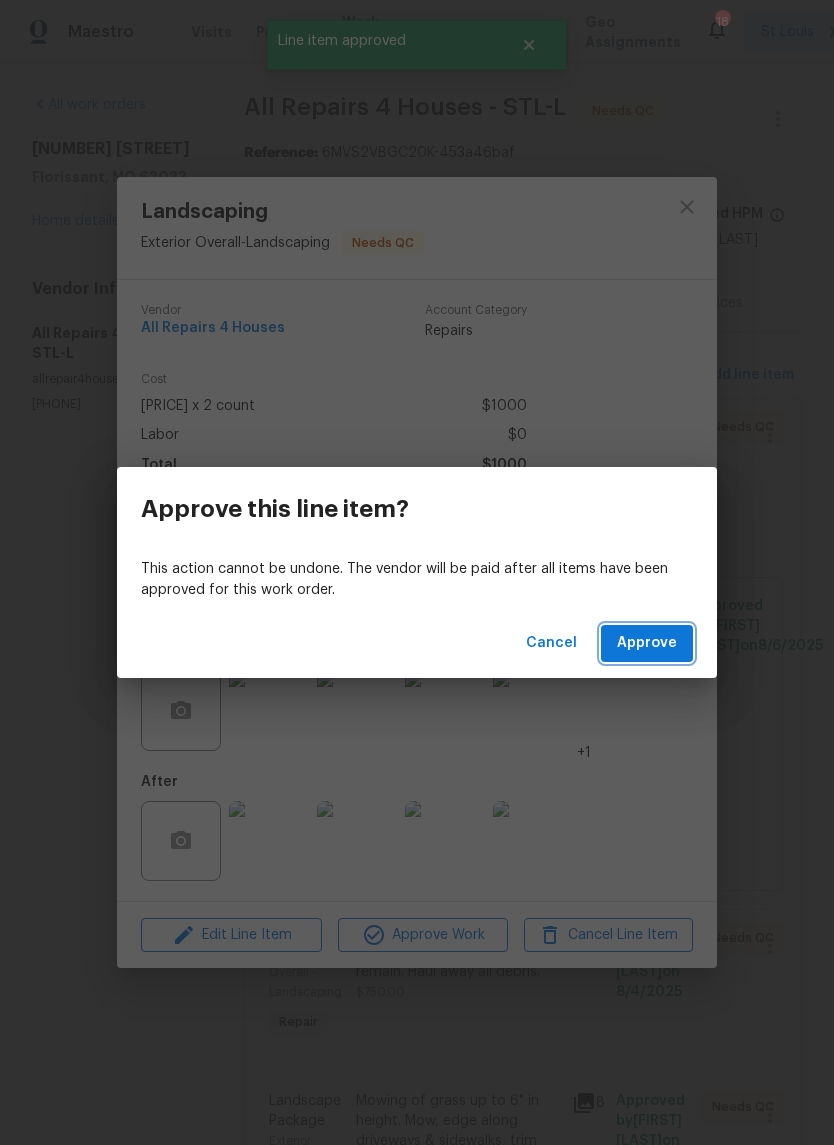 click on "Approve" at bounding box center [647, 643] 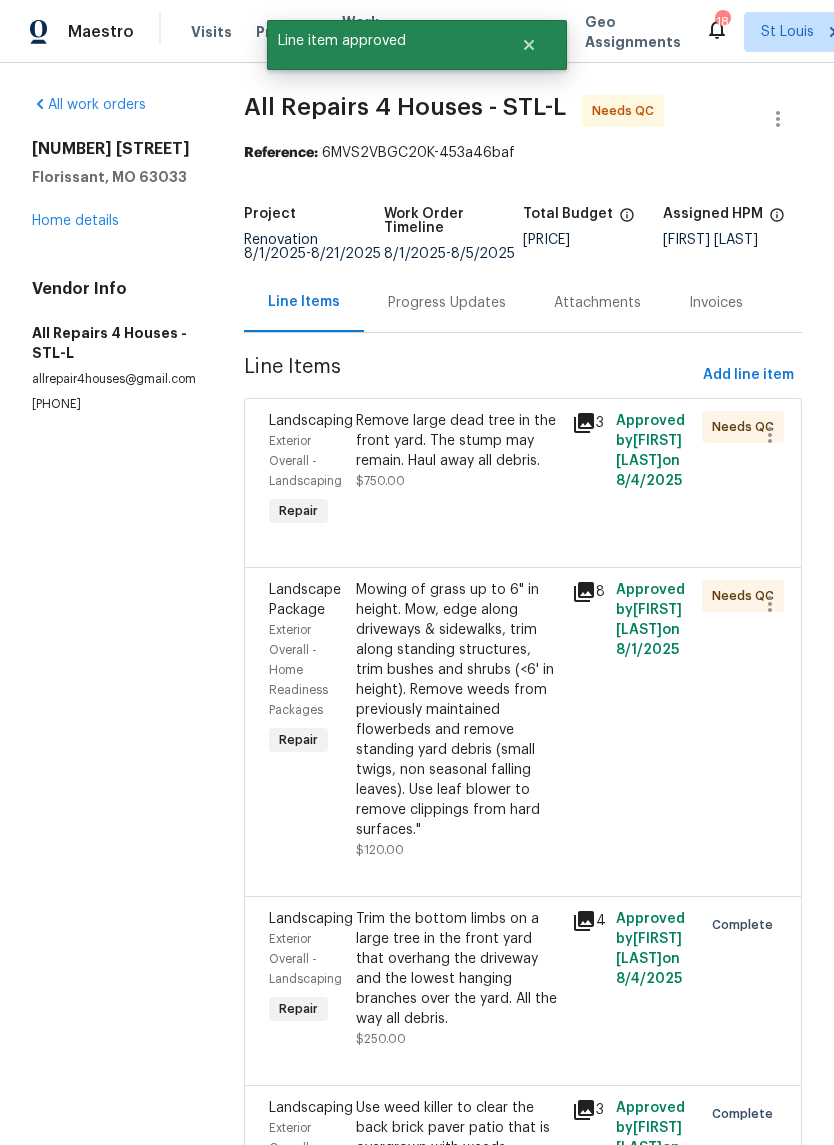 click on "Remove large dead tree in the front yard.  The stump may remain. Haul away all debris. $750.00" at bounding box center (458, 471) 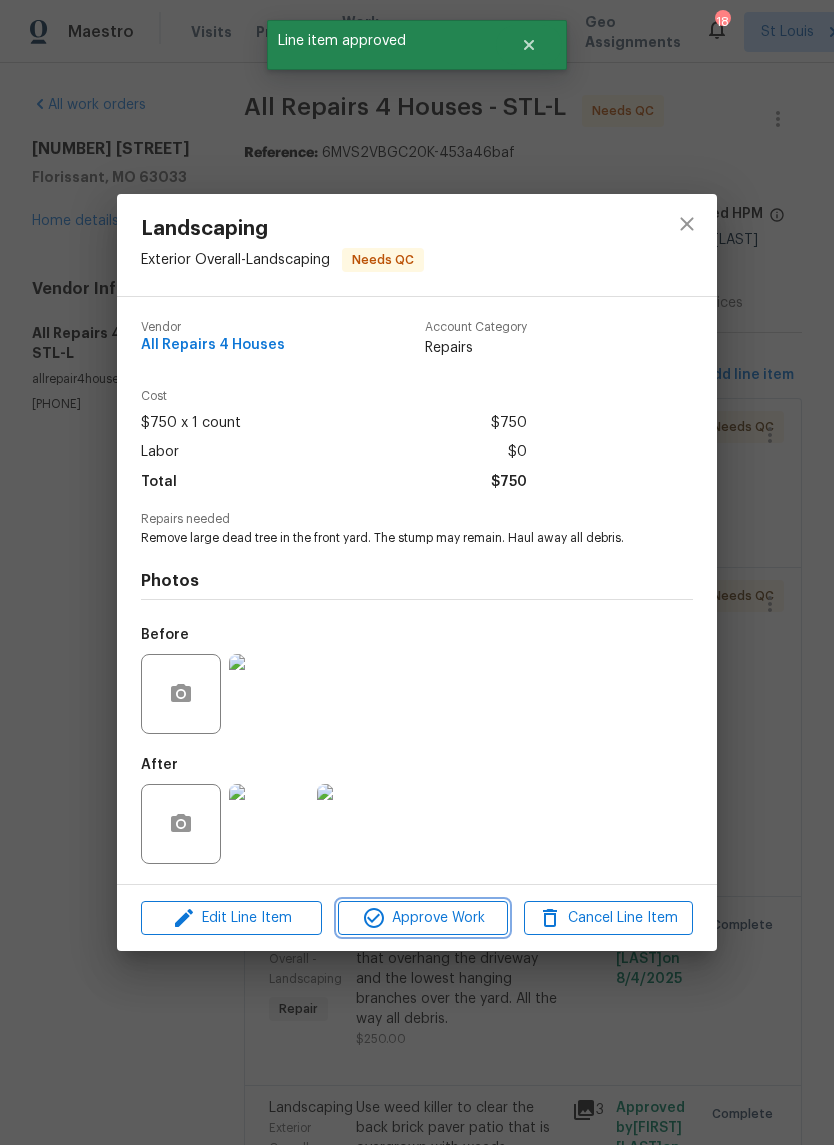 click on "Approve Work" at bounding box center (422, 918) 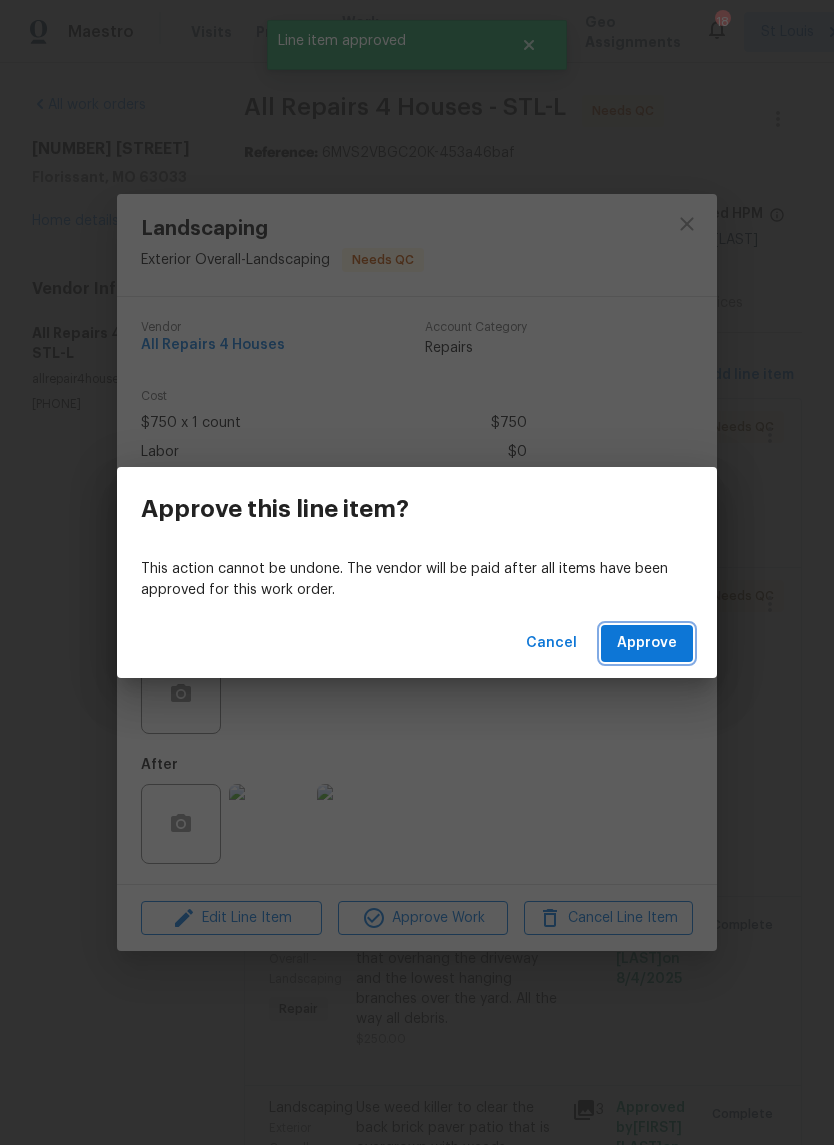 click on "Approve" at bounding box center [647, 643] 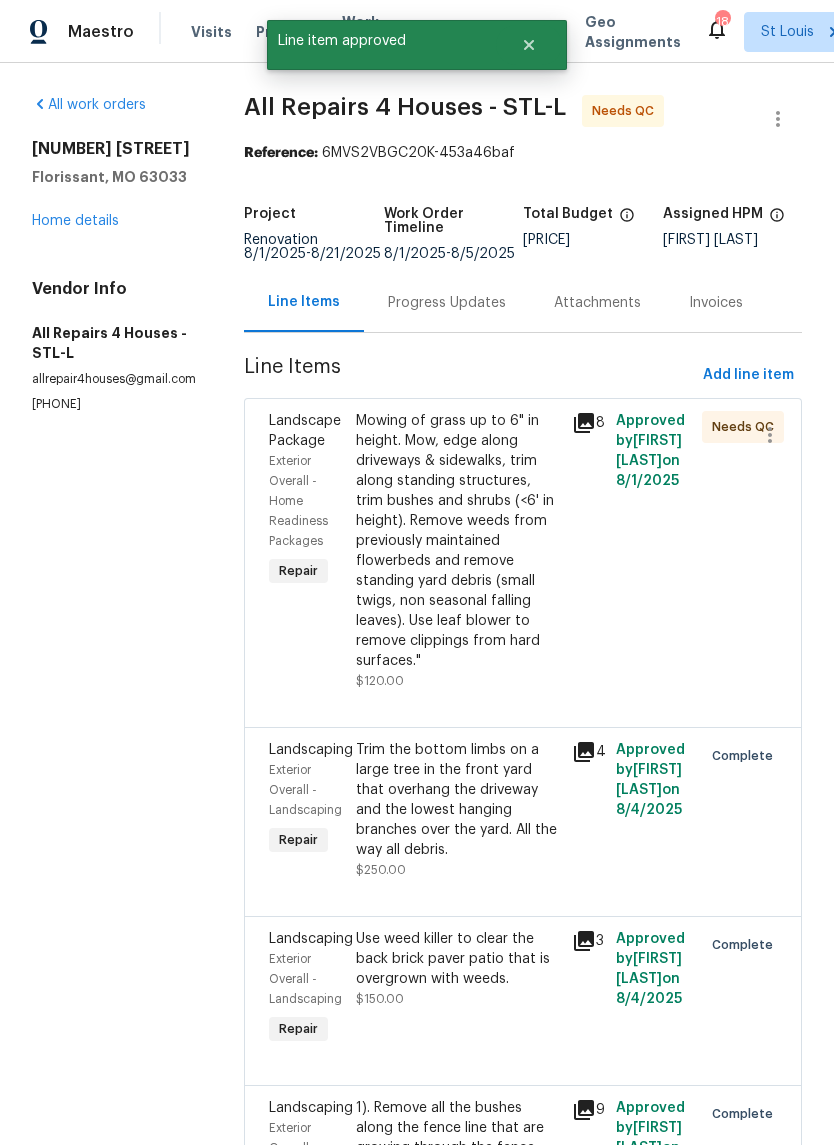 click on "Mowing of grass up to 6" in height. Mow, edge along driveways & sidewalks, trim along standing structures, trim bushes and shrubs (<6' in height). Remove weeds from previously maintained flowerbeds and remove standing yard debris (small twigs, non seasonal falling leaves).  Use leaf blower to remove clippings from hard surfaces."" at bounding box center (458, 541) 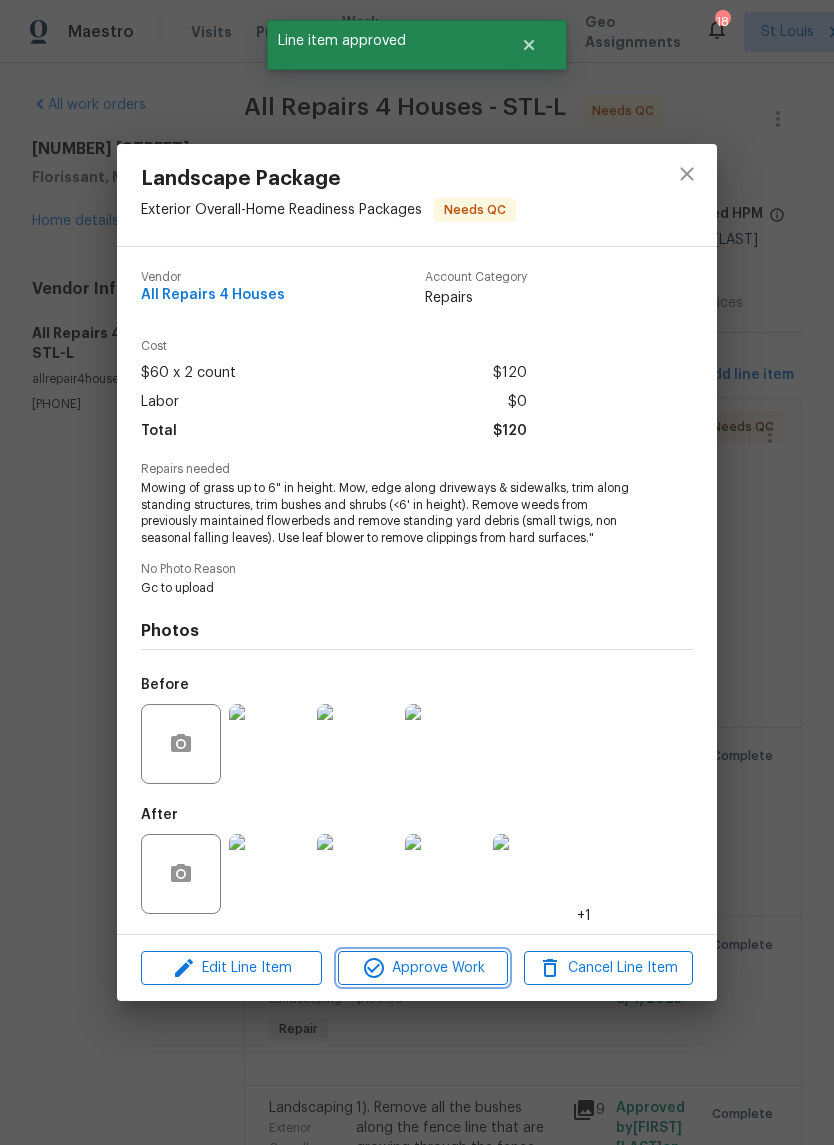 click on "Approve Work" at bounding box center [422, 968] 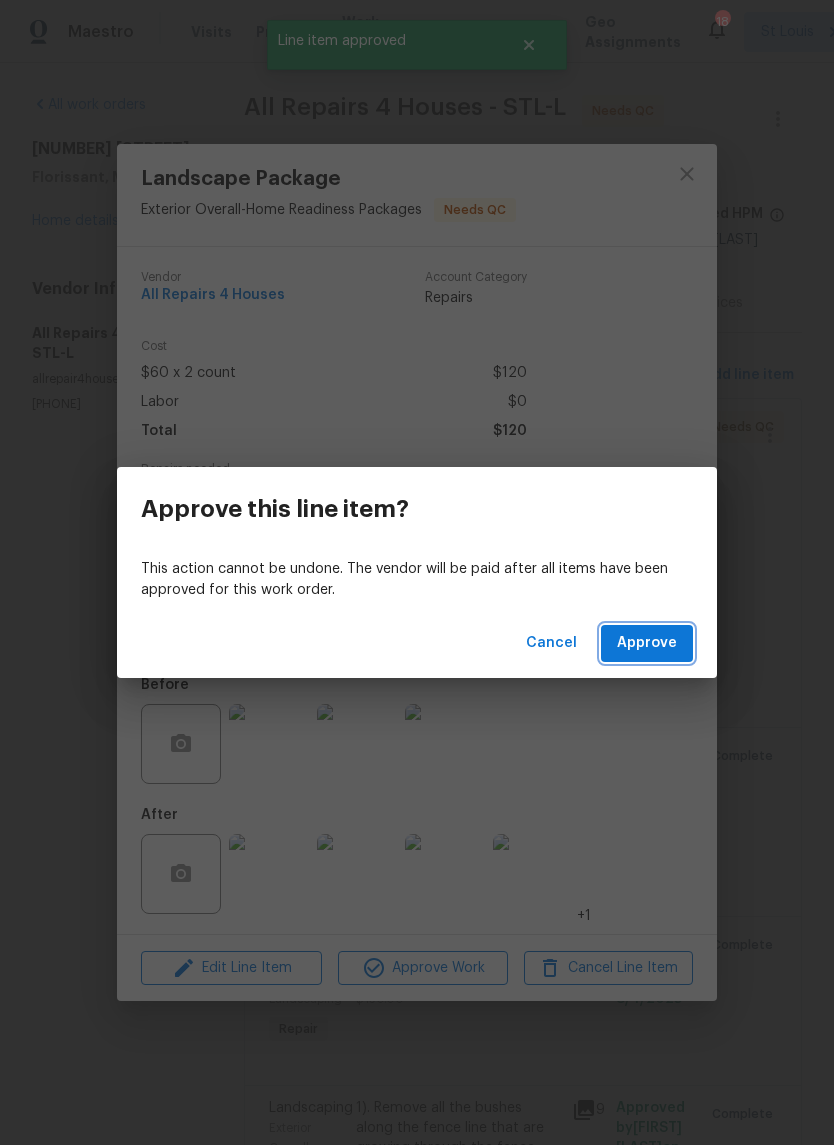 click on "Approve" at bounding box center [647, 643] 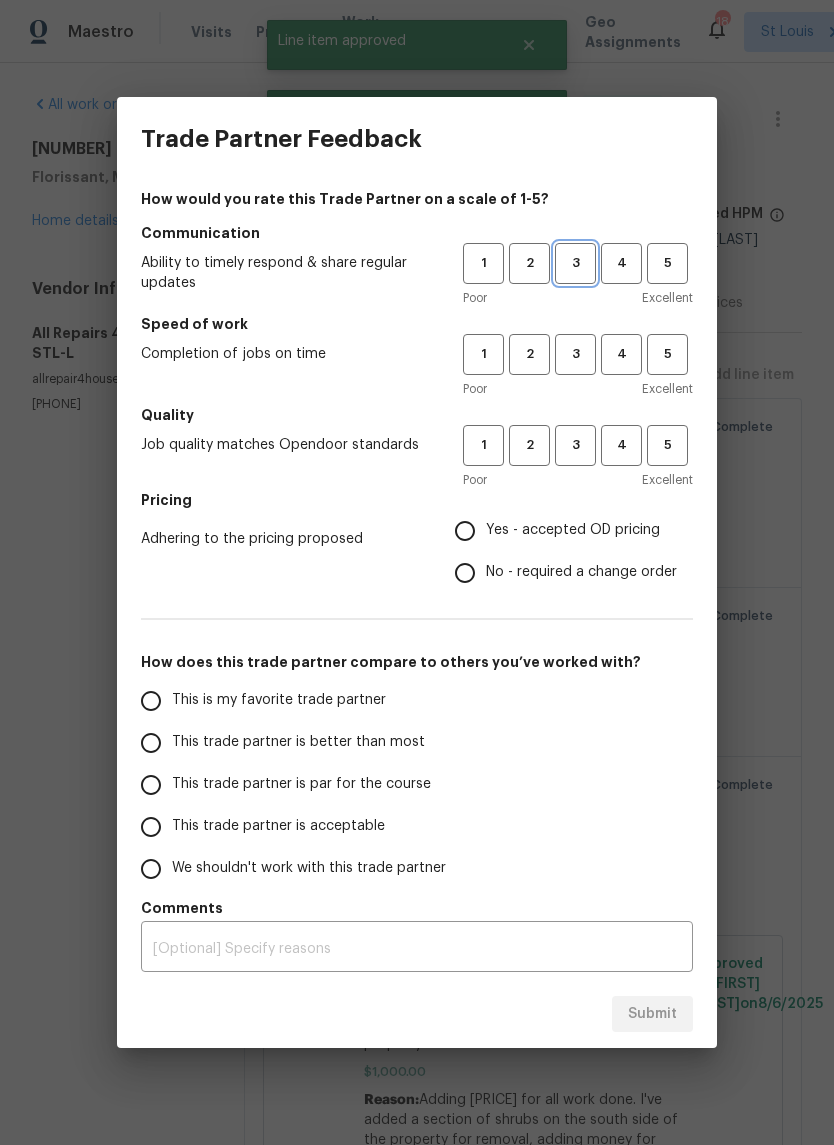 click on "3" at bounding box center (575, 263) 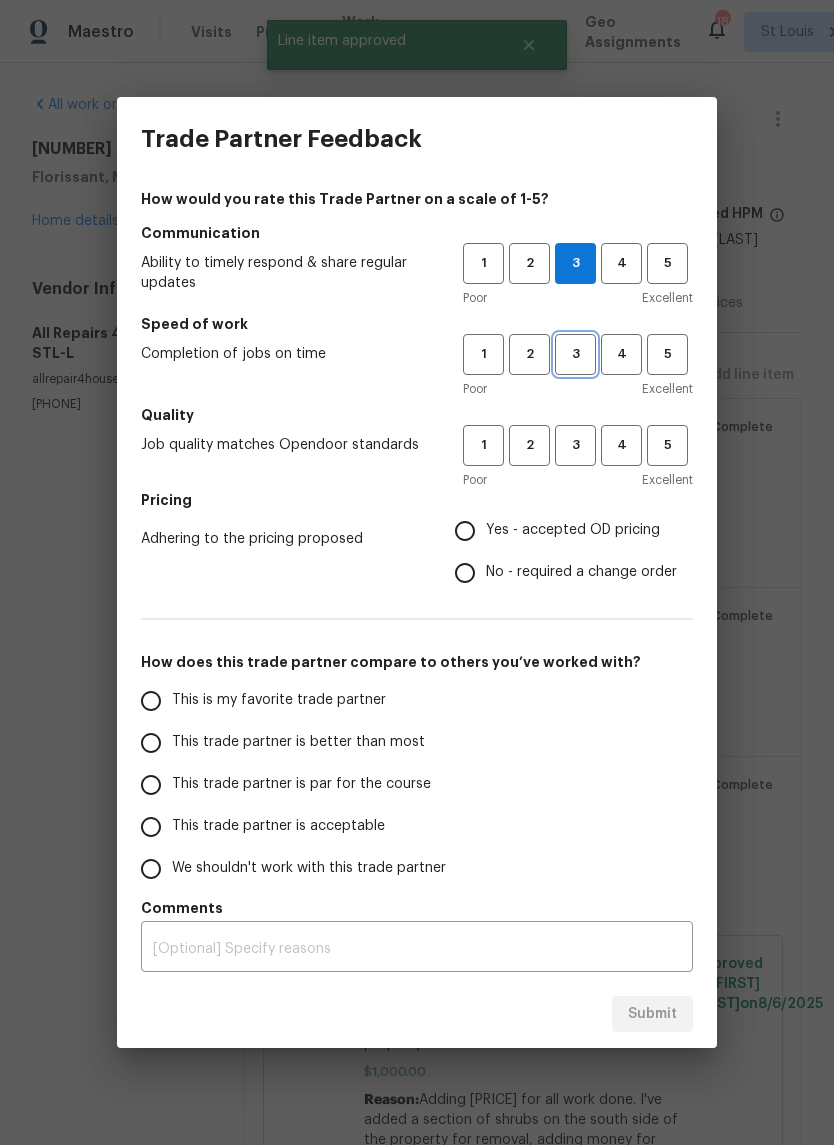 click on "3" at bounding box center (575, 354) 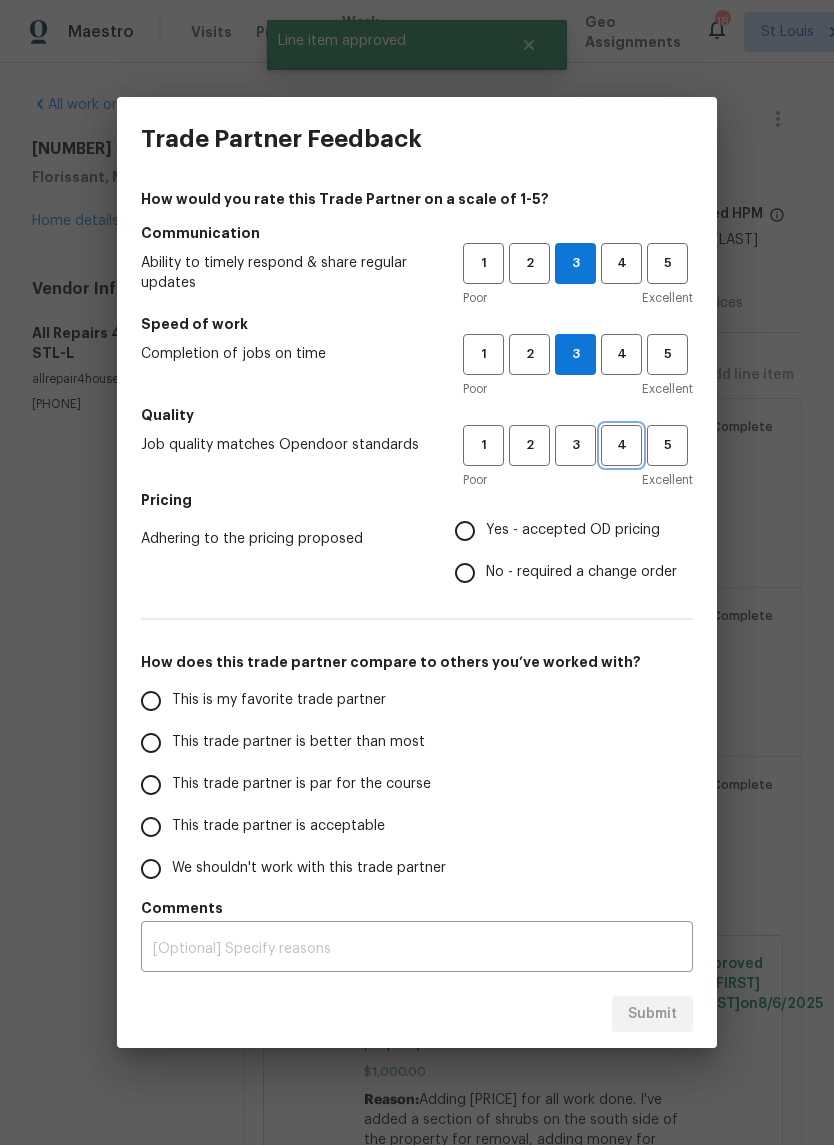 click on "4" at bounding box center [621, 445] 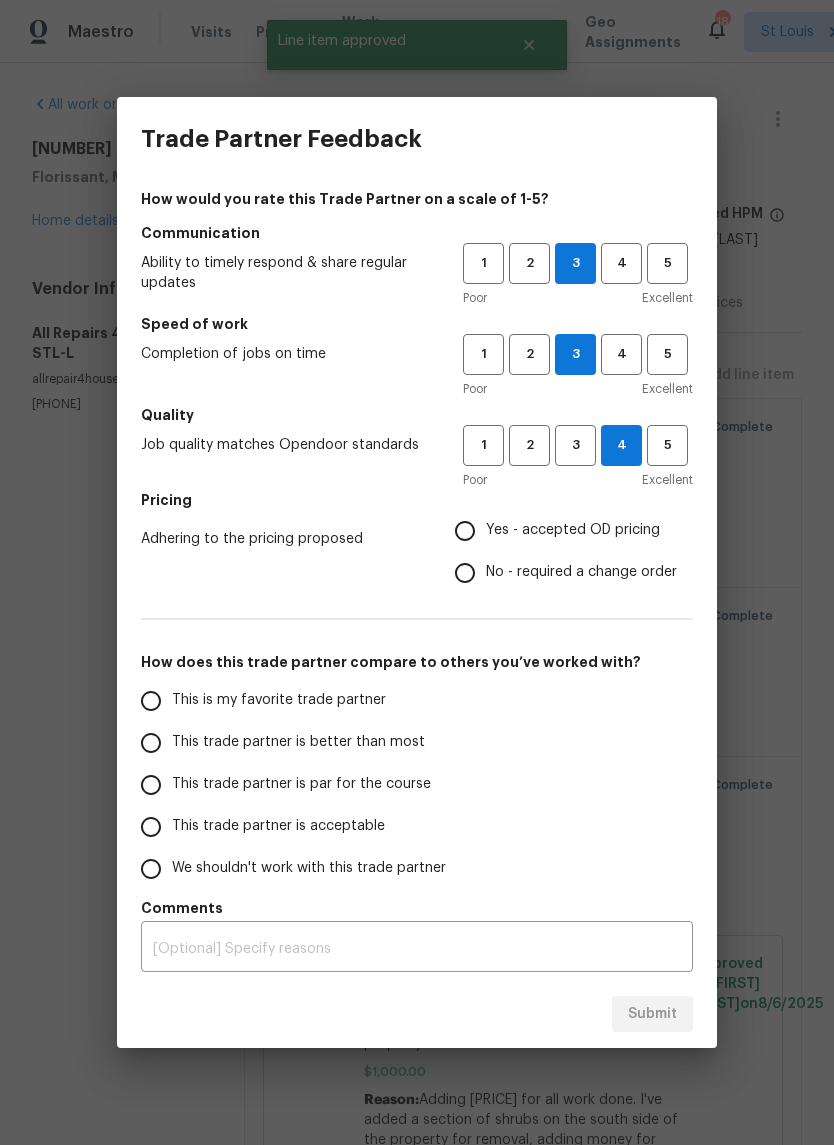 click on "Yes - accepted OD pricing" at bounding box center (573, 530) 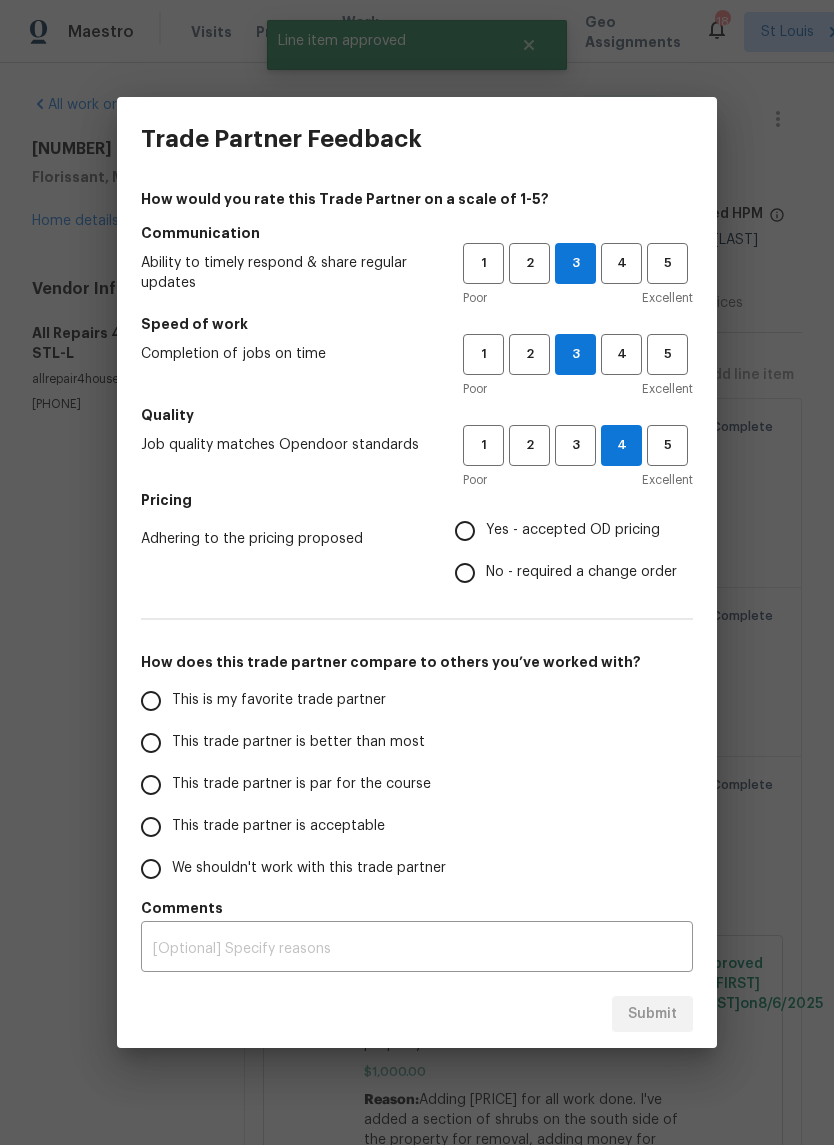 click on "Yes - accepted OD pricing" at bounding box center (465, 531) 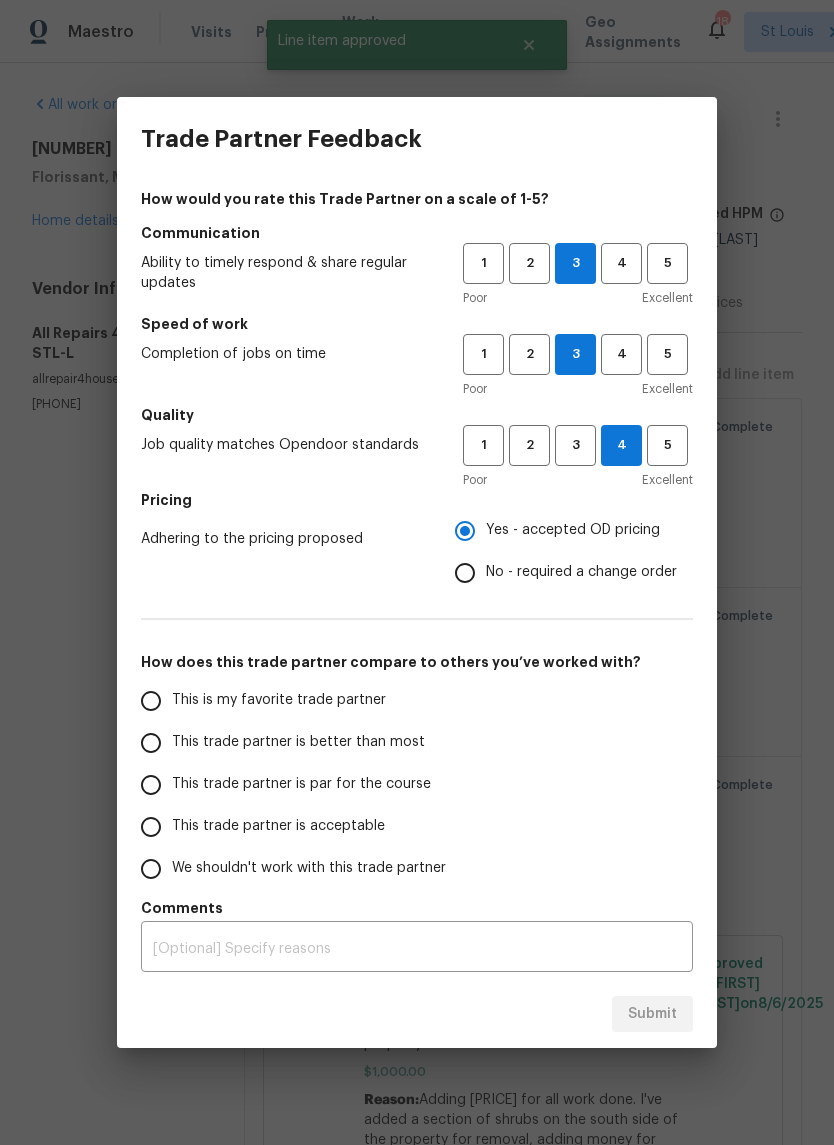 click on "This trade partner is better than most" at bounding box center (298, 742) 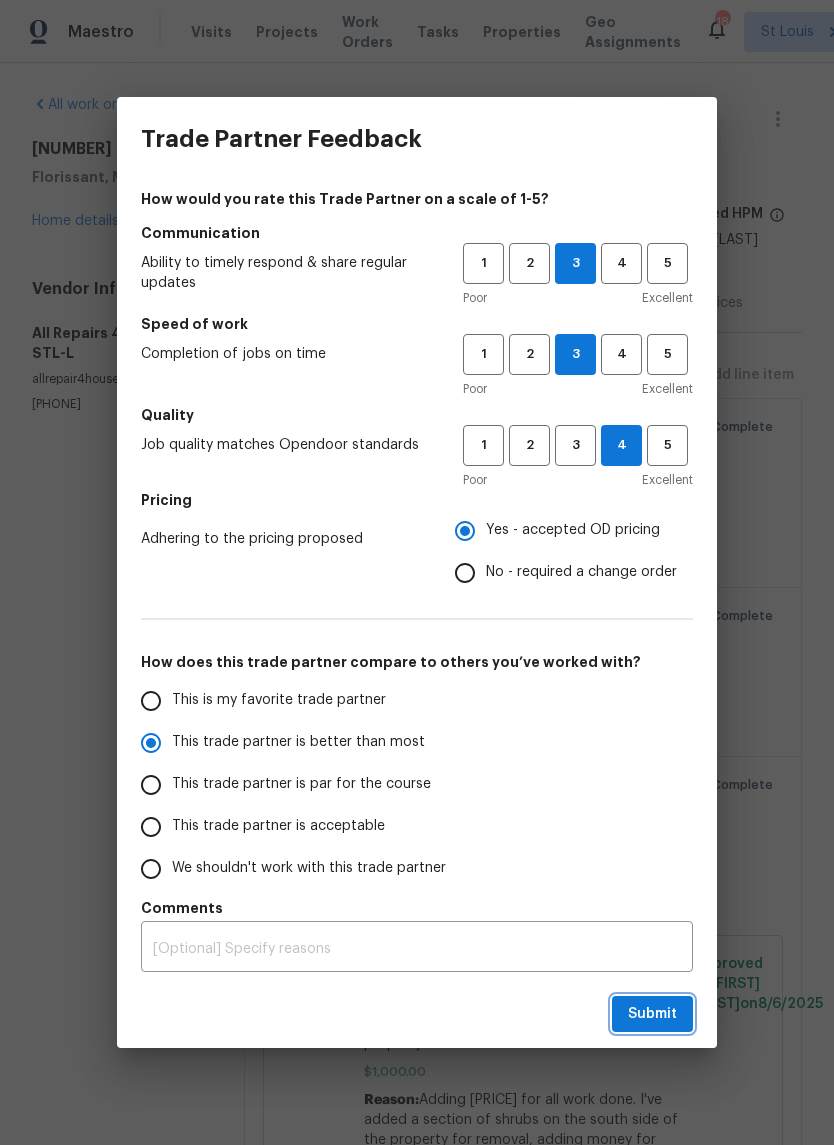 click on "Submit" at bounding box center (652, 1014) 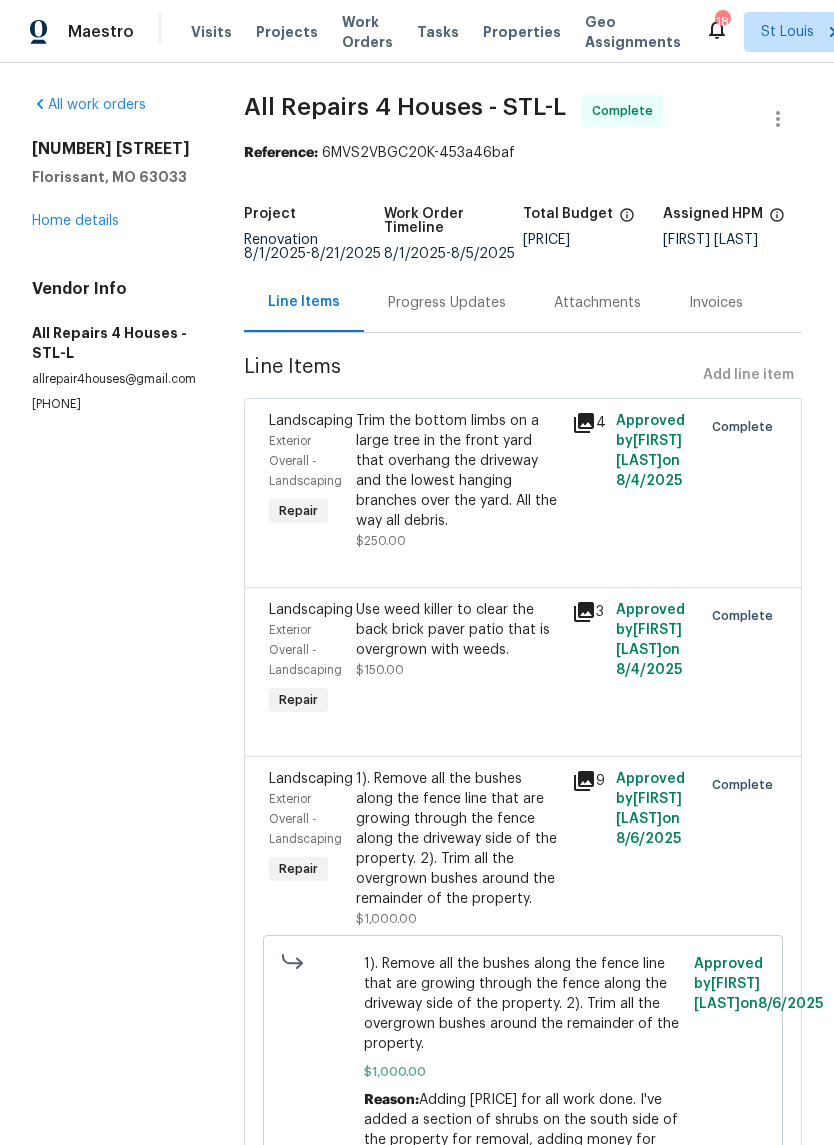radio on "false" 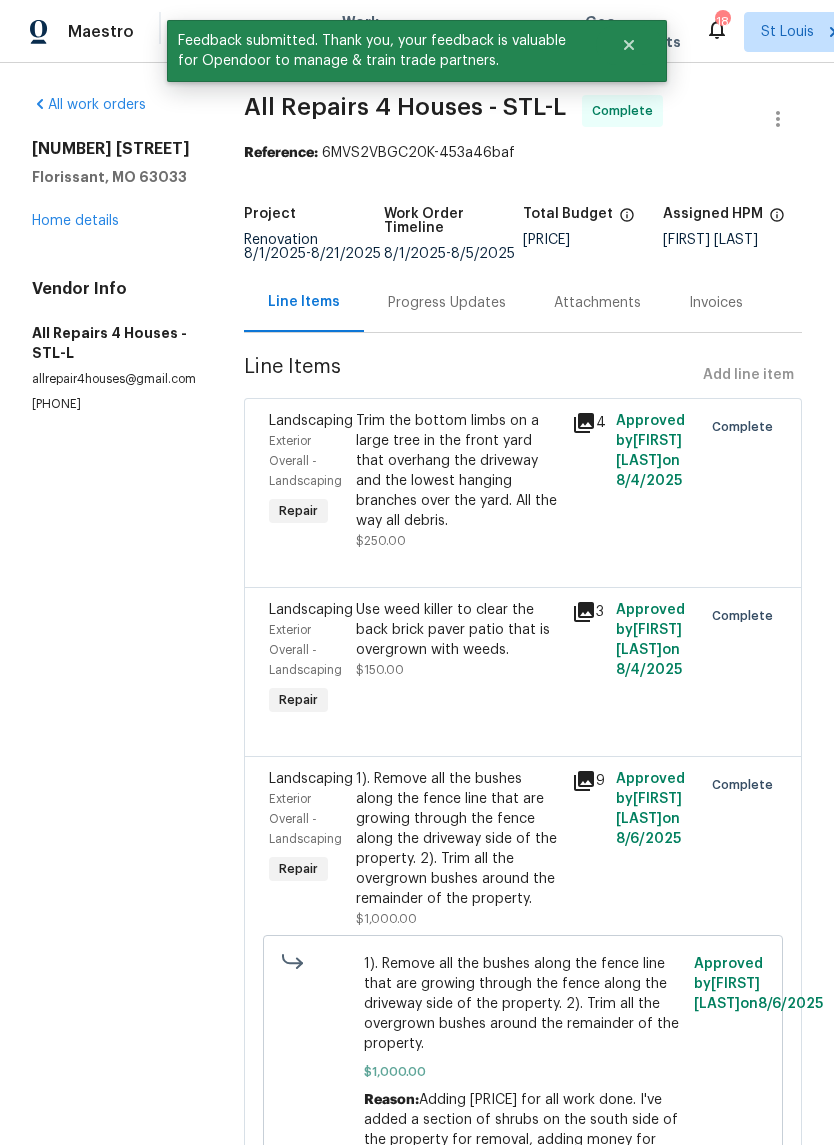 click on "Home details" at bounding box center [75, 221] 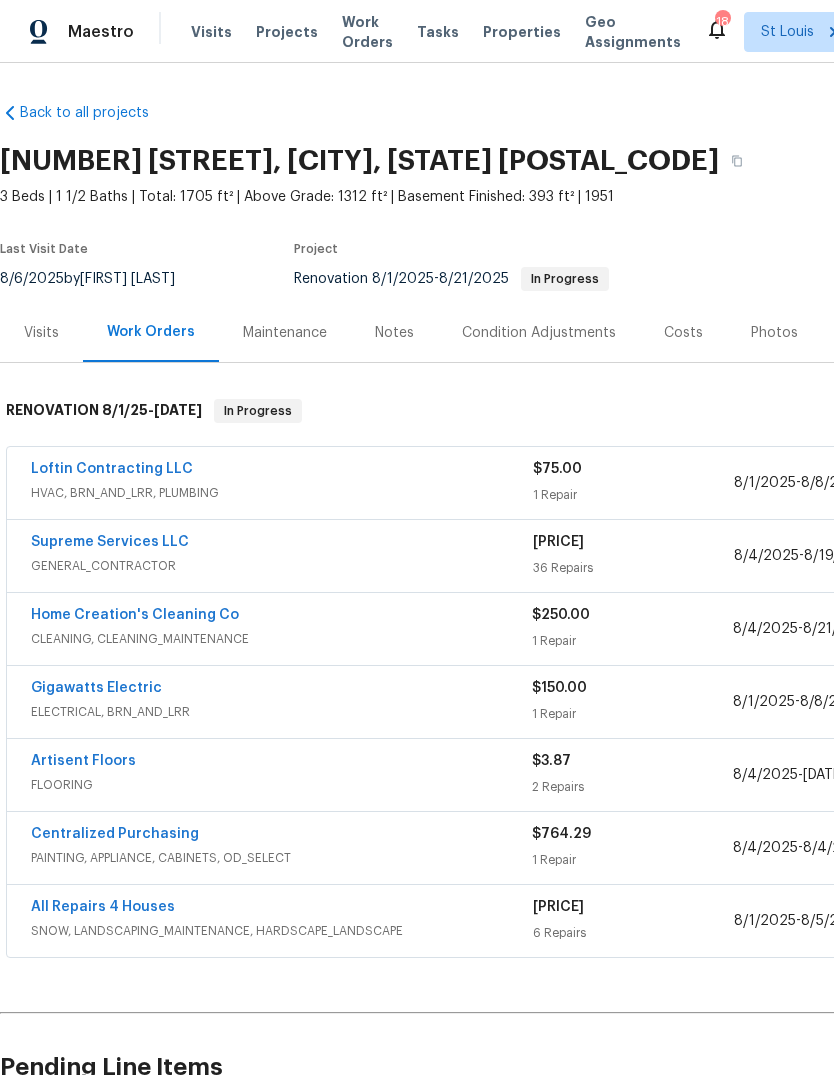 scroll, scrollTop: 0, scrollLeft: 0, axis: both 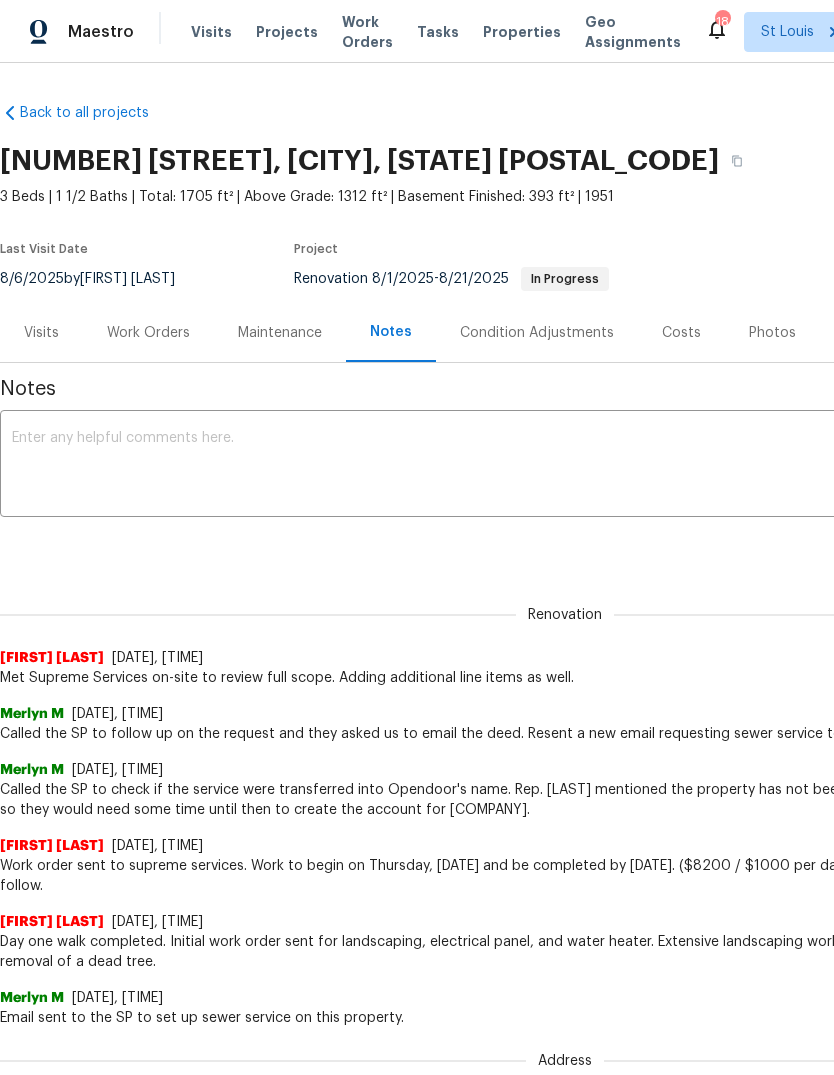 click on "Costs" at bounding box center [681, 333] 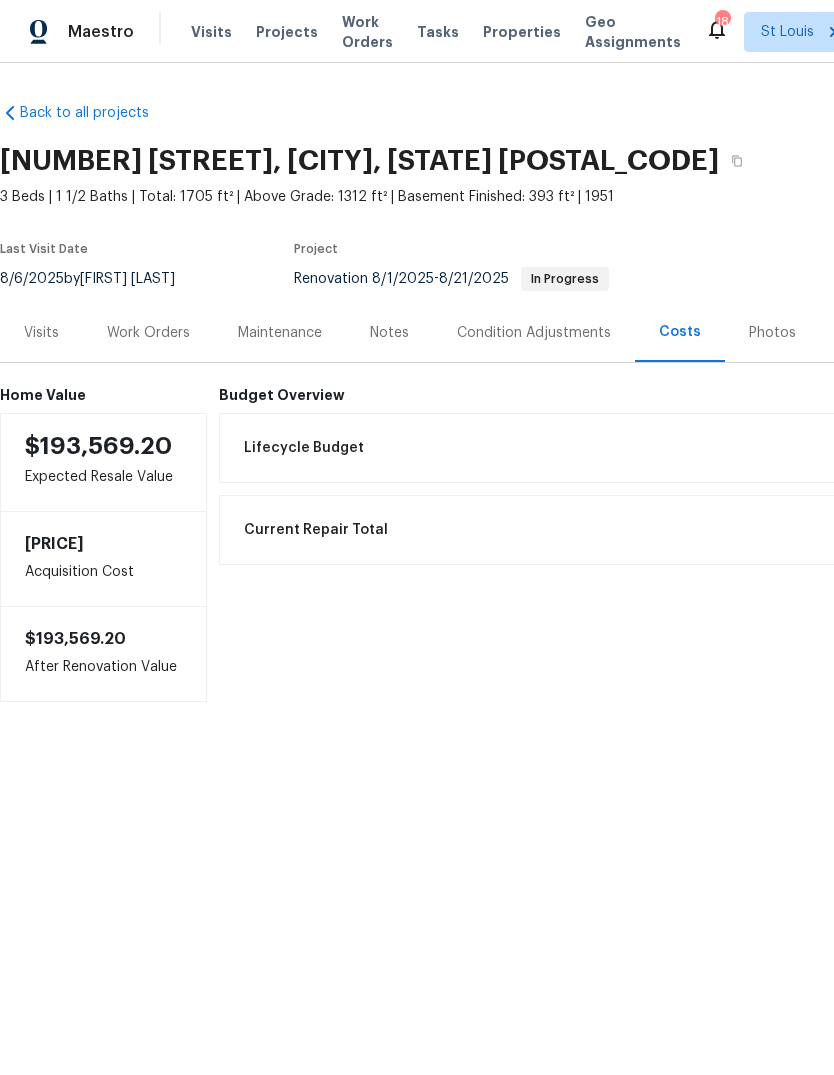 scroll, scrollTop: 0, scrollLeft: 0, axis: both 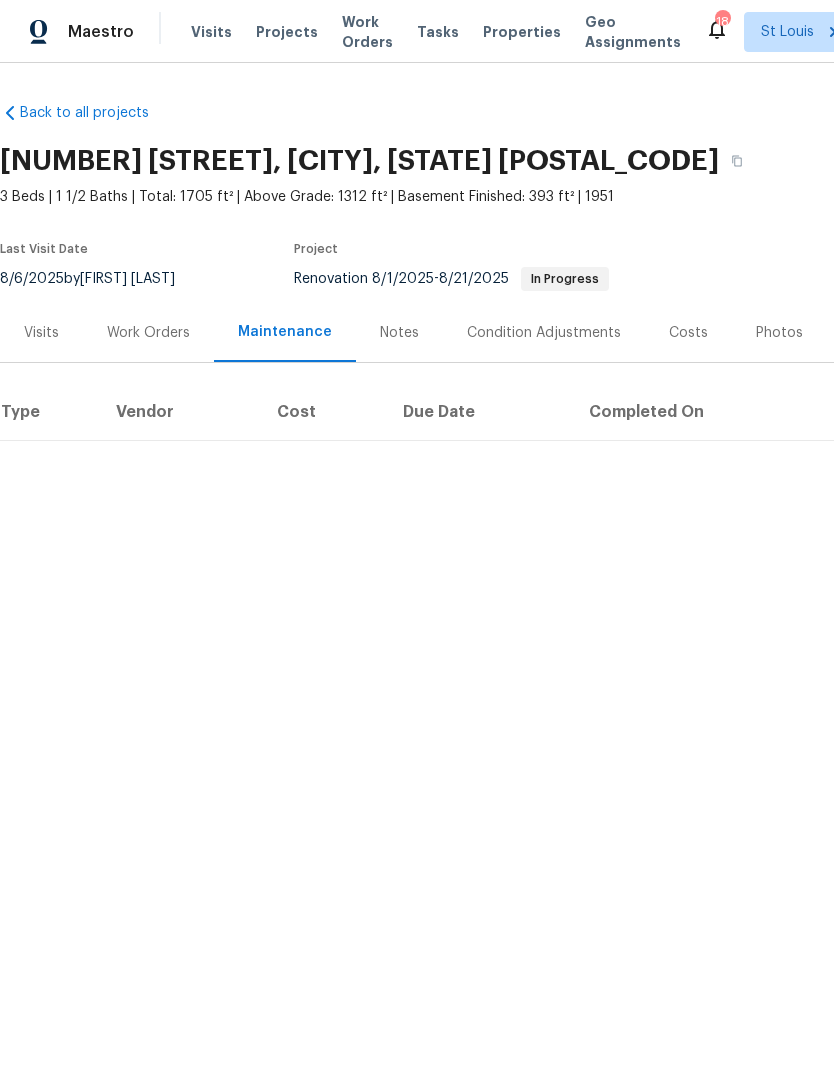 click on "Work Orders" at bounding box center (148, 333) 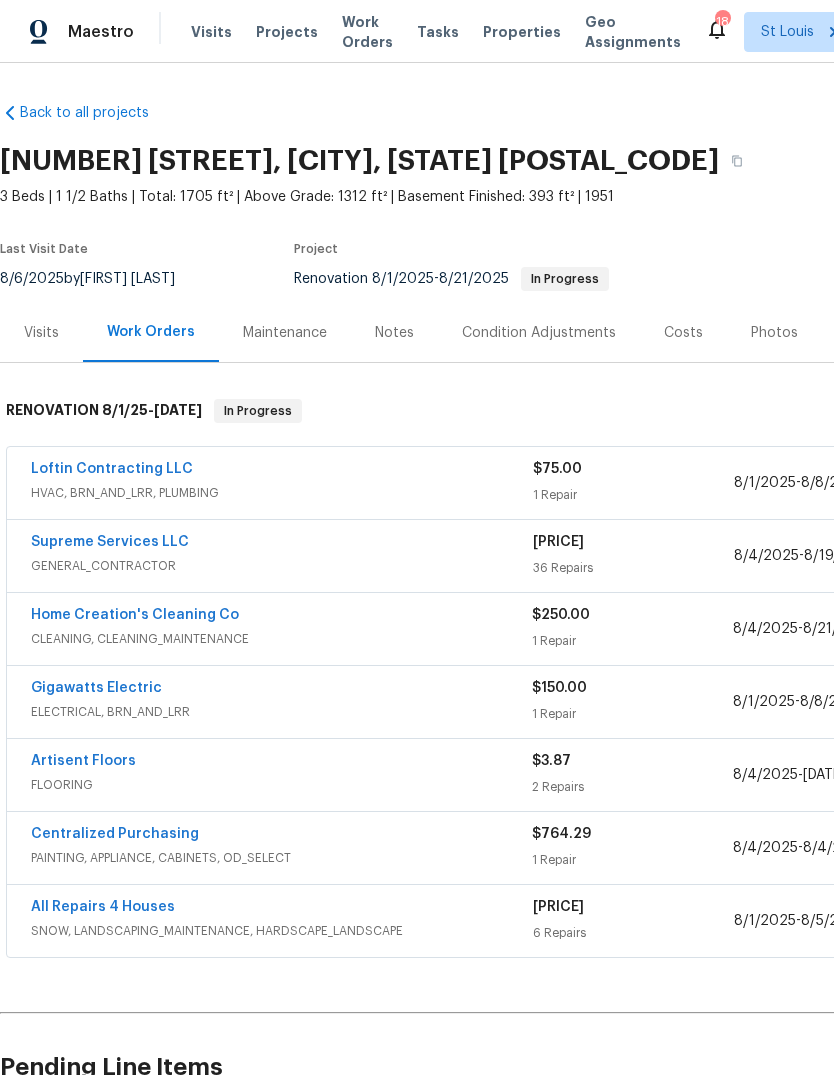 click on "Projects" at bounding box center [287, 32] 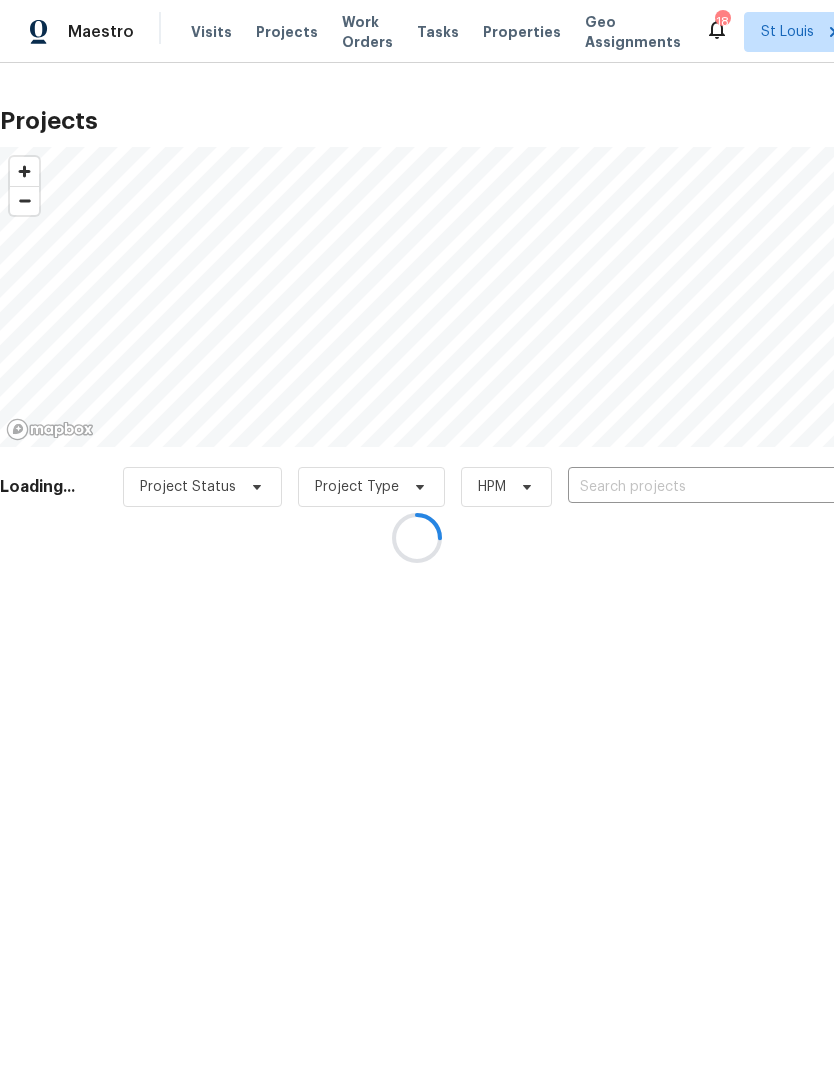 click at bounding box center [417, 537] 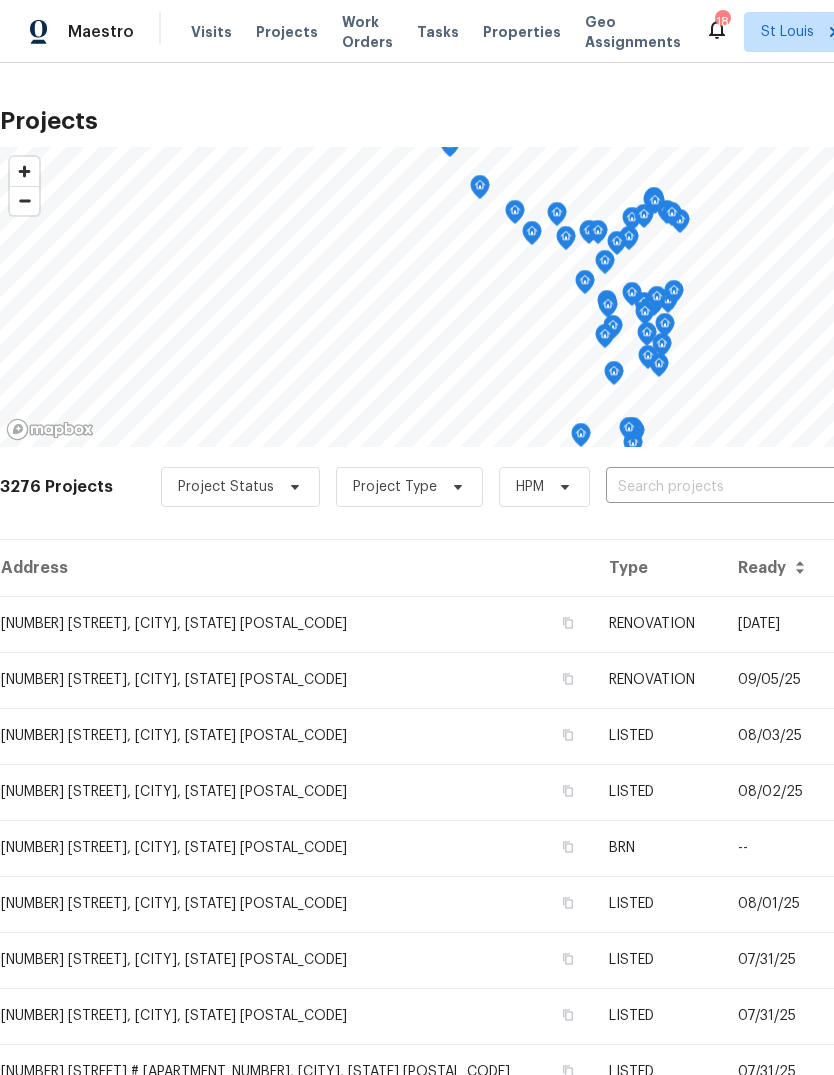 click at bounding box center [720, 487] 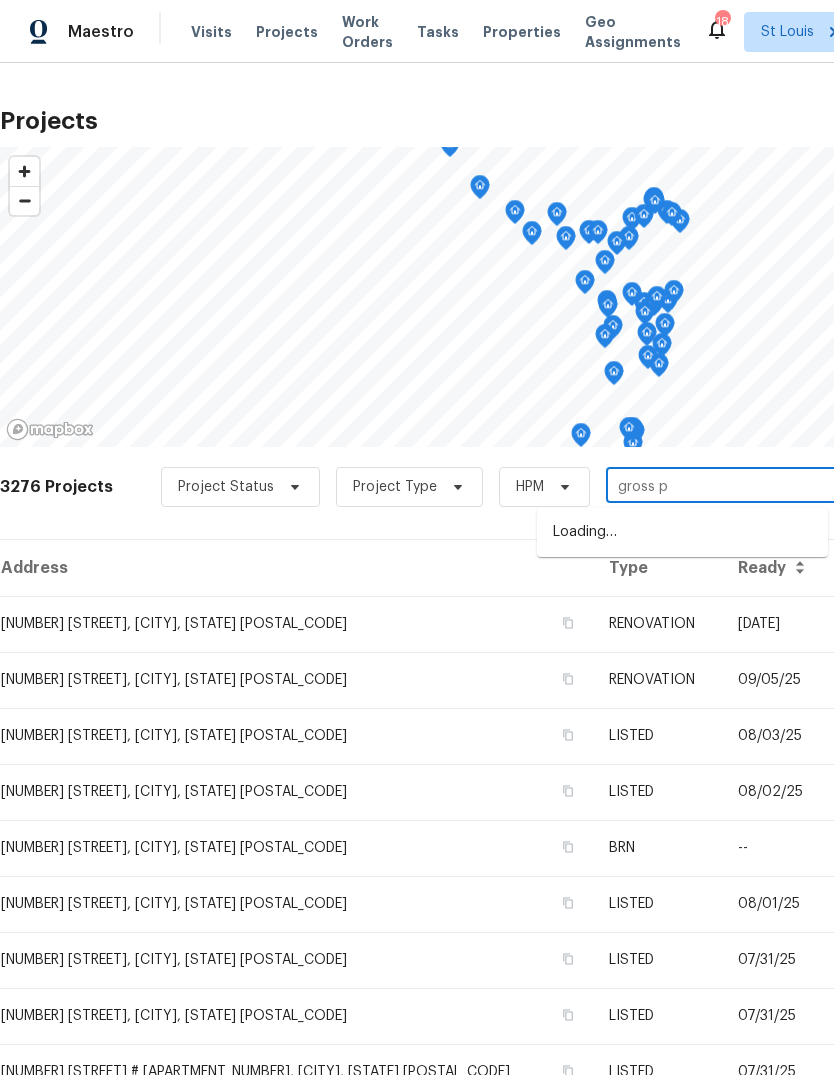 type on "gross po" 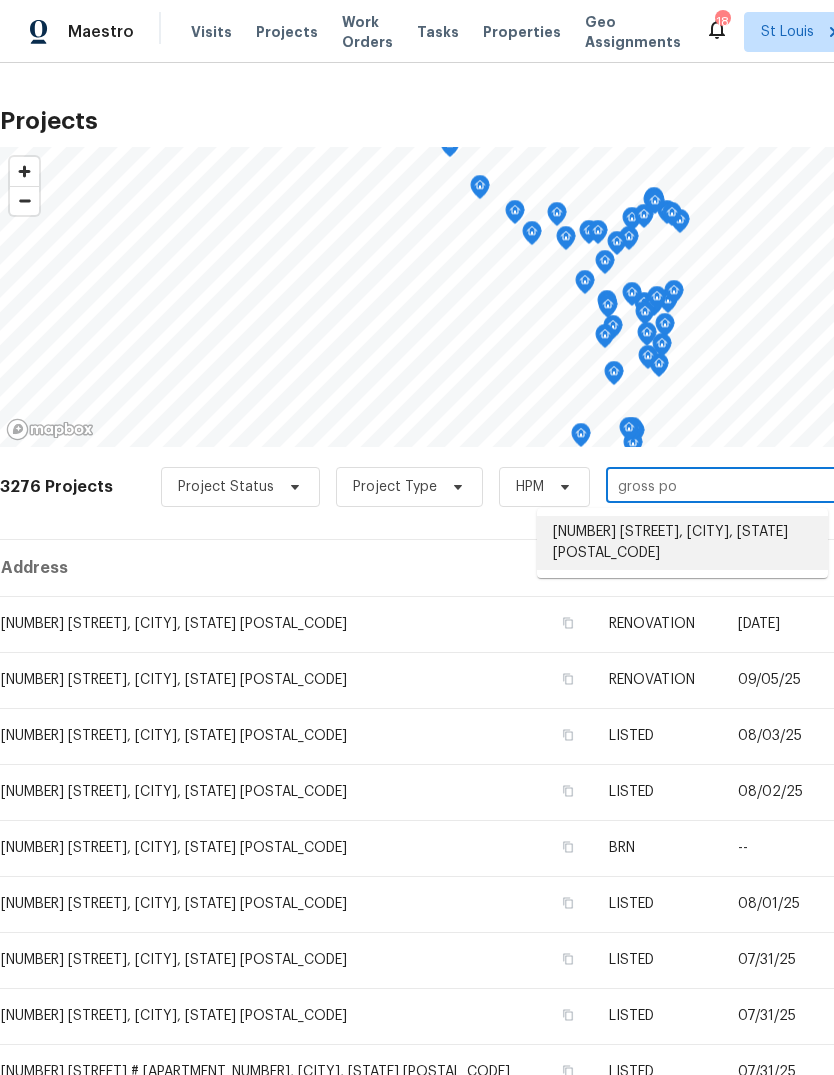 click on "2381 Gross Point Ln, Wildwood, MO 63011" at bounding box center [682, 543] 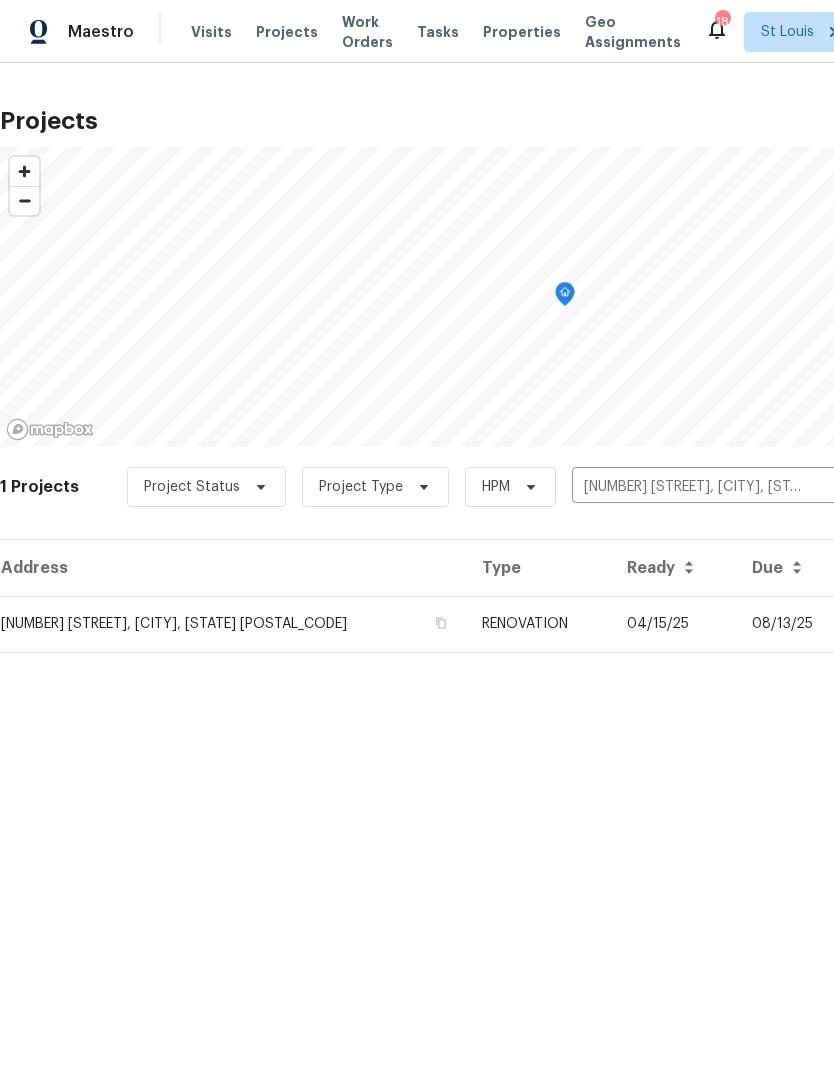 click on "RENOVATION" at bounding box center (538, 624) 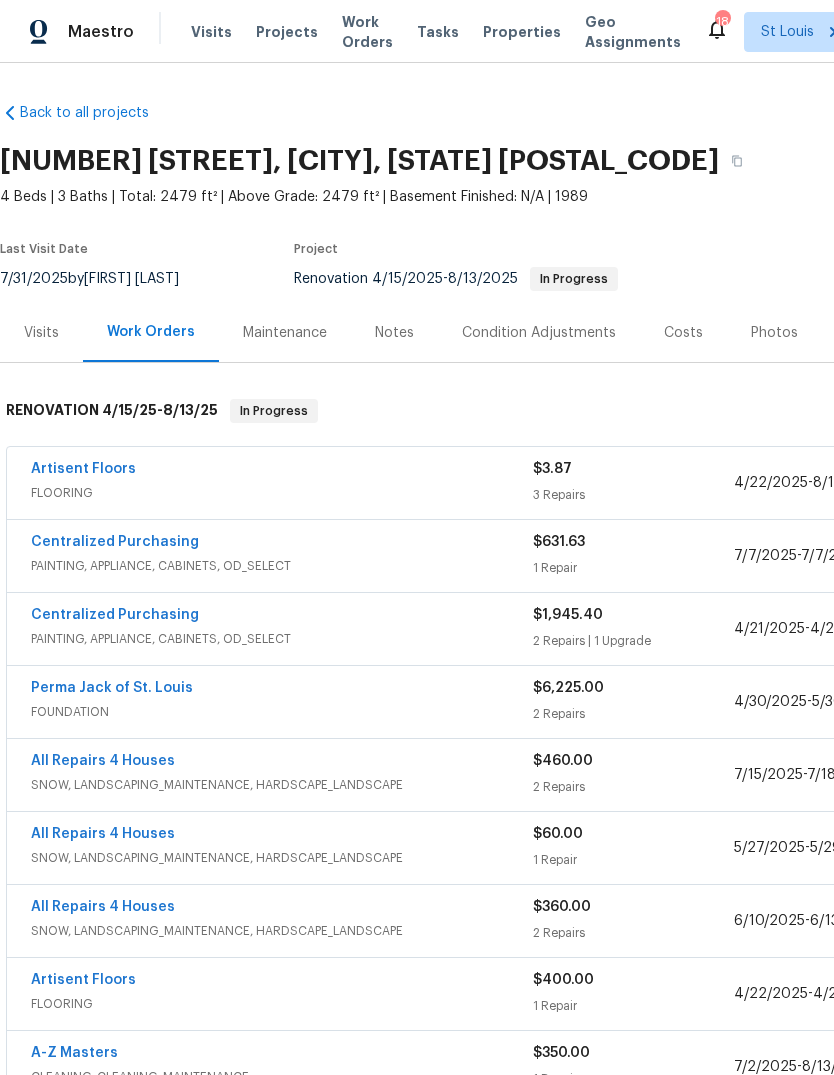 scroll, scrollTop: 0, scrollLeft: 0, axis: both 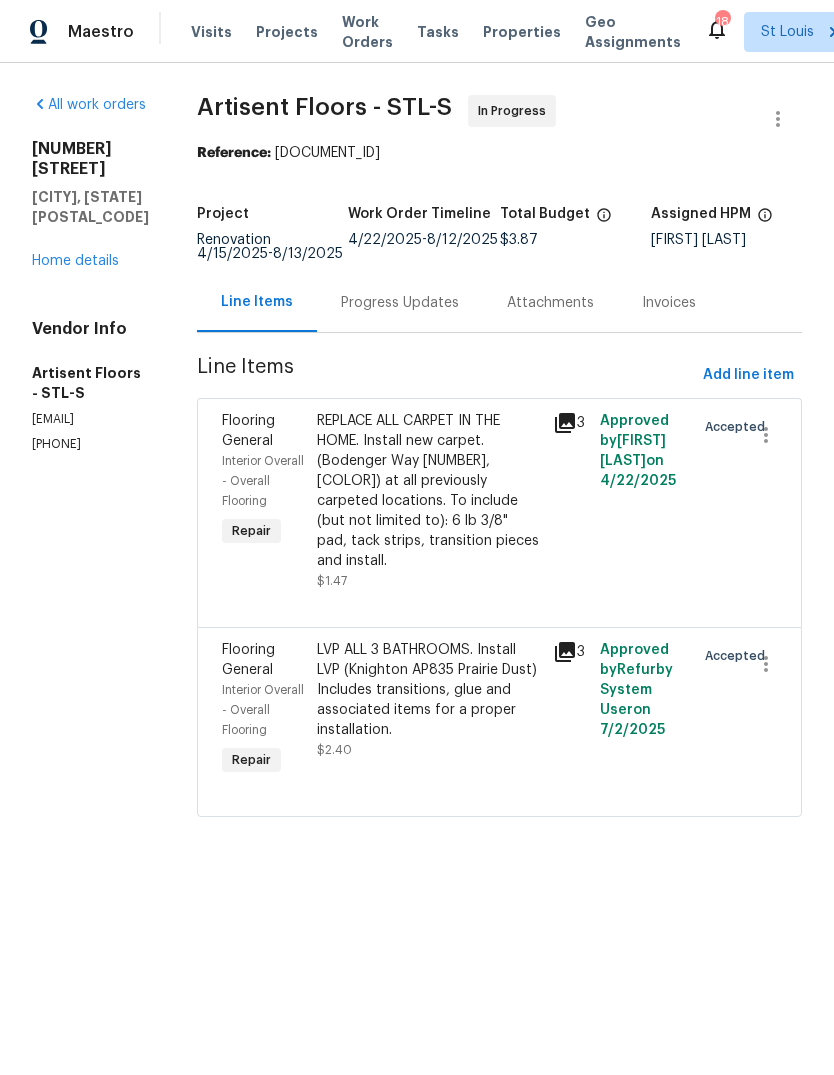 click on "Progress Updates" at bounding box center (400, 302) 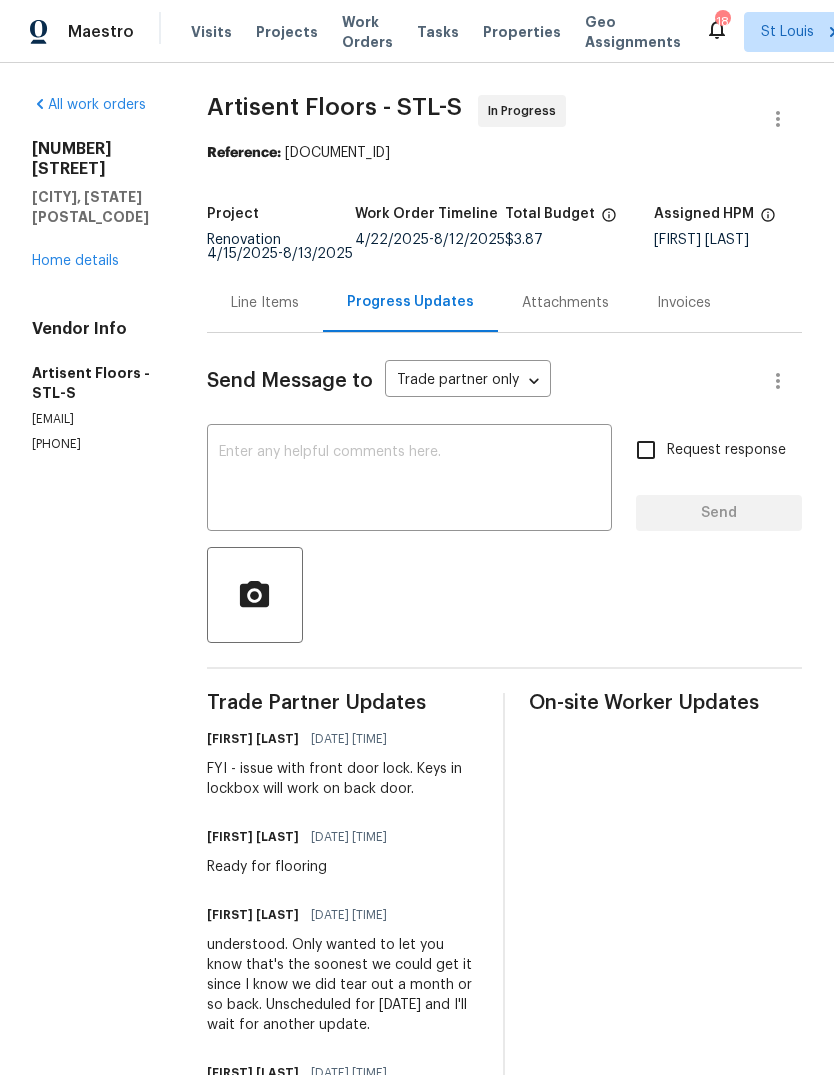 click at bounding box center (409, 480) 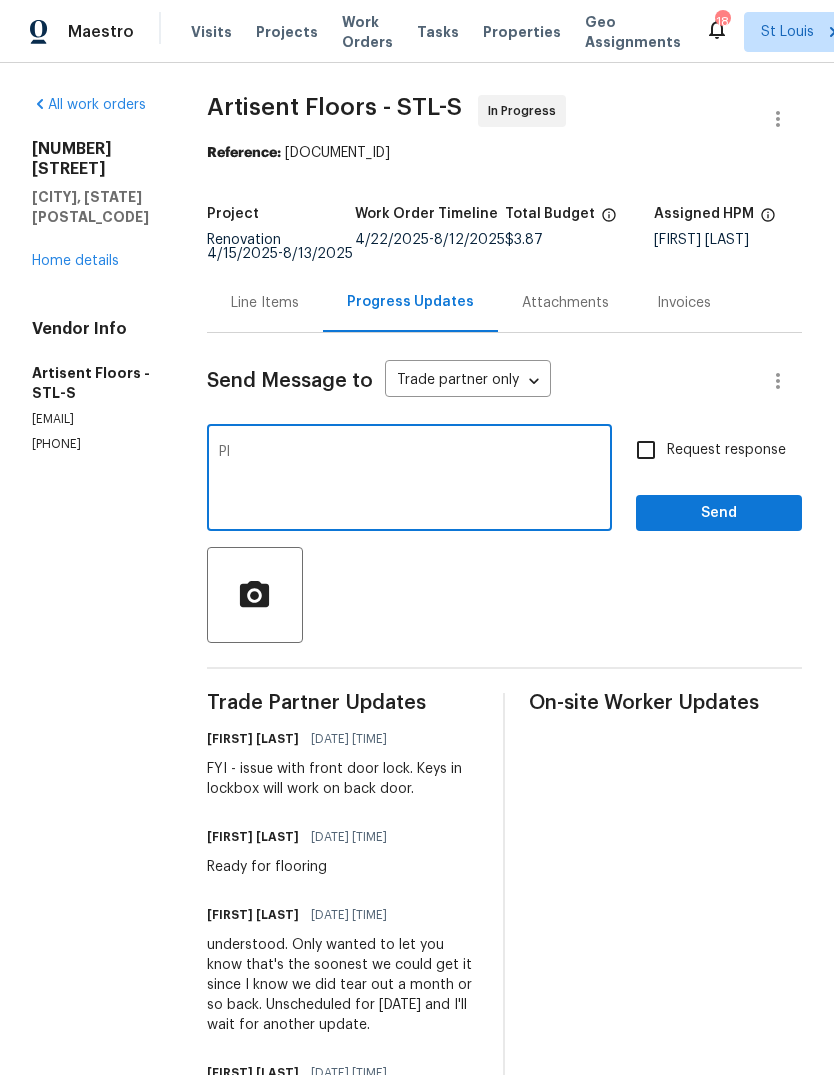 type on "P" 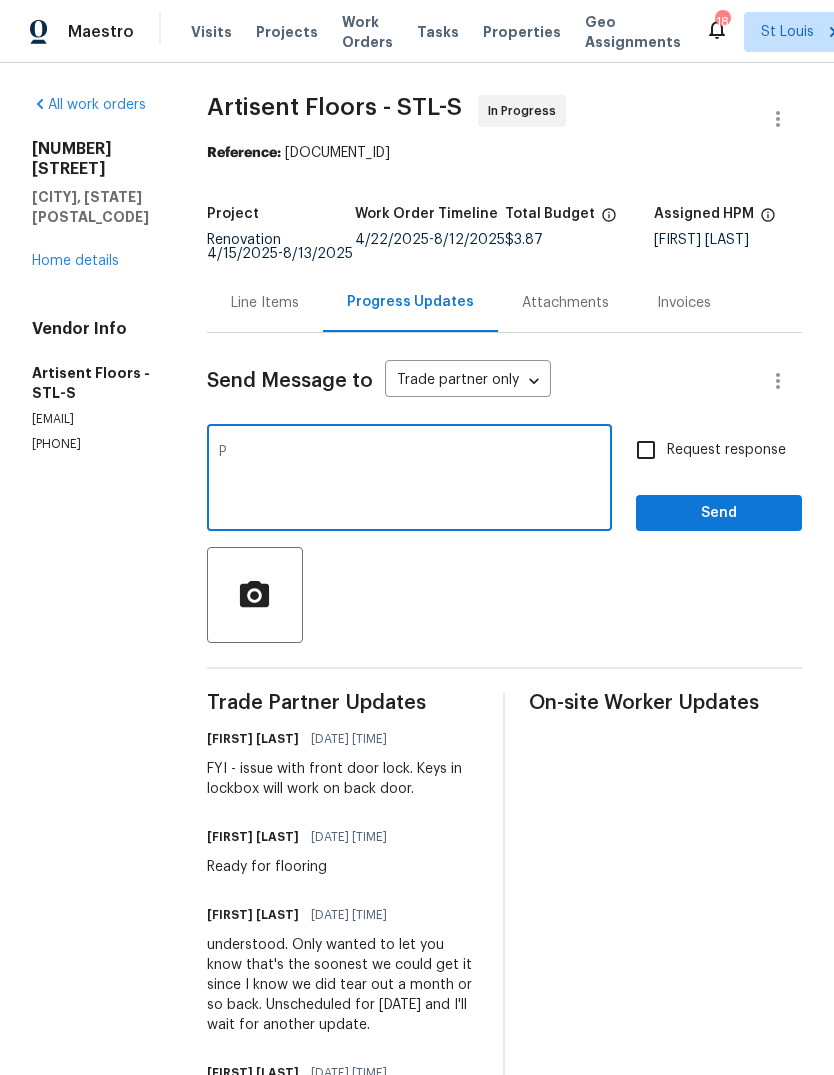 type 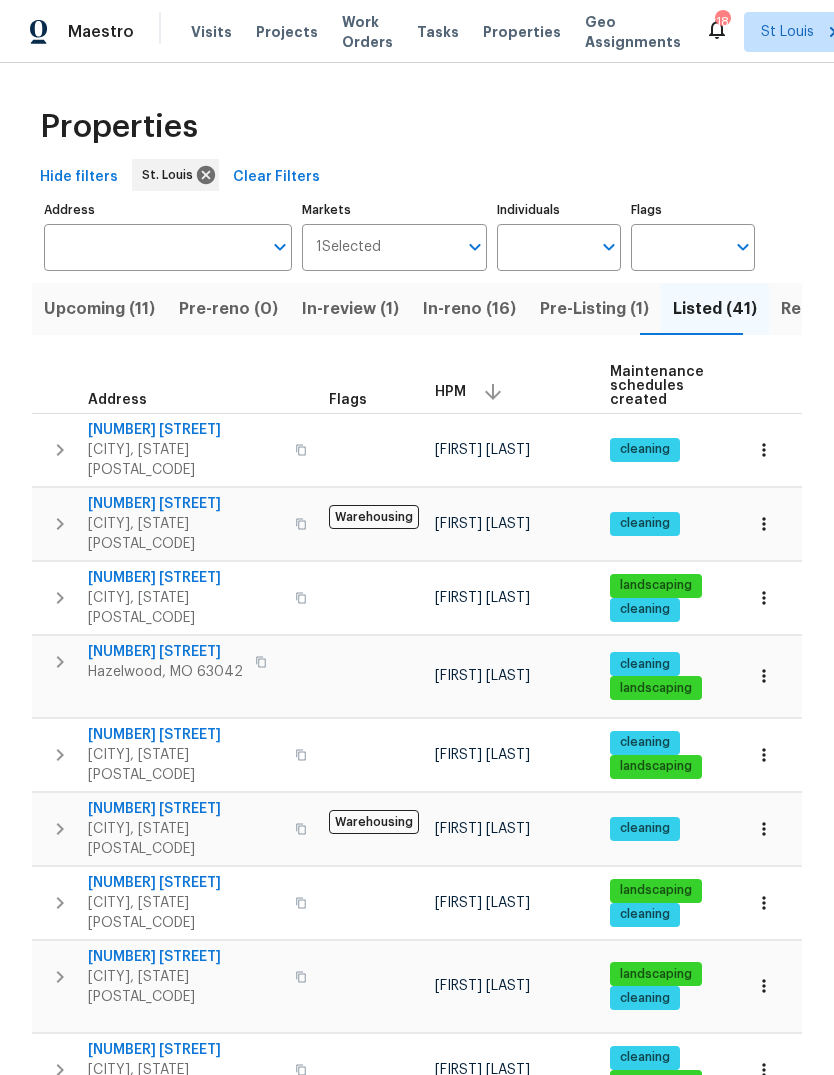 scroll, scrollTop: 0, scrollLeft: 0, axis: both 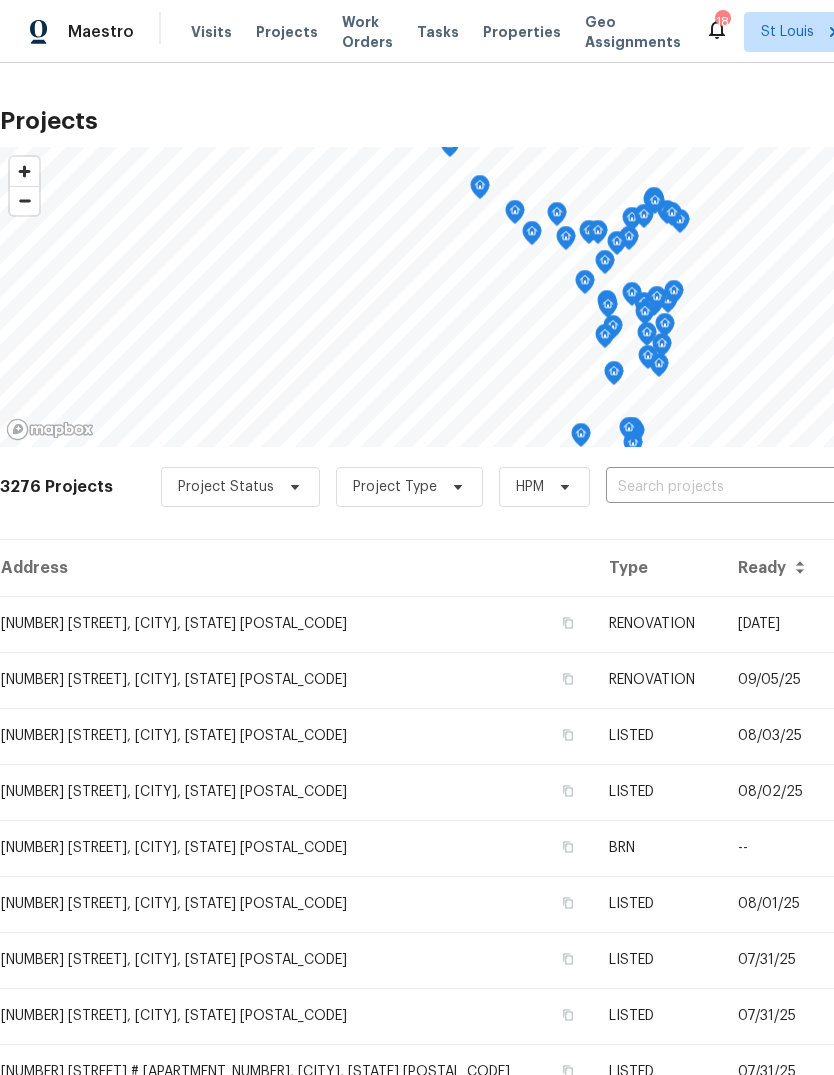 click at bounding box center (720, 487) 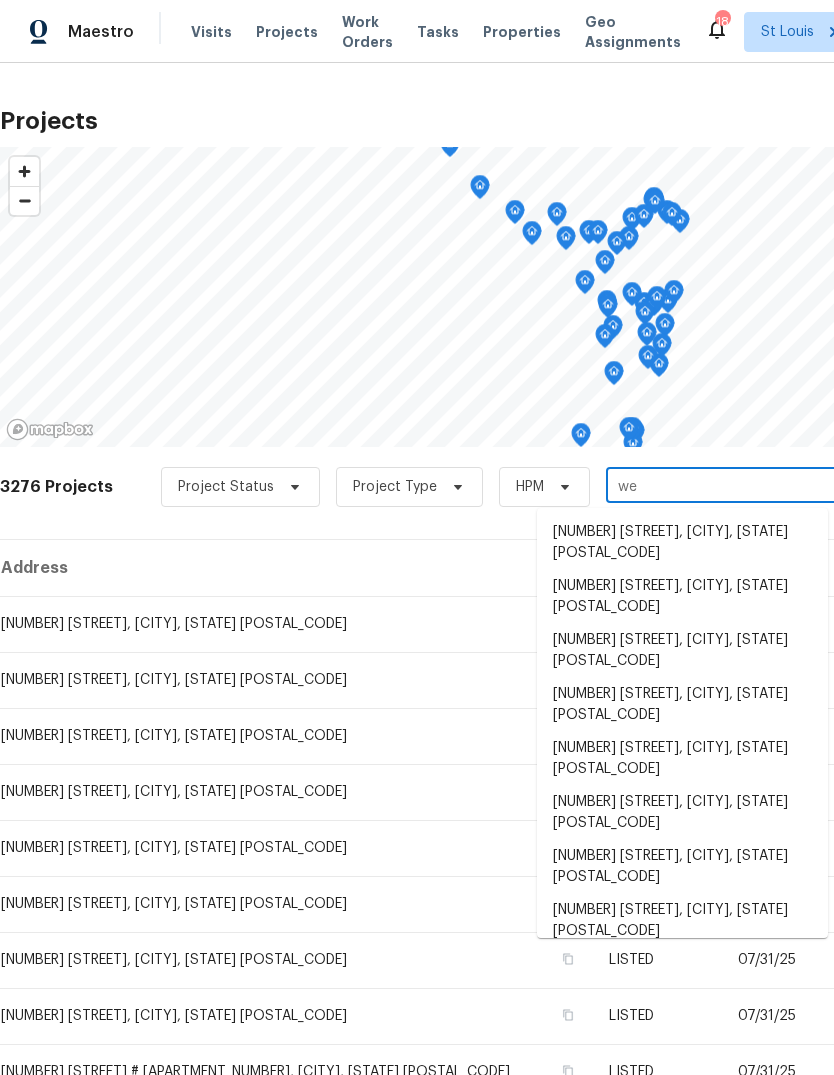 type on "w" 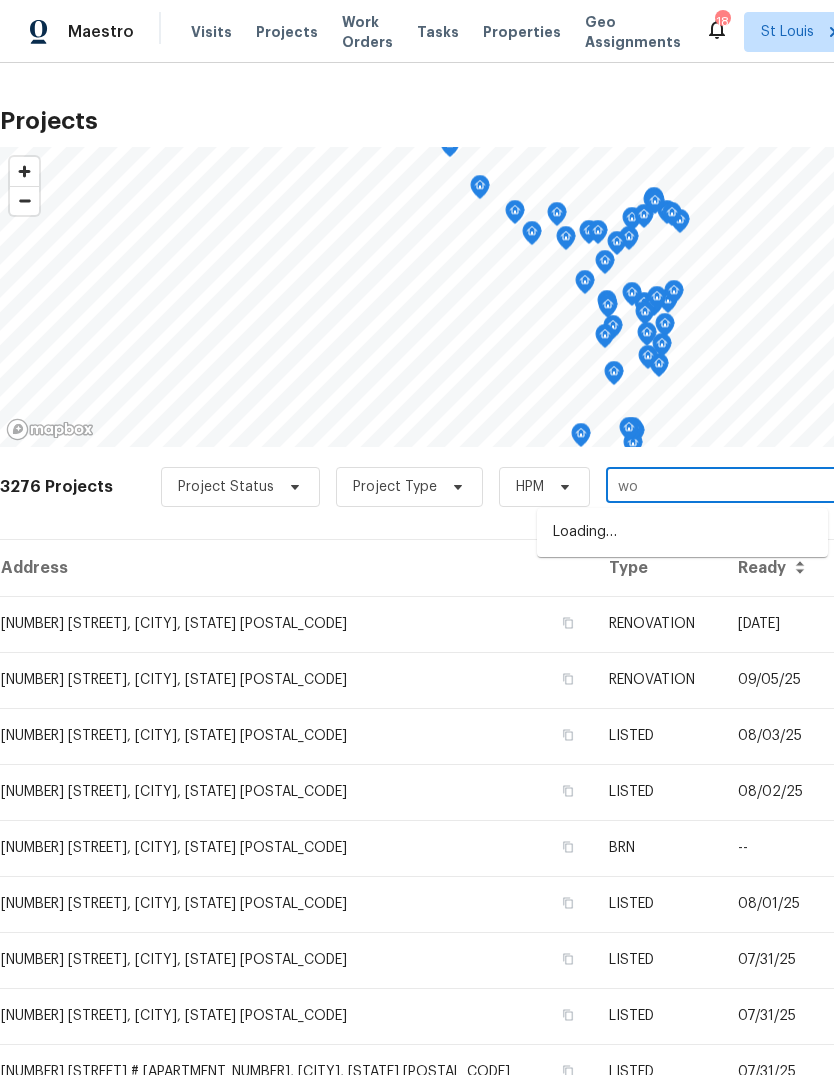 type on "w" 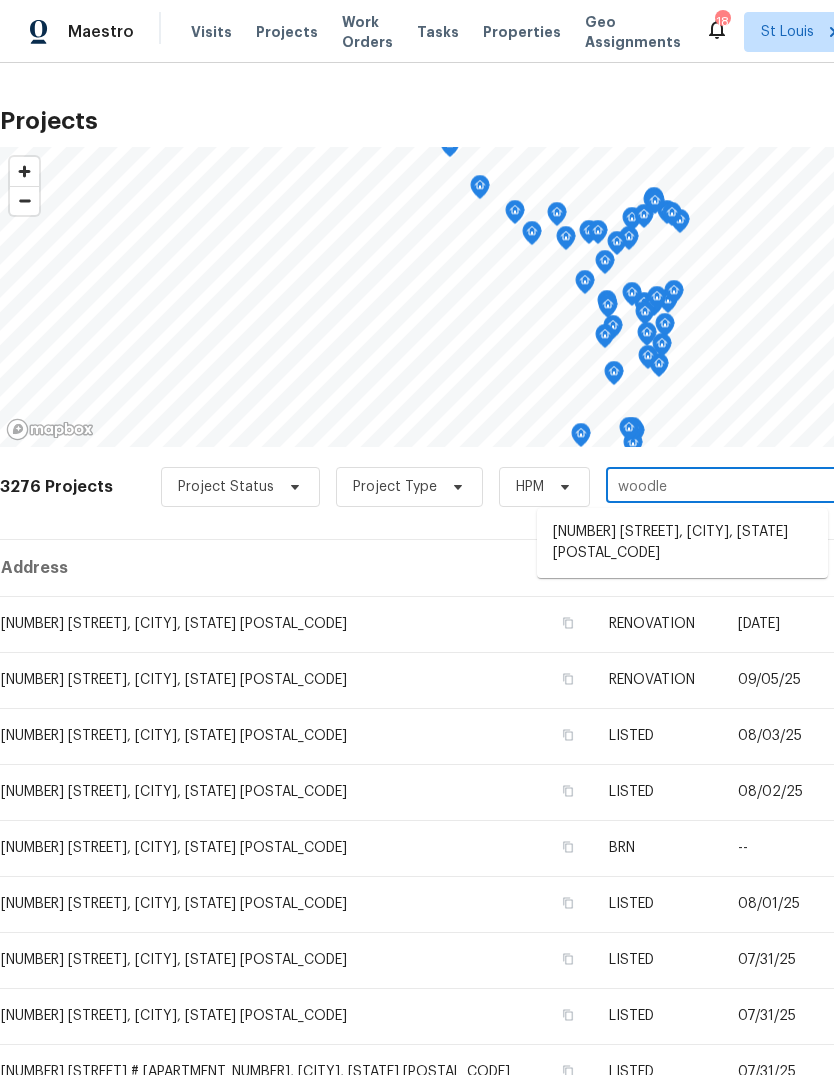 type on "woodlet" 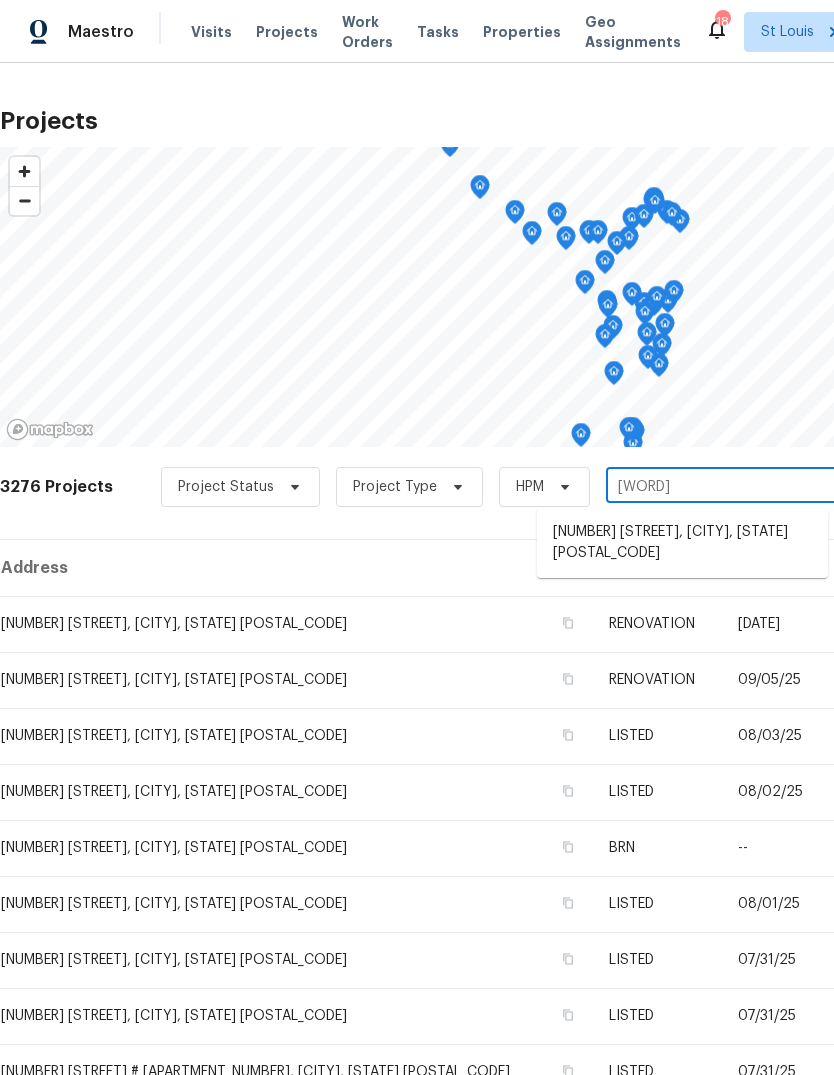 click on "15969 Woodlet Park Ct, Chesterfield, MO 63017" at bounding box center (682, 543) 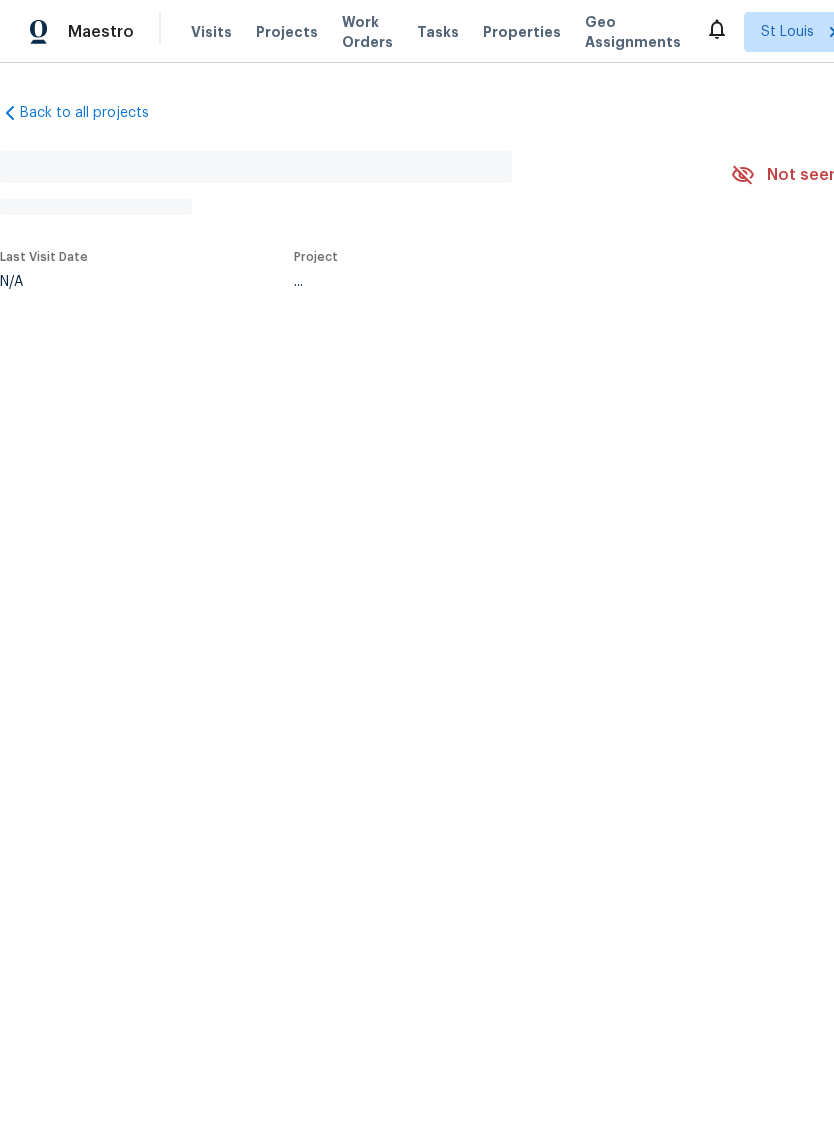 scroll, scrollTop: 0, scrollLeft: 0, axis: both 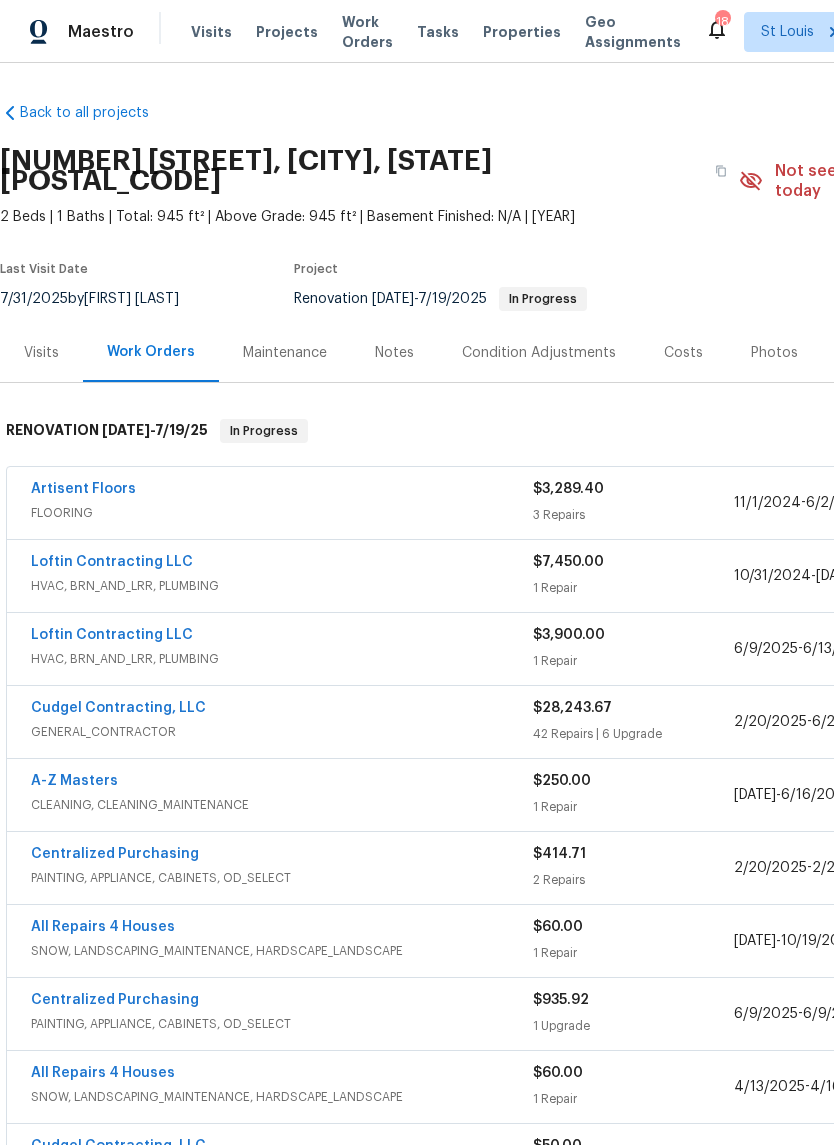 click on "Artisent Floors" at bounding box center (83, 489) 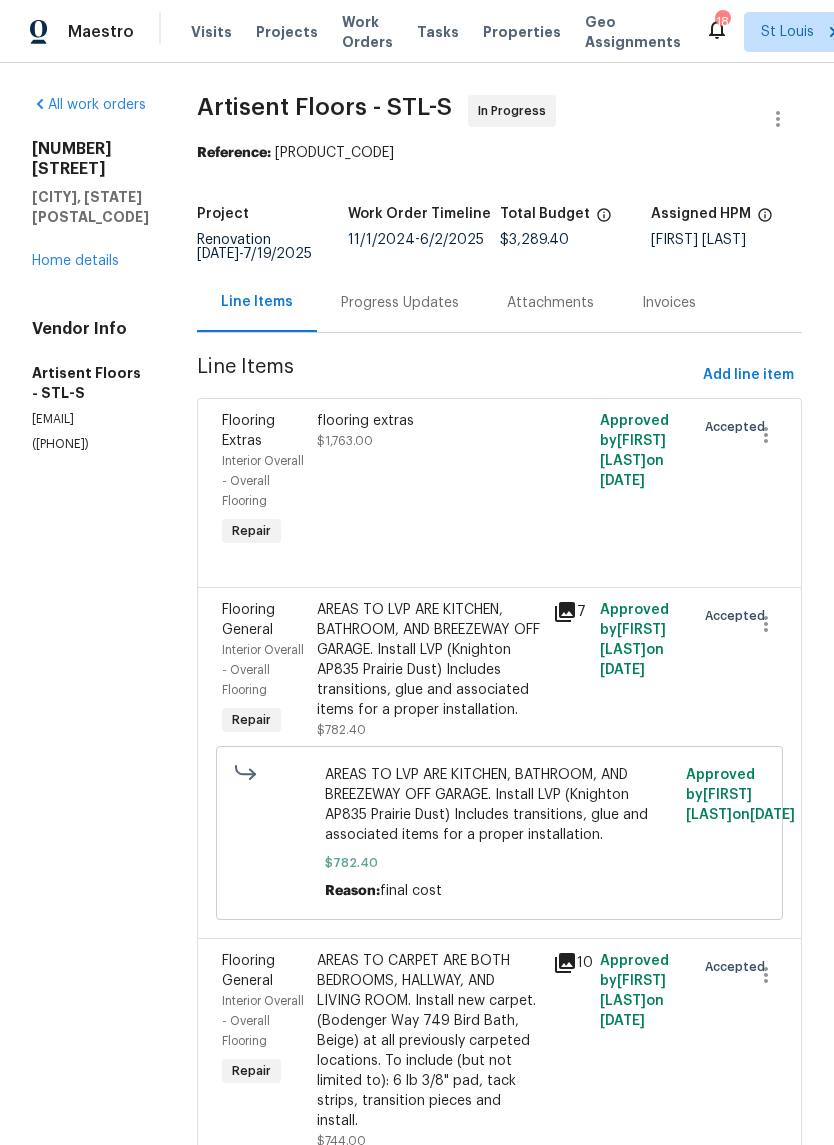 click on "Progress Updates" at bounding box center [400, 303] 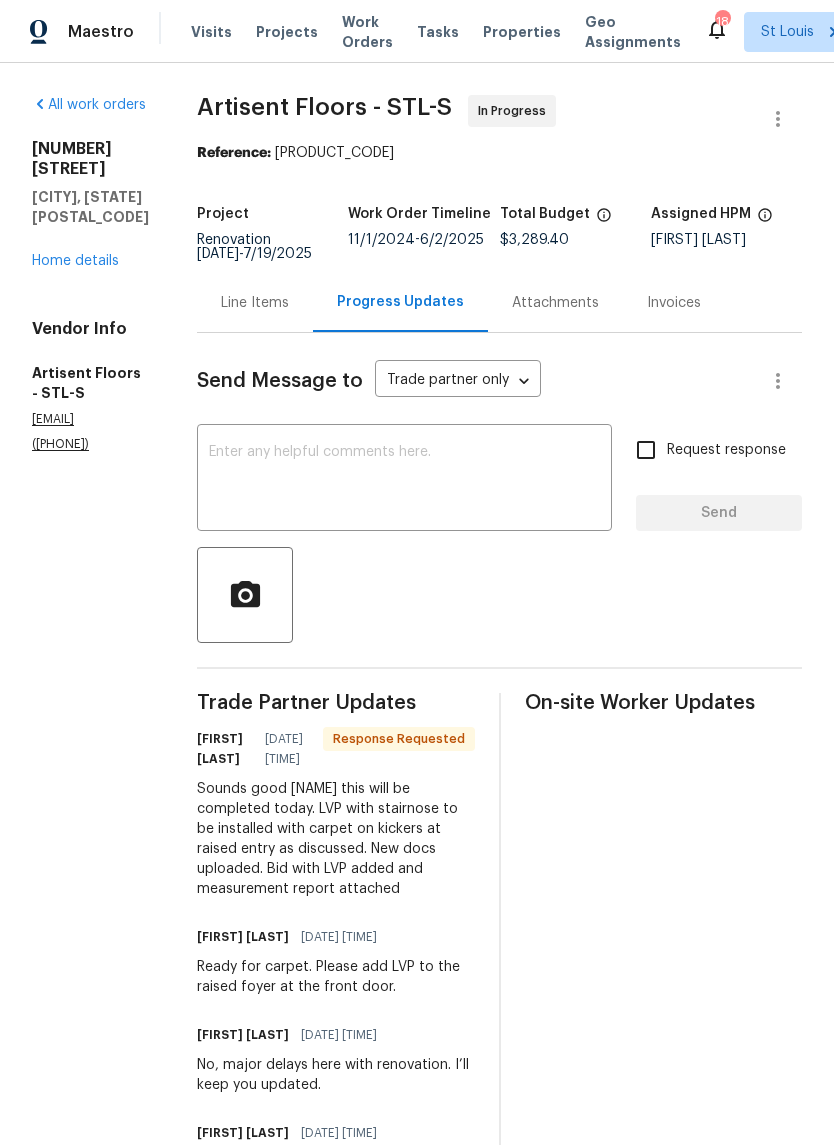 click on "Line Items" at bounding box center [255, 303] 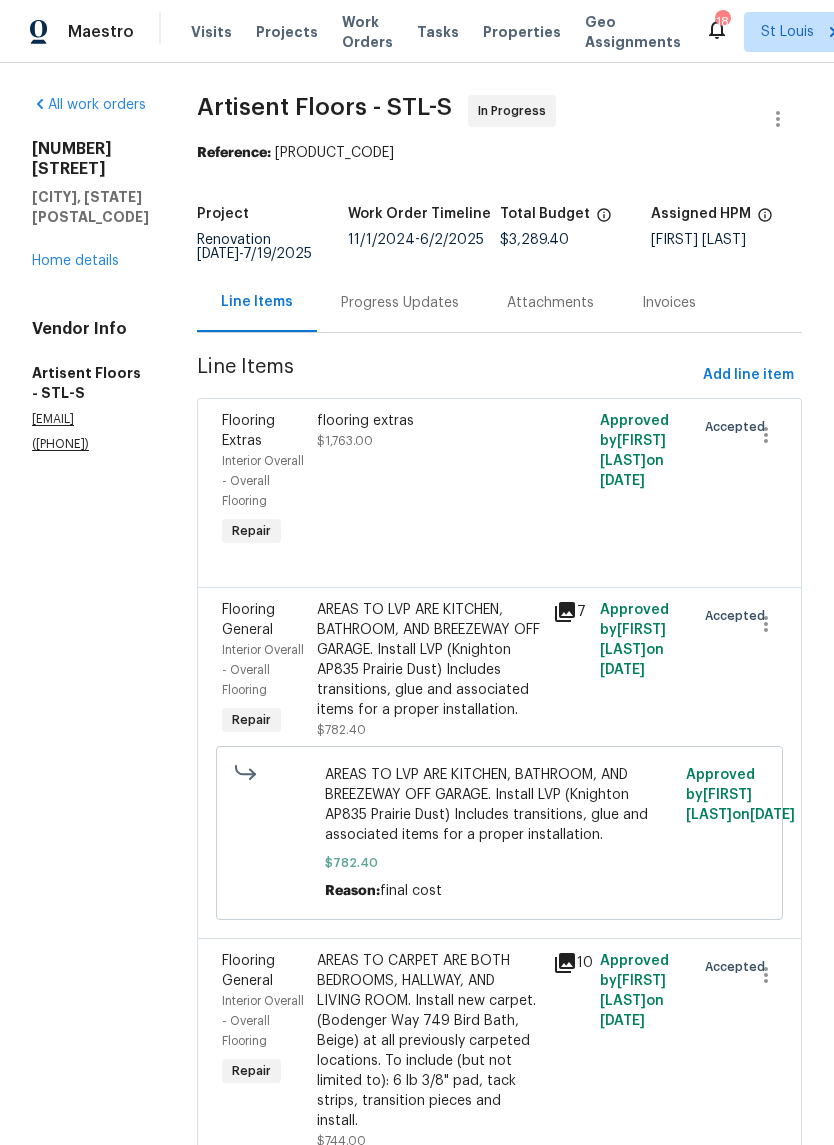 click on "Progress Updates" at bounding box center (400, 303) 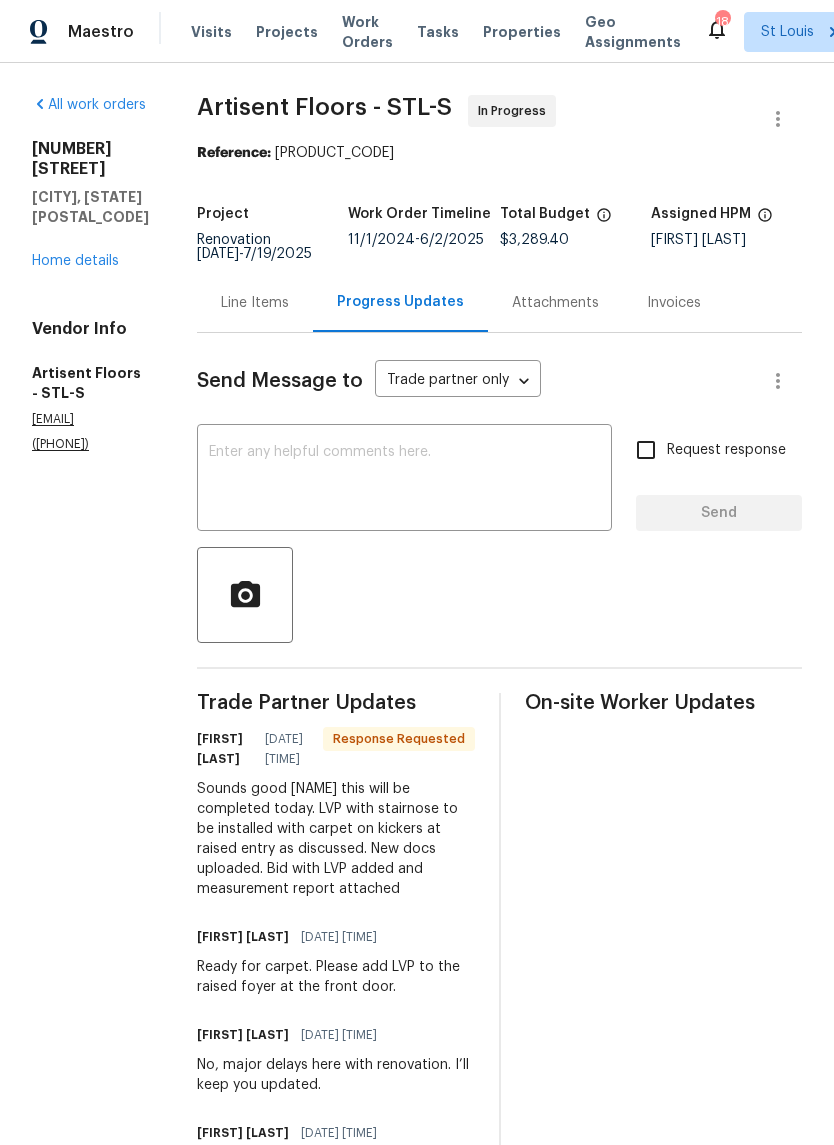 click at bounding box center (404, 480) 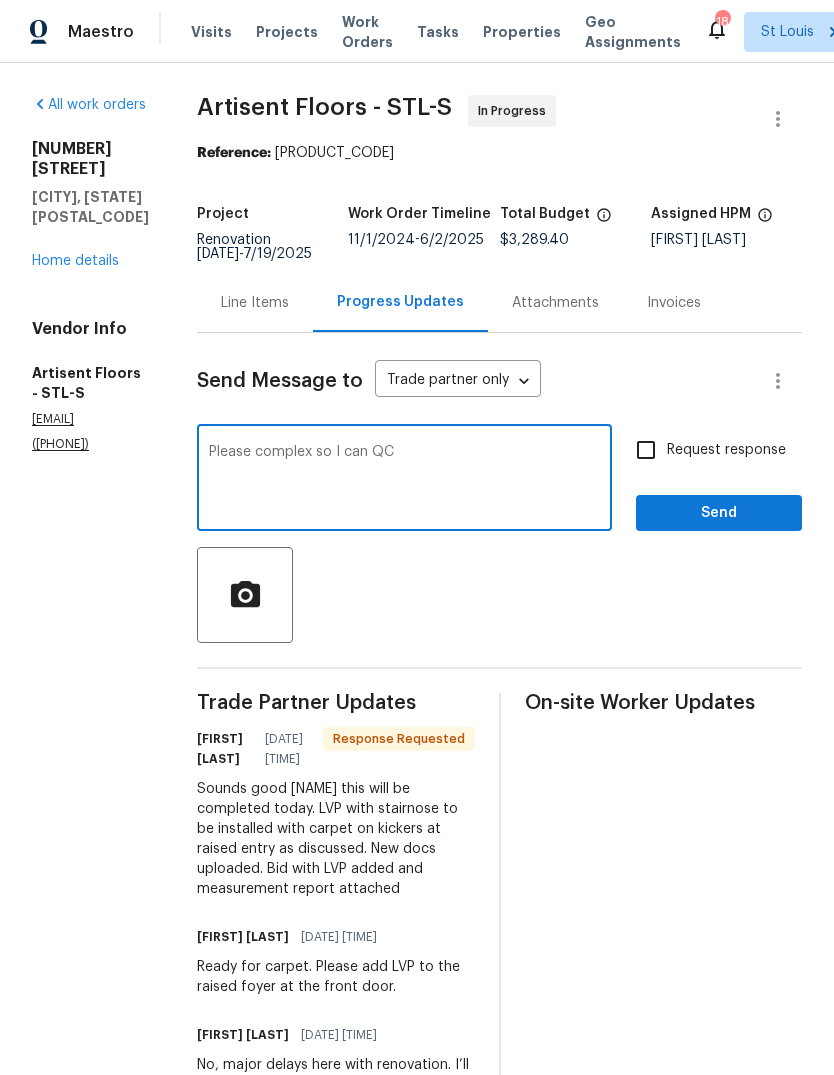 type on "Please complex so I can QC" 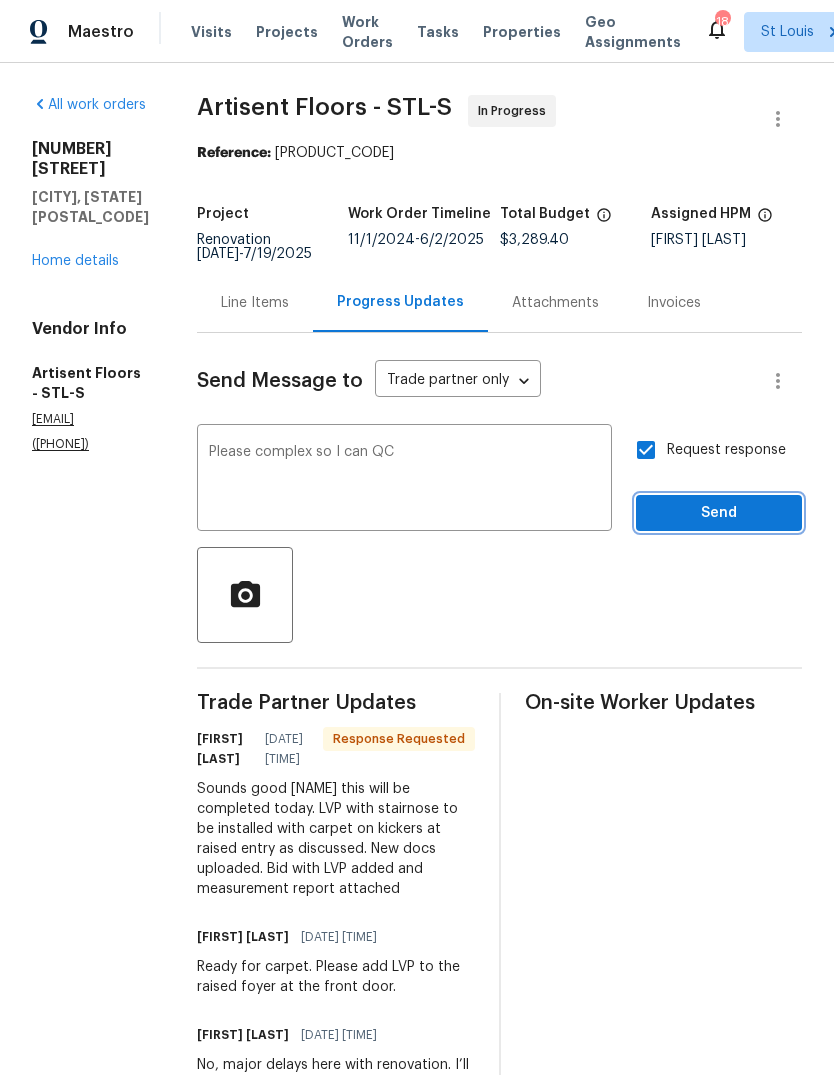click on "Send" at bounding box center (719, 513) 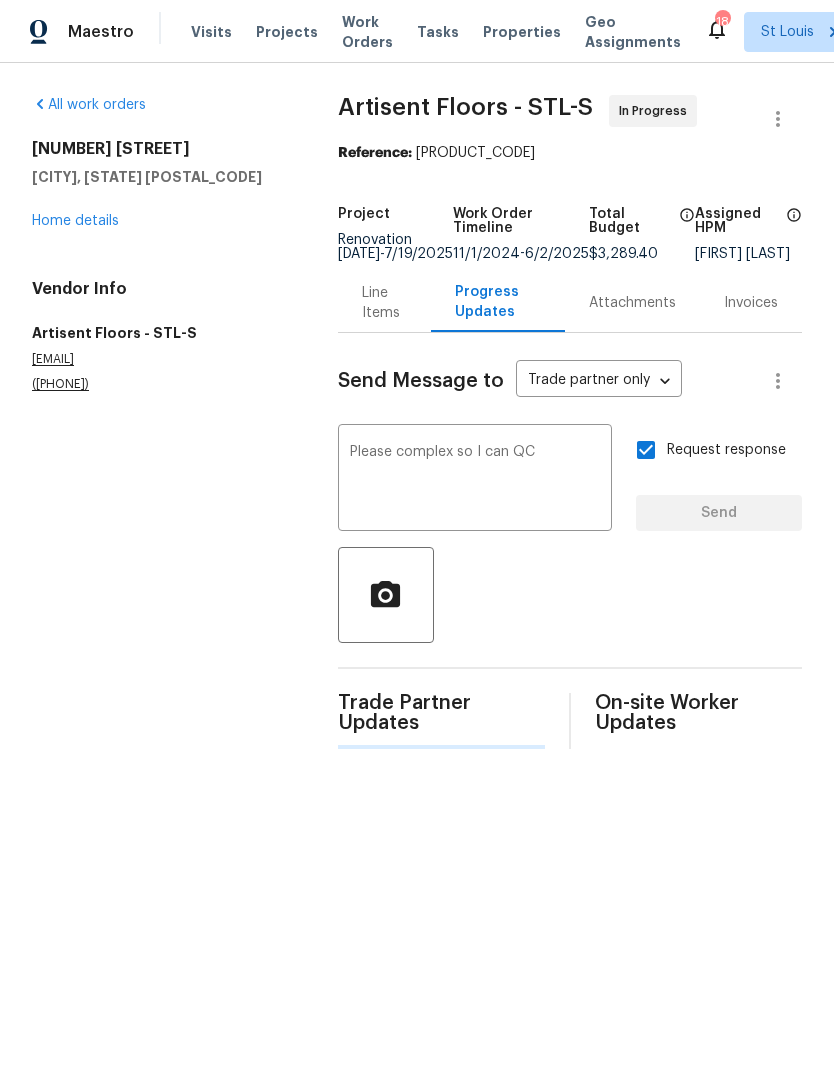 type 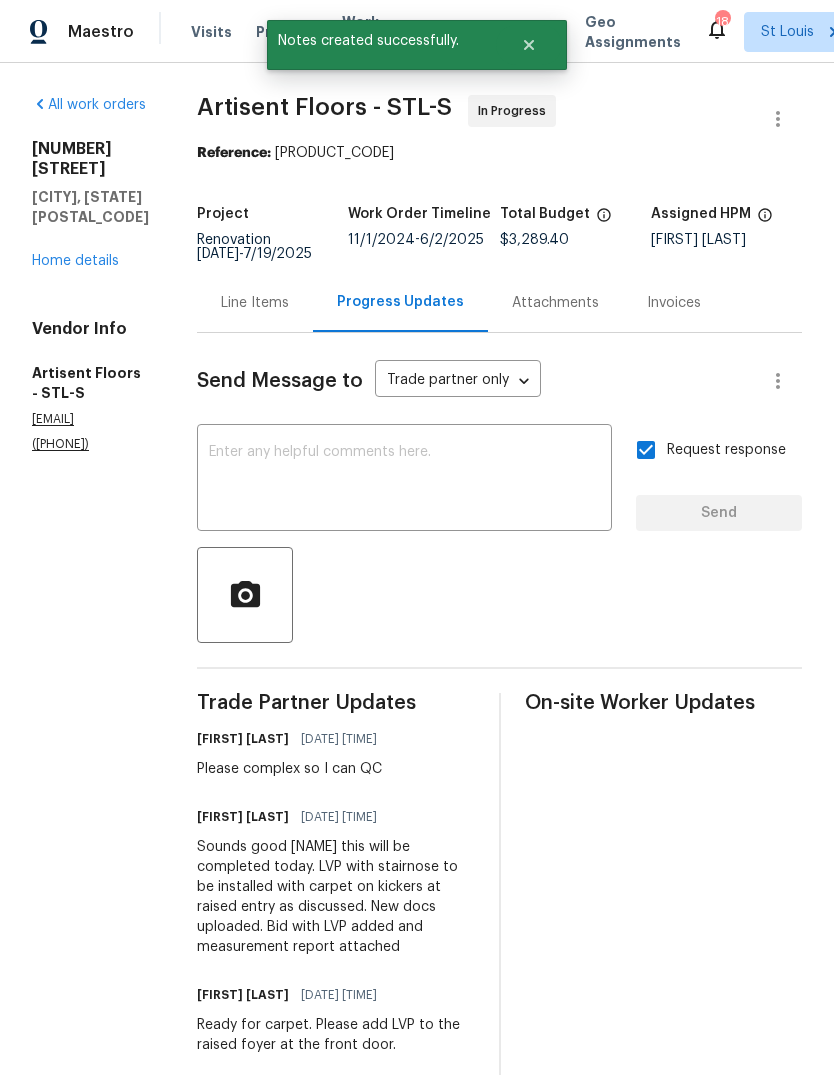 click on "Line Items" at bounding box center [255, 303] 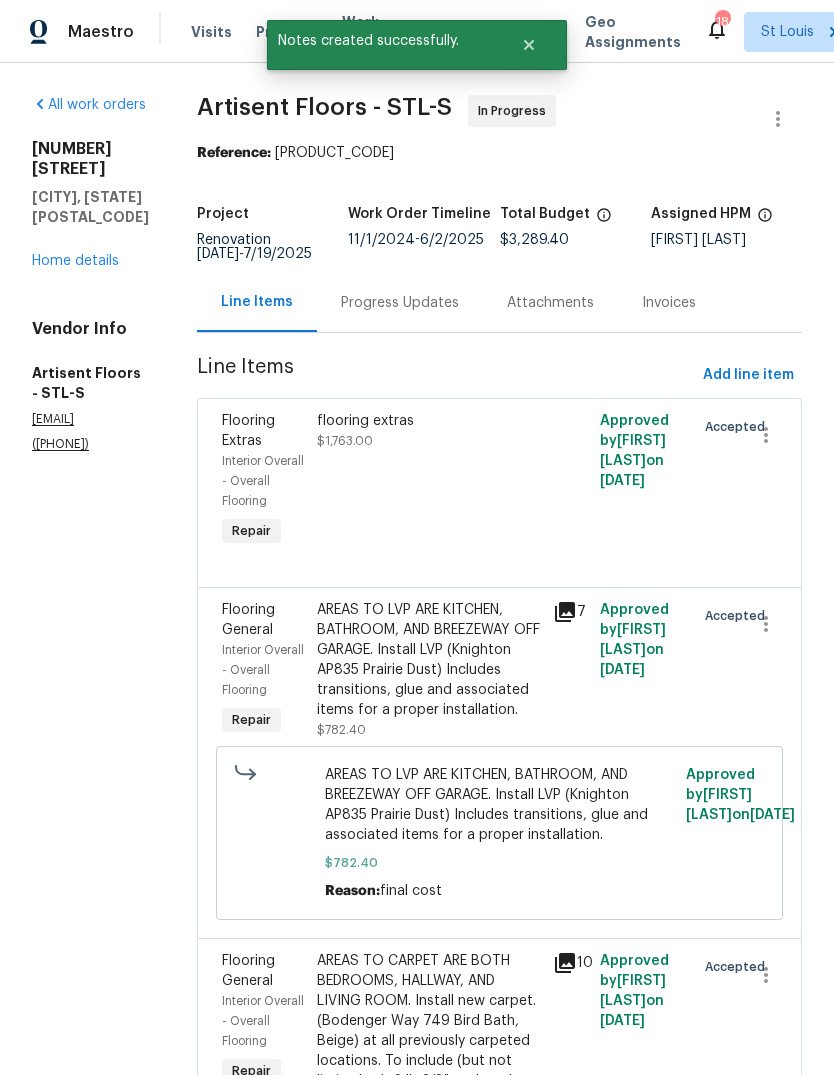 click on "Home details" at bounding box center [75, 261] 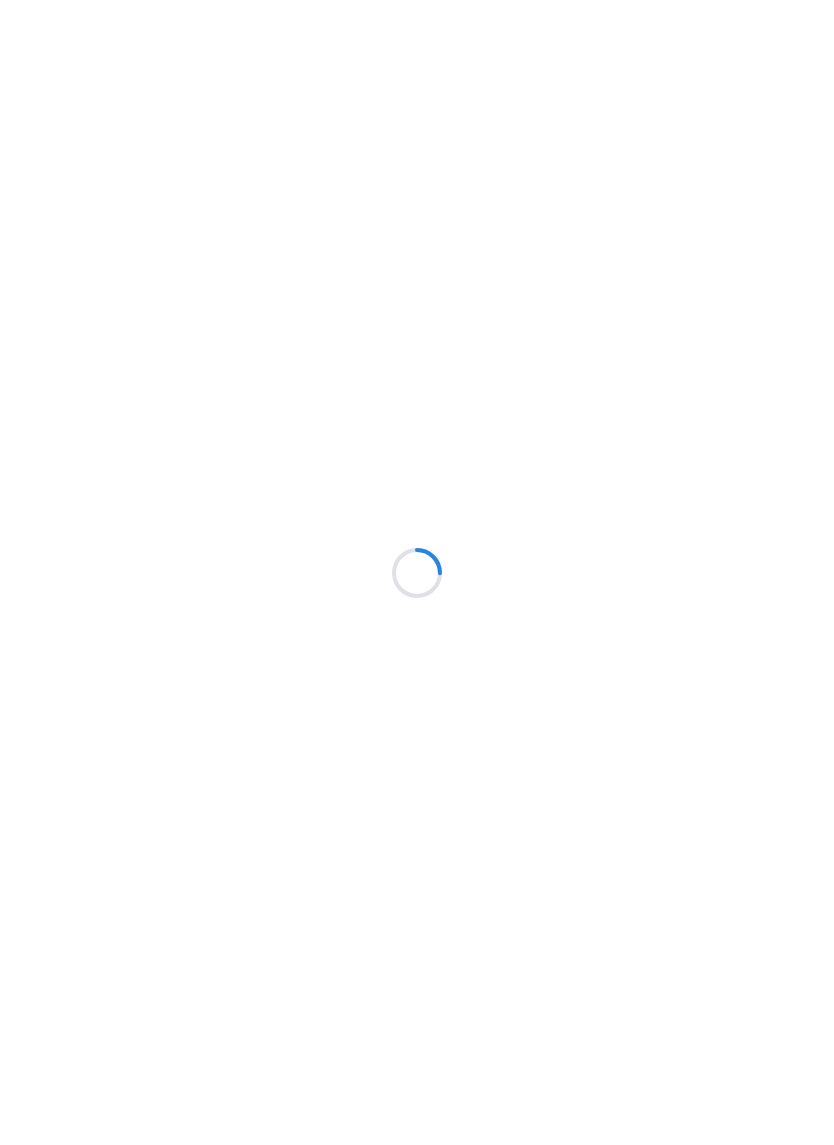 scroll, scrollTop: 0, scrollLeft: 0, axis: both 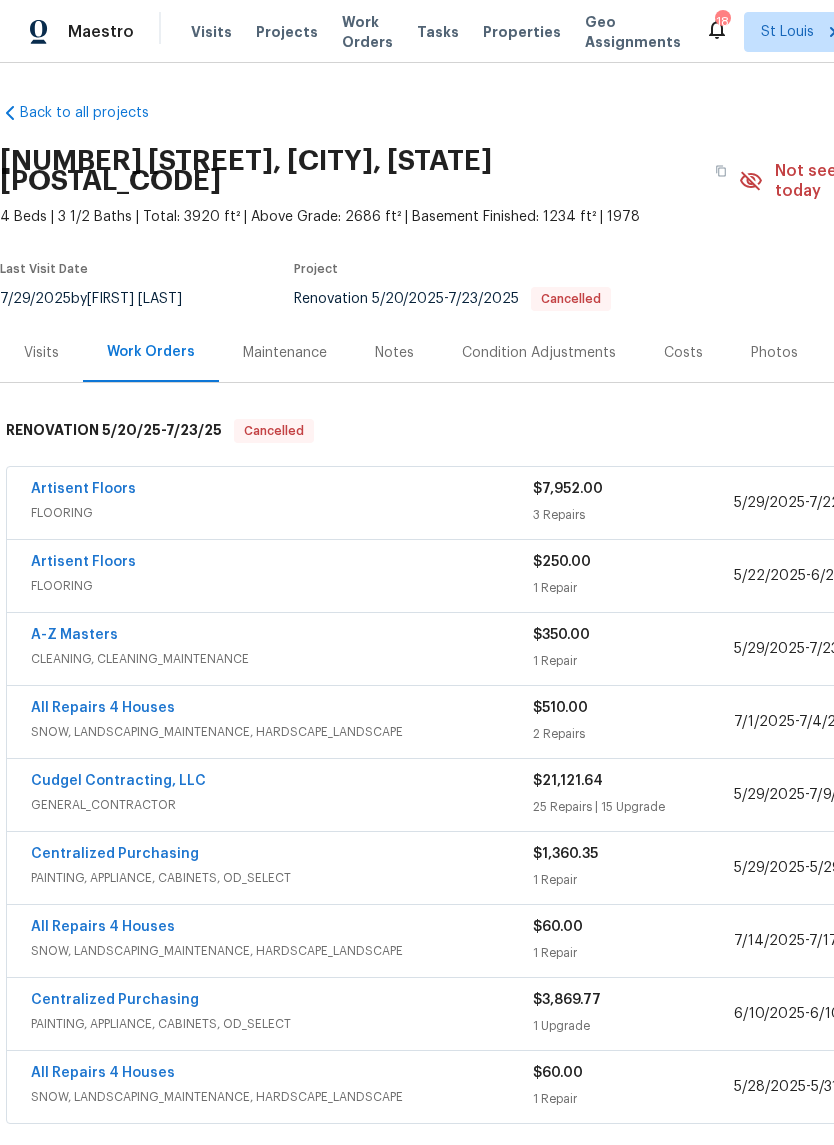 click on "Artisent Floors" at bounding box center [83, 489] 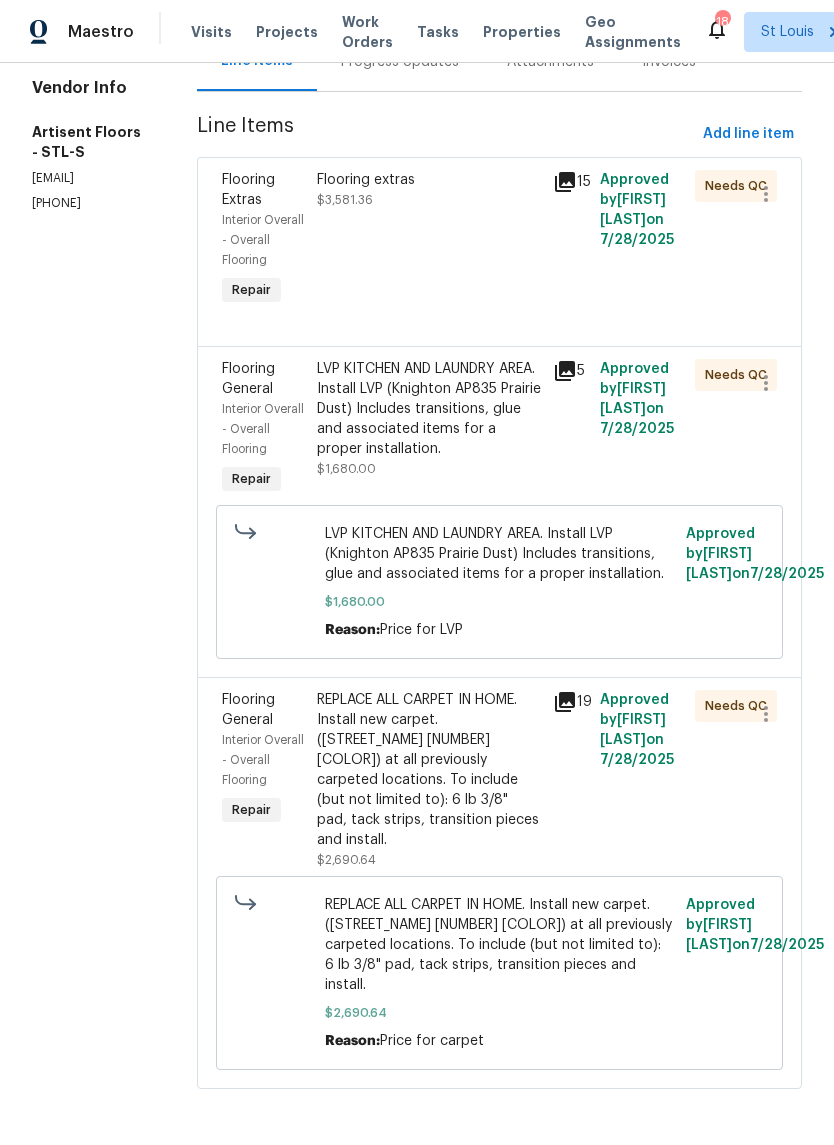 scroll, scrollTop: 277, scrollLeft: 0, axis: vertical 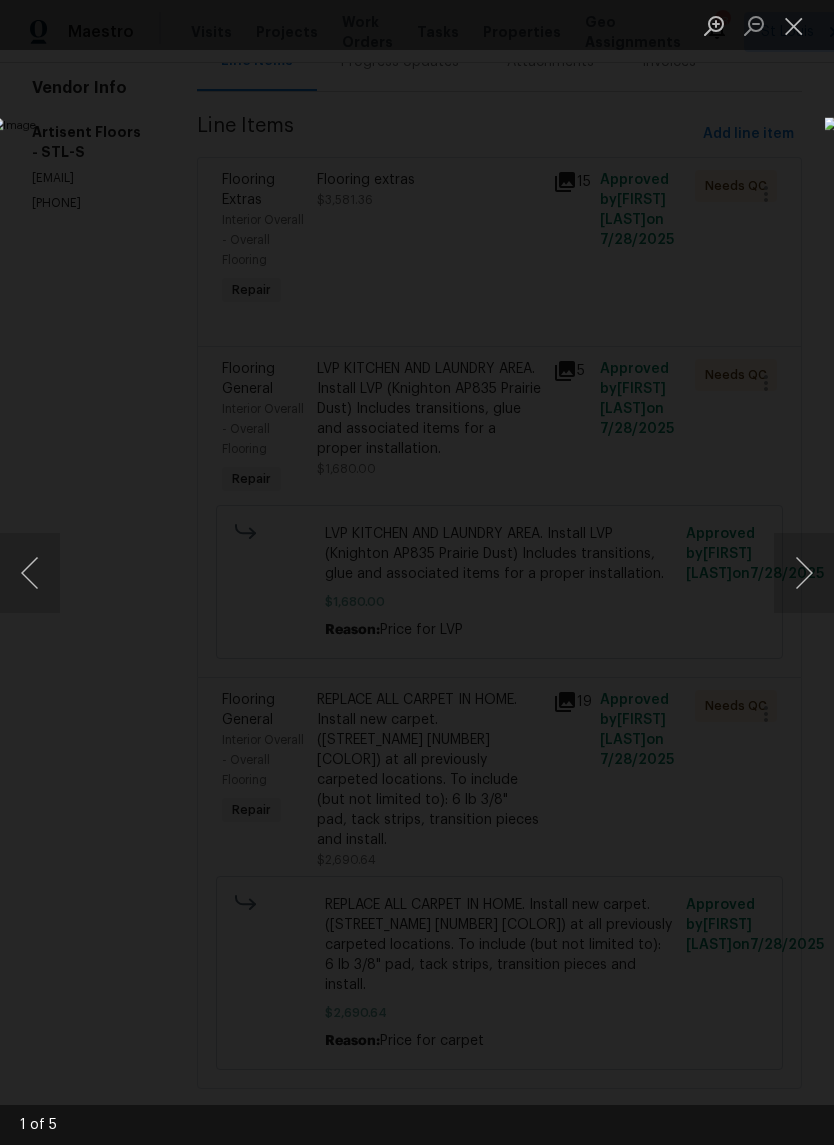 click at bounding box center (804, 573) 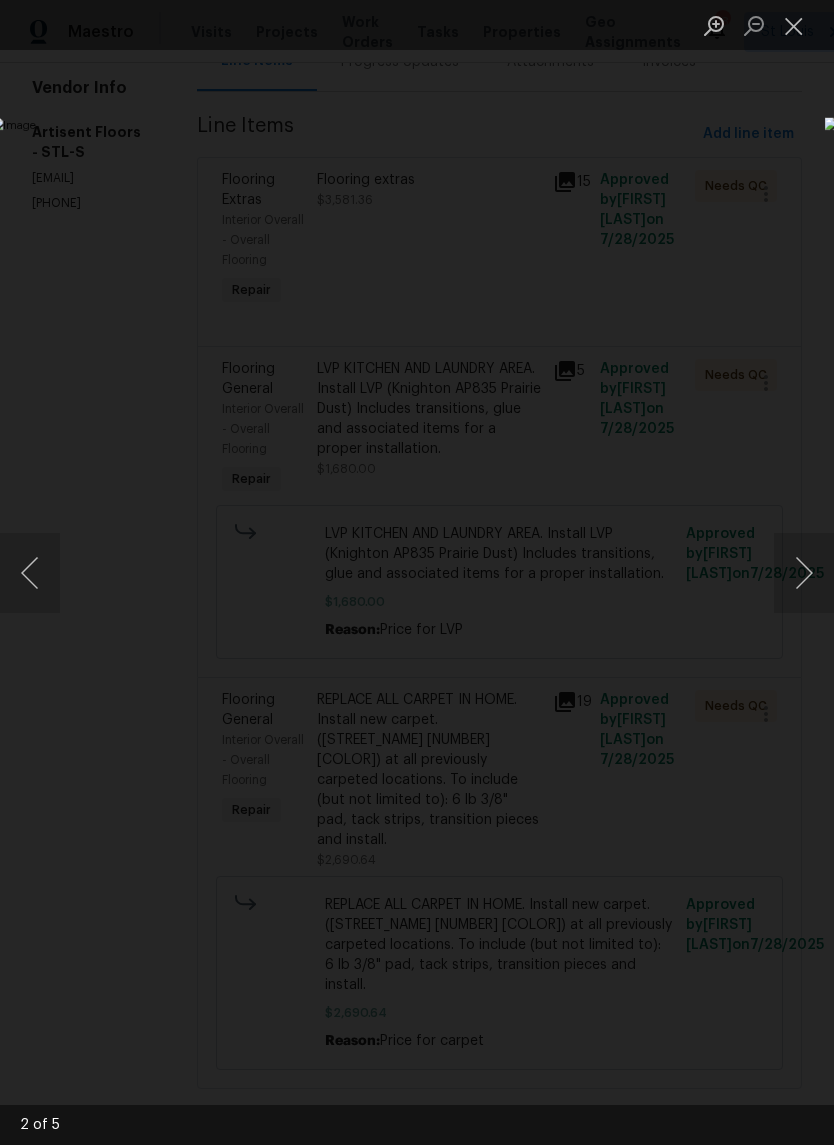 click at bounding box center [804, 573] 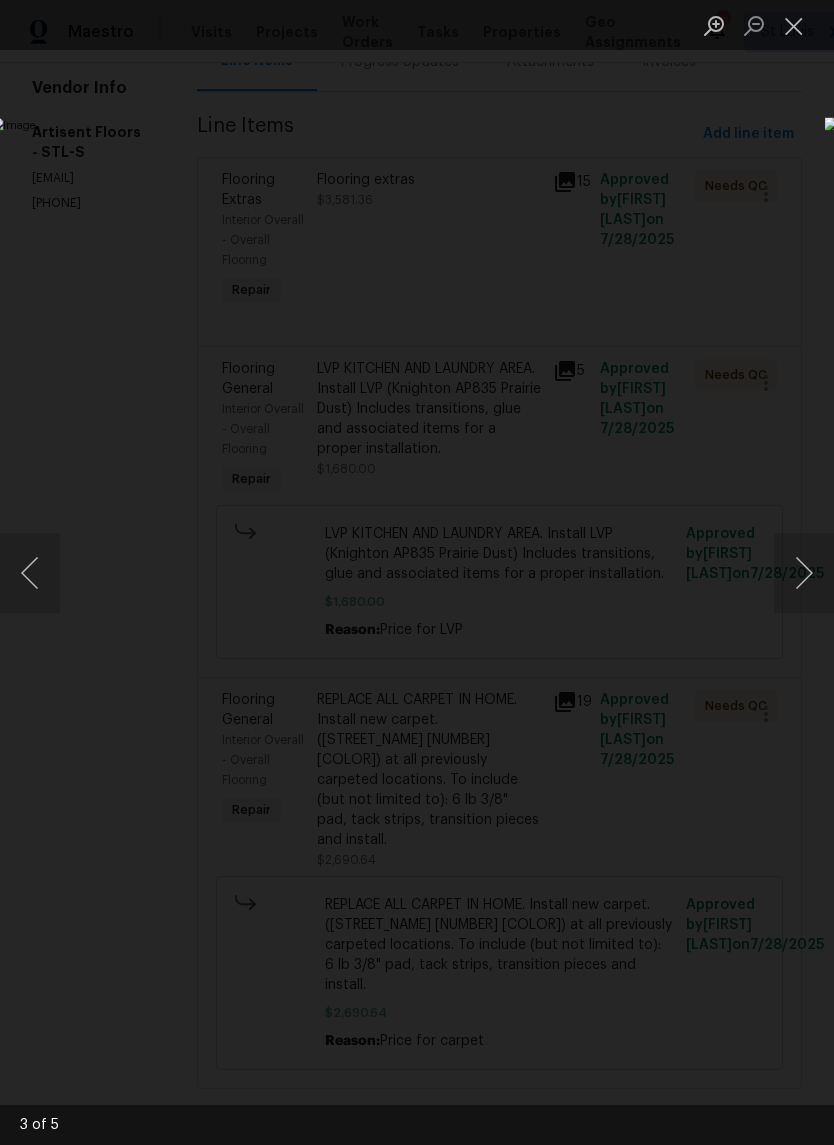click at bounding box center [804, 573] 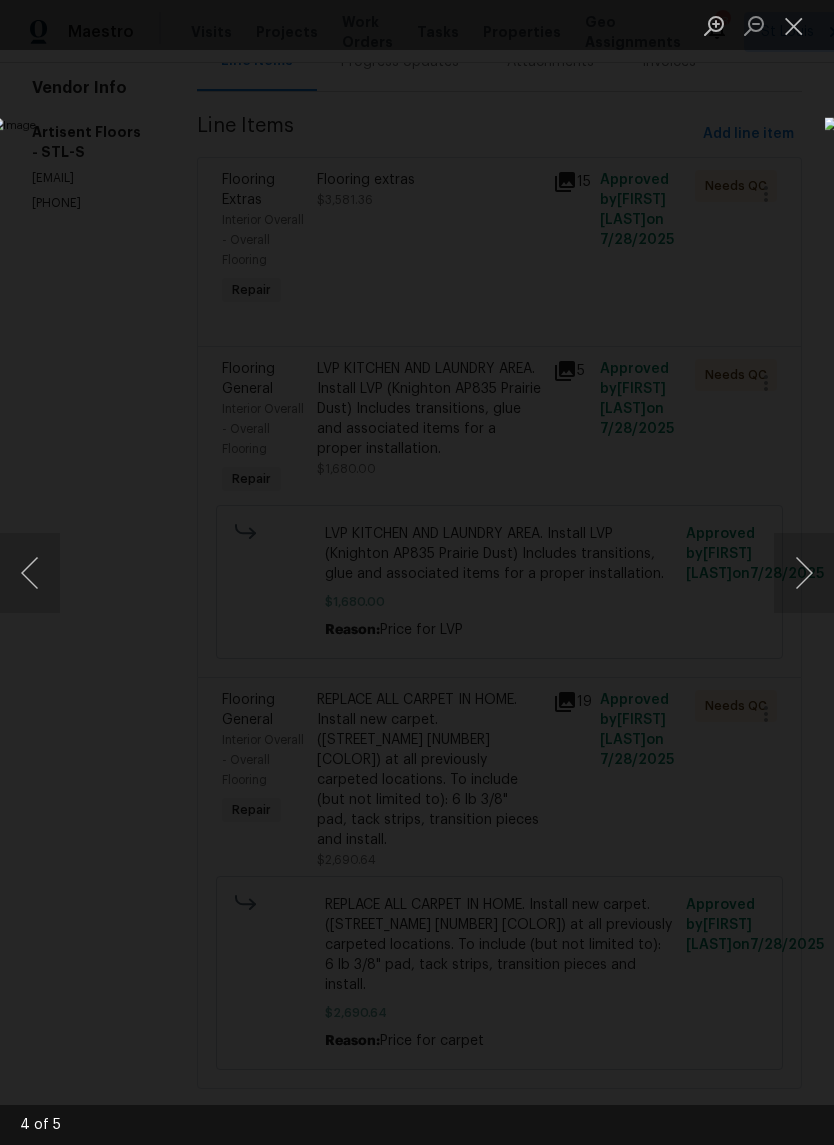 click at bounding box center [804, 573] 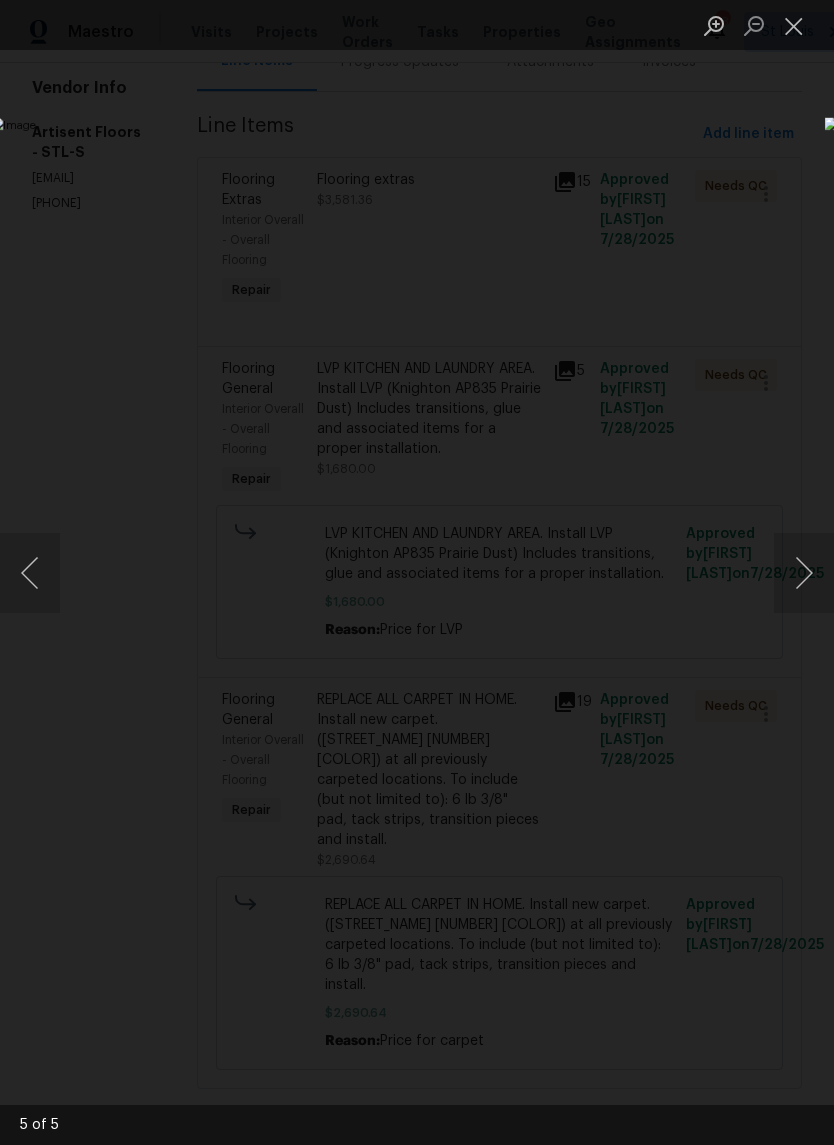 click at bounding box center (794, 25) 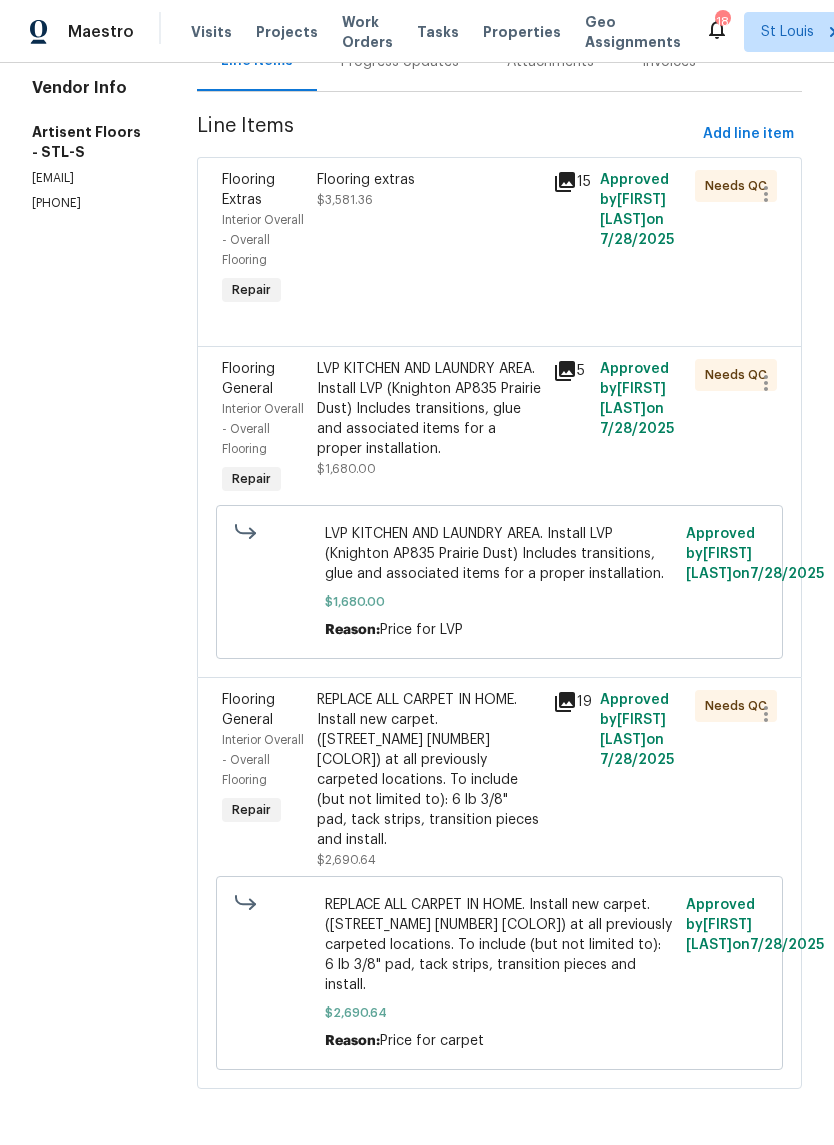 click on "Flooring extras $3,581.36" at bounding box center (429, 240) 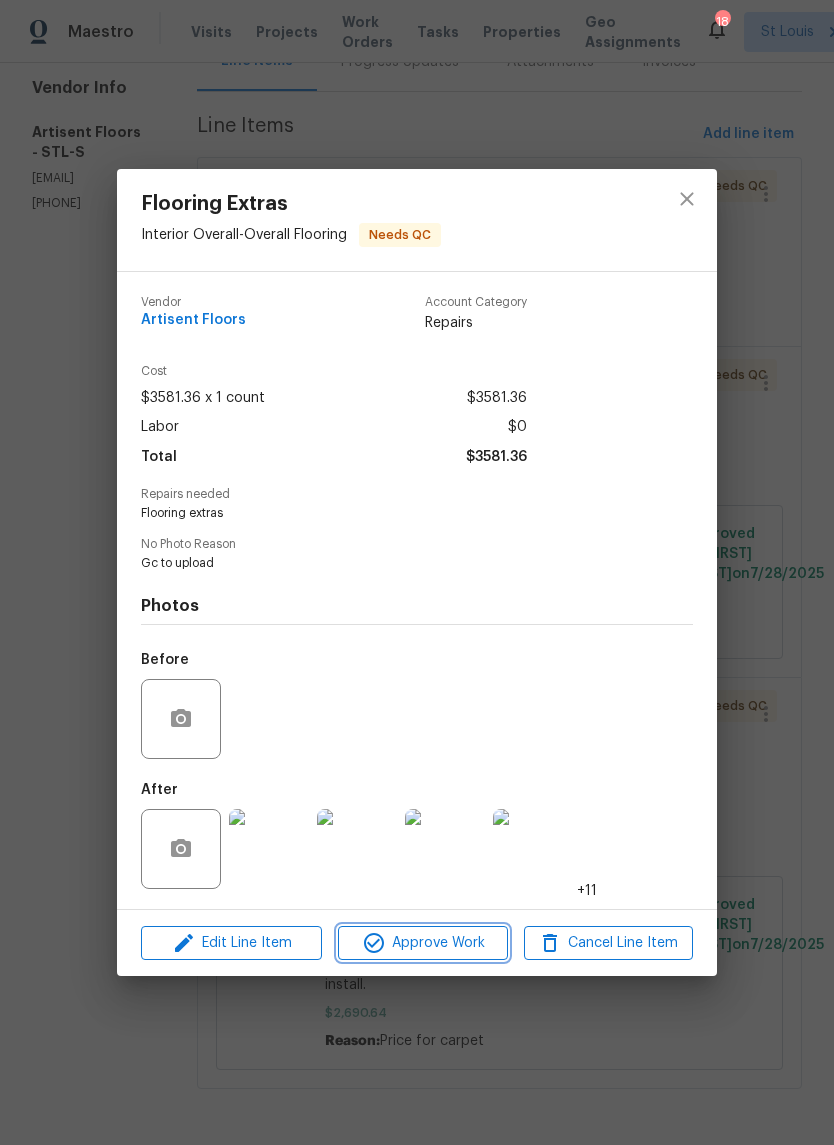 click on "Approve Work" at bounding box center [422, 943] 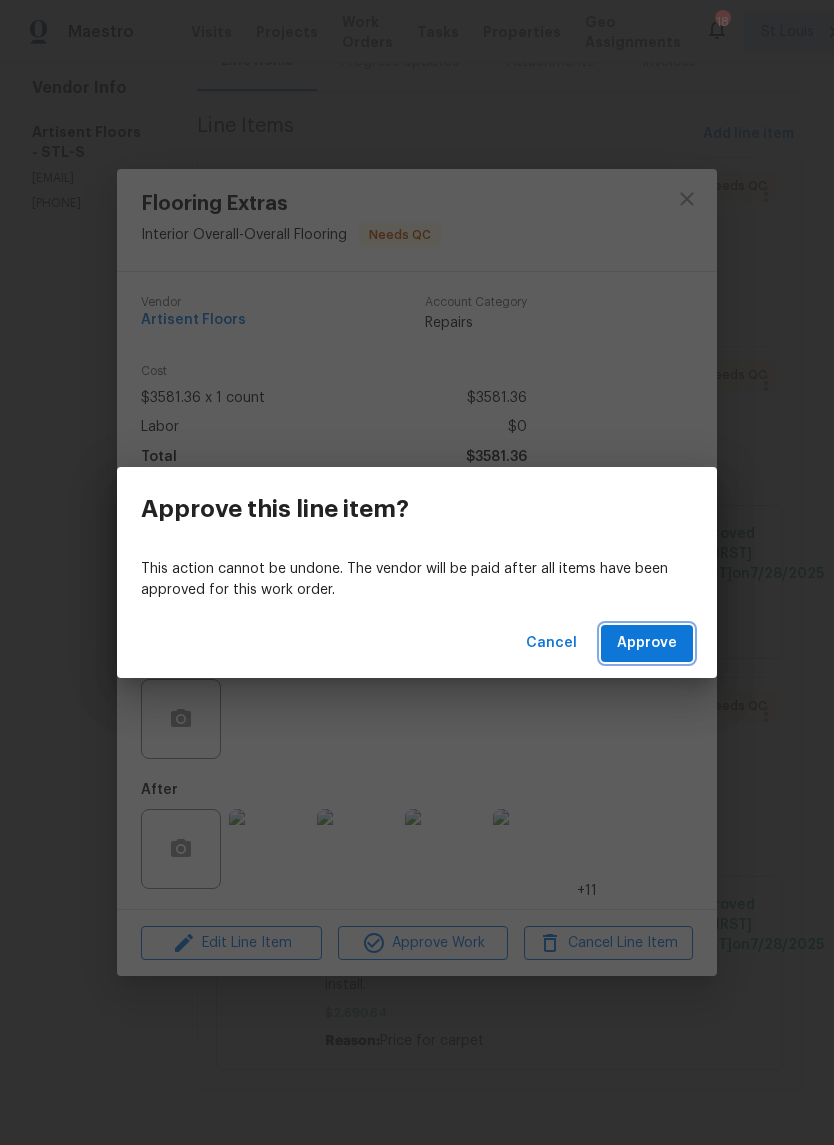 click on "Approve" at bounding box center (647, 643) 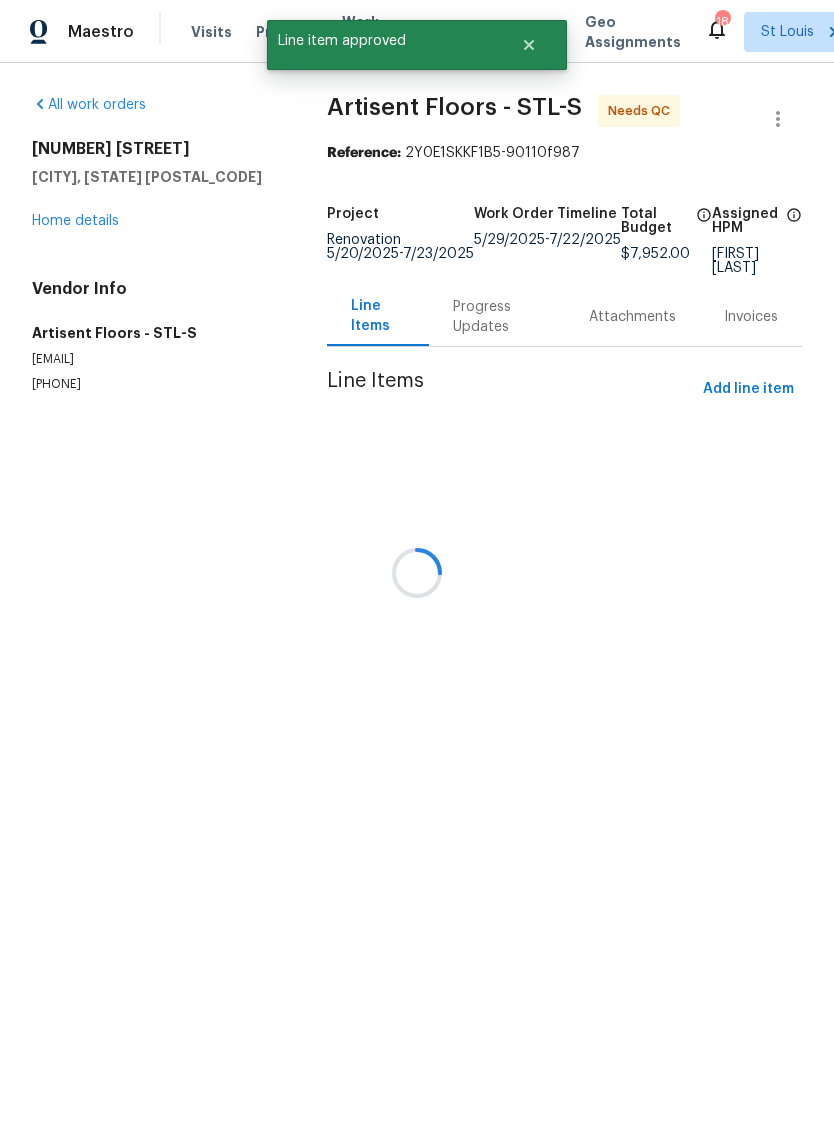 scroll, scrollTop: 0, scrollLeft: 0, axis: both 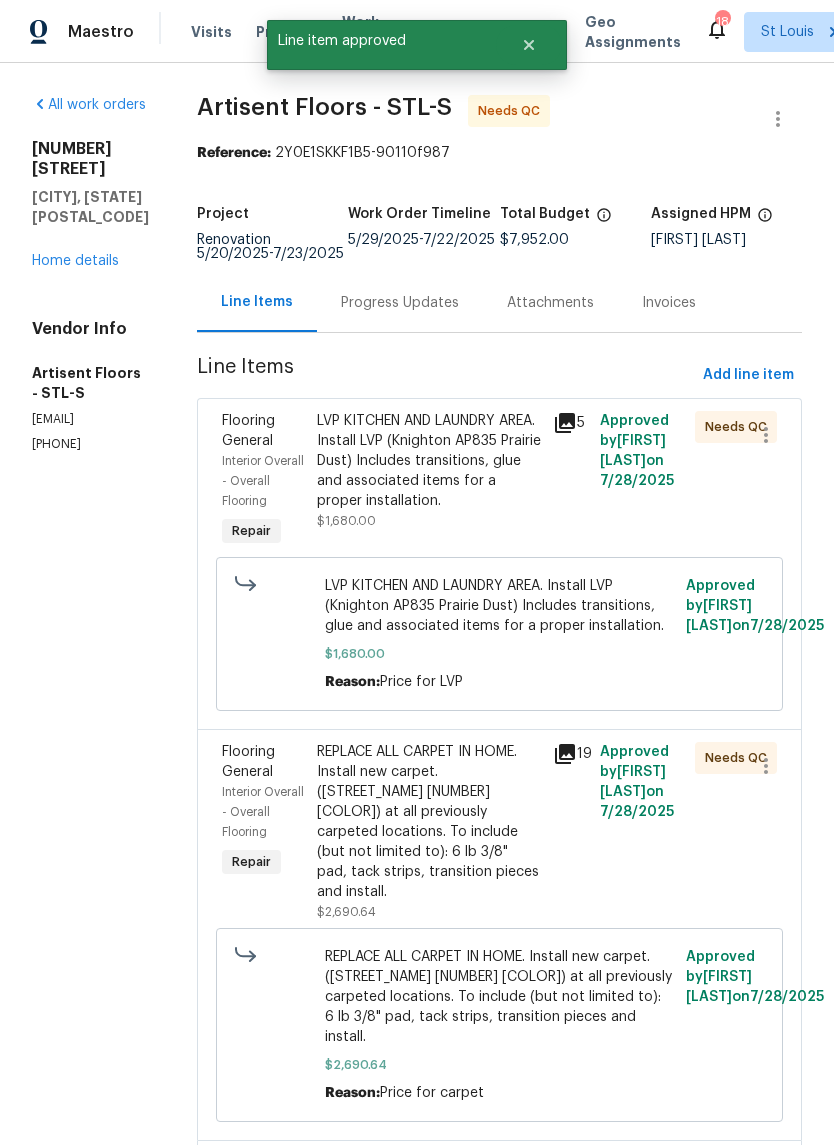 click on "LVP KITCHEN AND LAUNDRY AREA.  Install LVP (Knighton AP835 Prairie Dust) Includes transitions, glue and associated items for a proper installation." at bounding box center (429, 461) 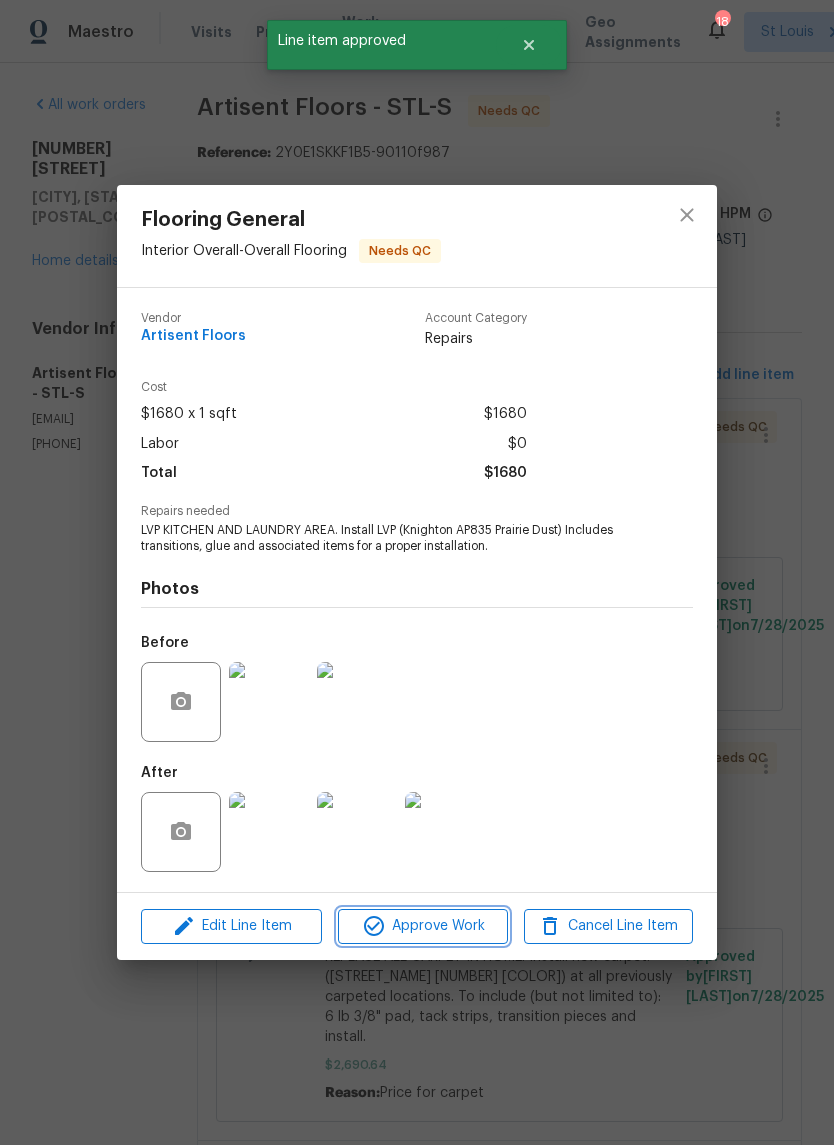 click on "Approve Work" at bounding box center [422, 926] 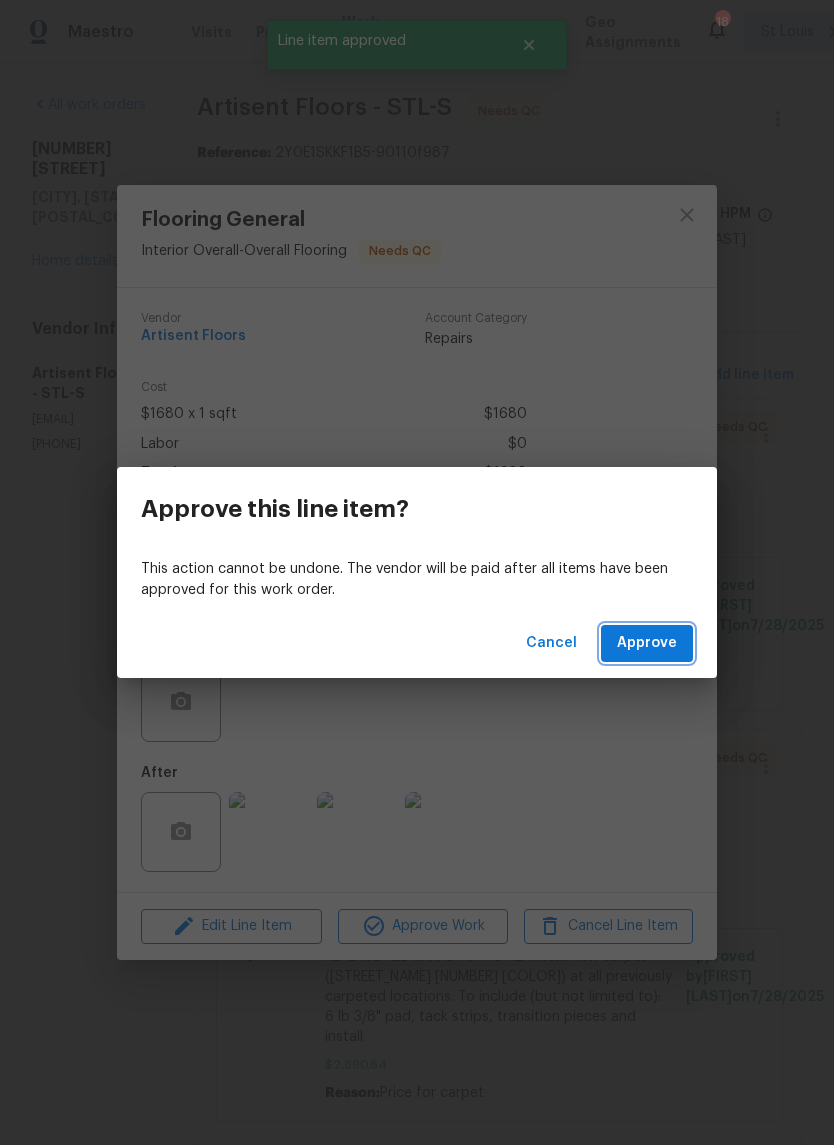 click on "Approve" at bounding box center (647, 643) 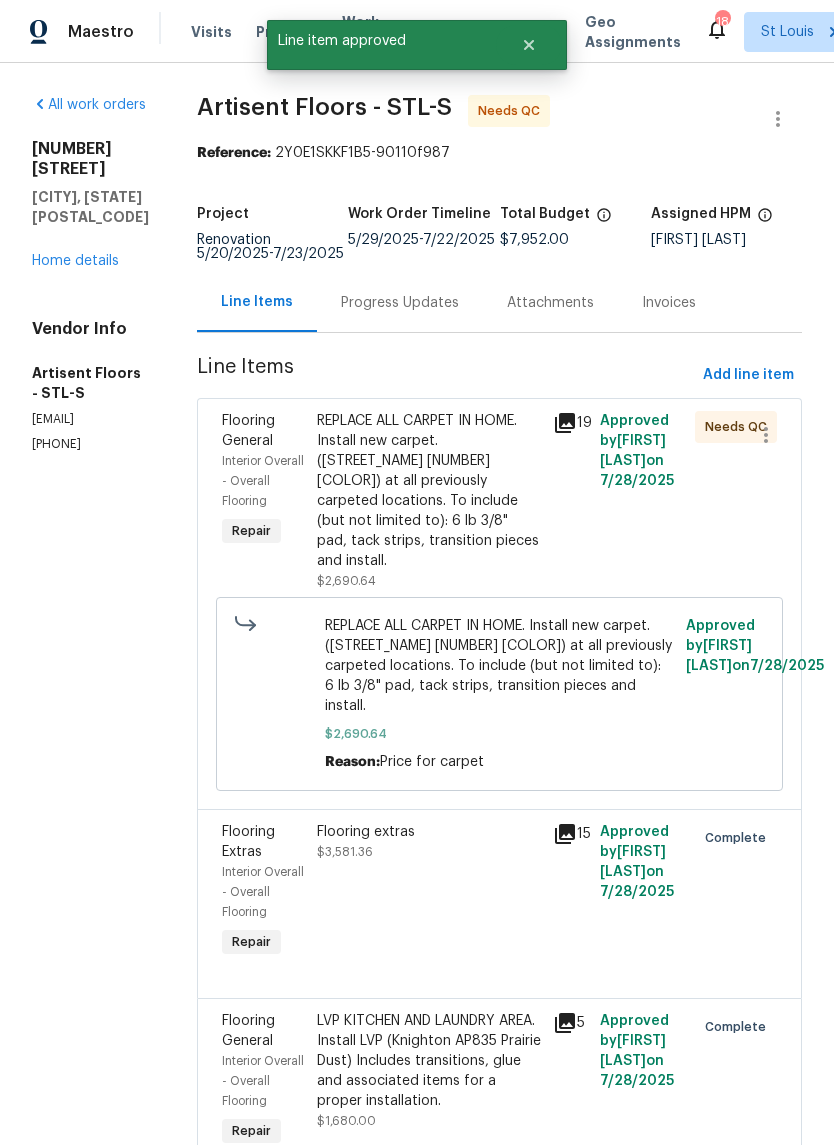 click on "REPLACE ALL CARPET IN HOME.  Install new carpet. (Bodenger Way 749 Bird Bath, Beige) at all previously carpeted locations. To include (but not limited to): 6 lb 3/8" pad, tack strips, transition pieces and install." at bounding box center [429, 491] 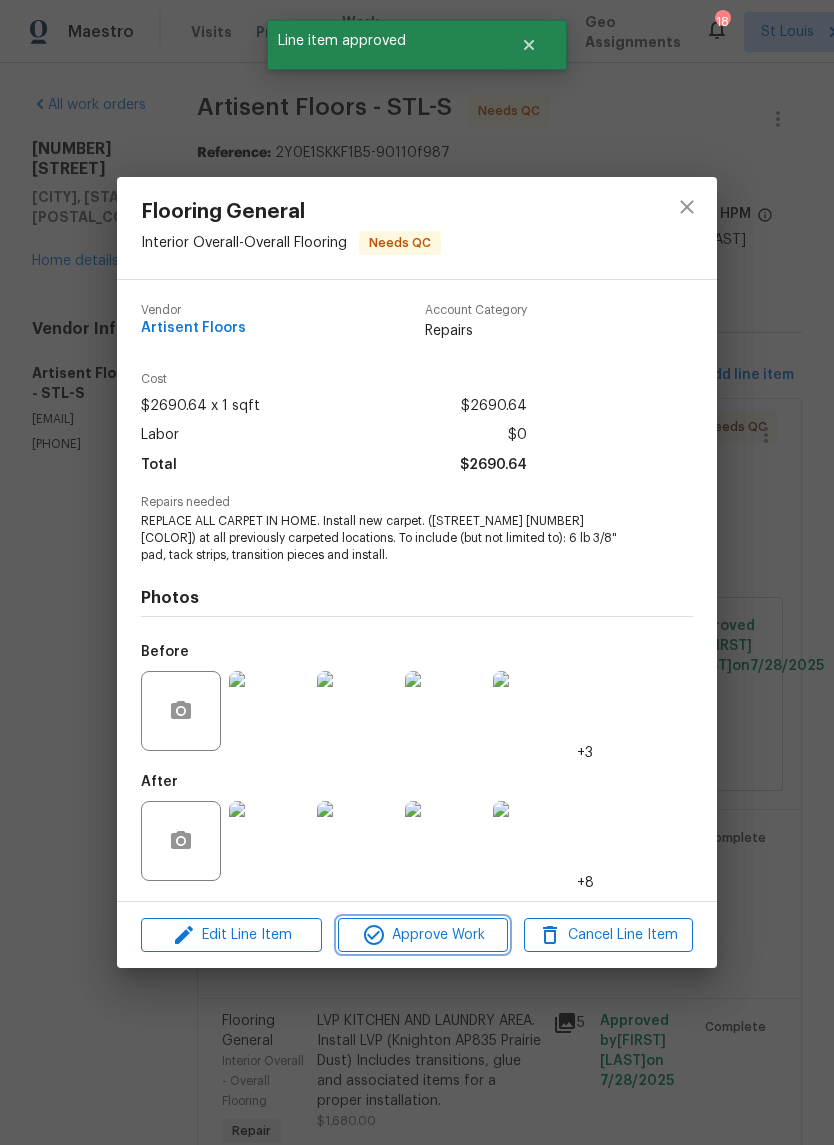 click on "Approve Work" at bounding box center [422, 935] 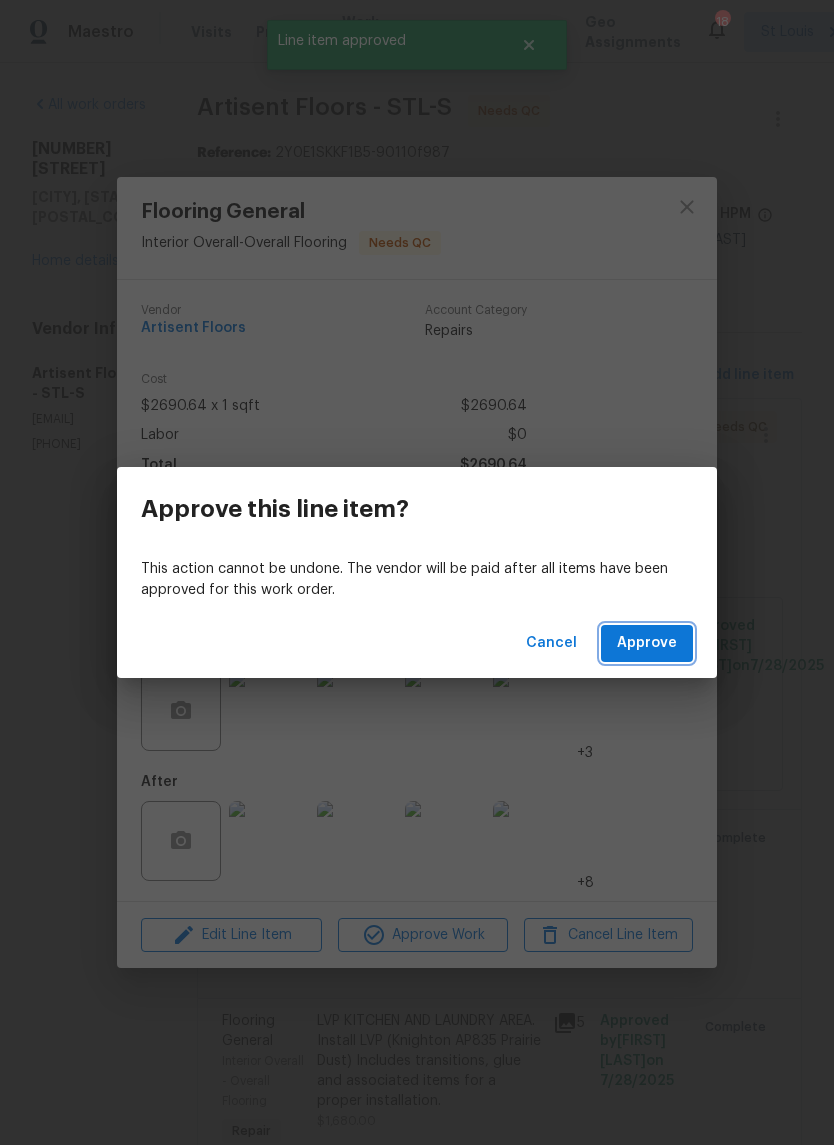 click on "Approve" at bounding box center (647, 643) 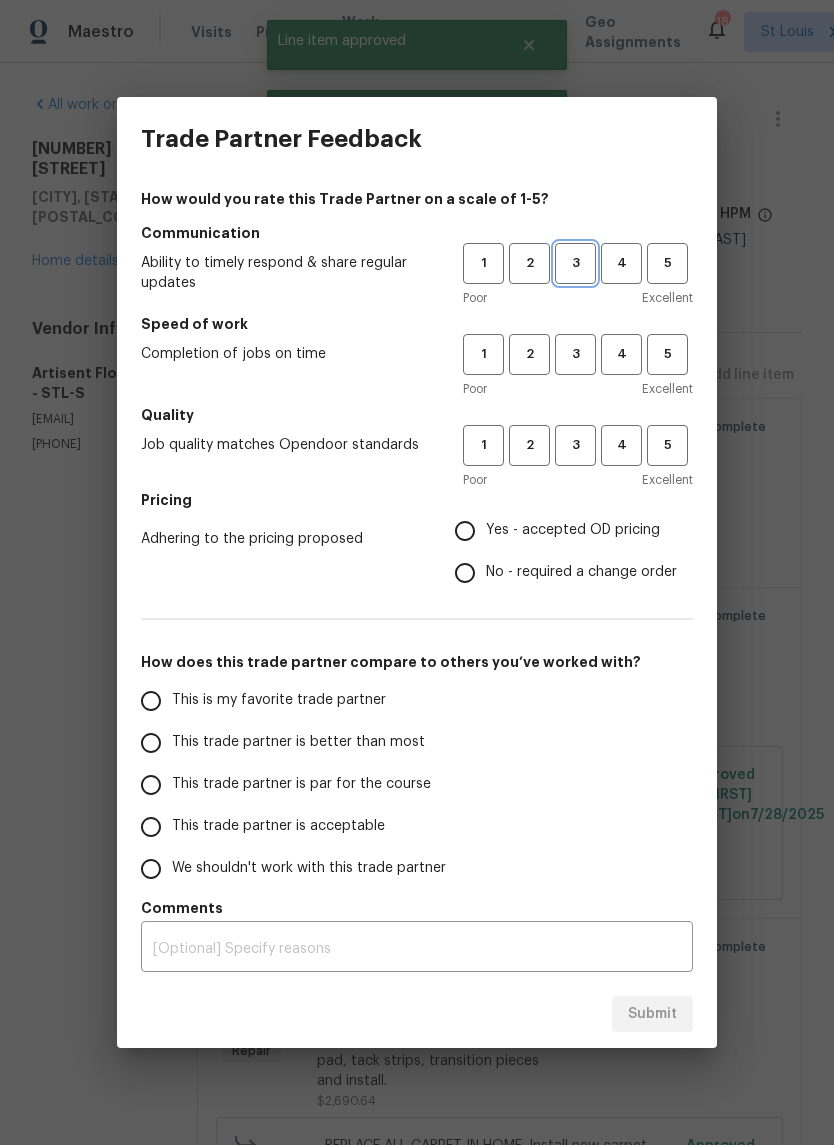 click on "3" at bounding box center [575, 263] 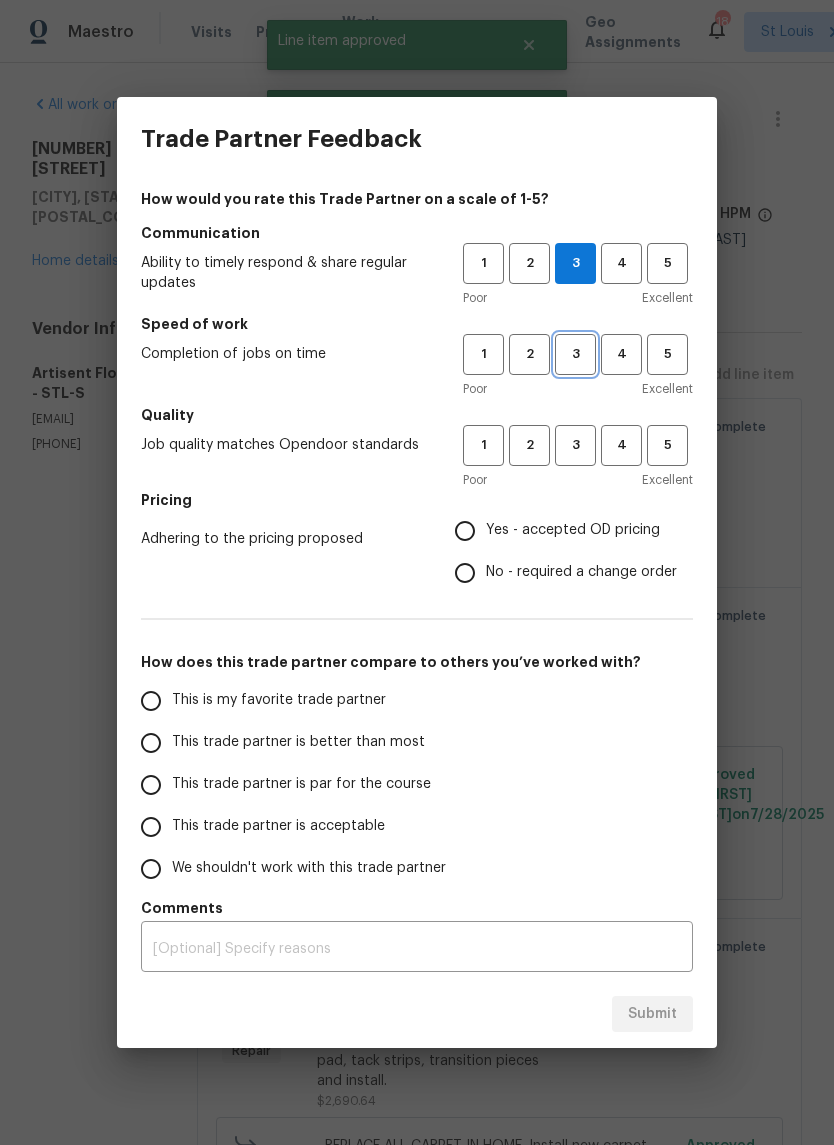 click on "3" at bounding box center [575, 354] 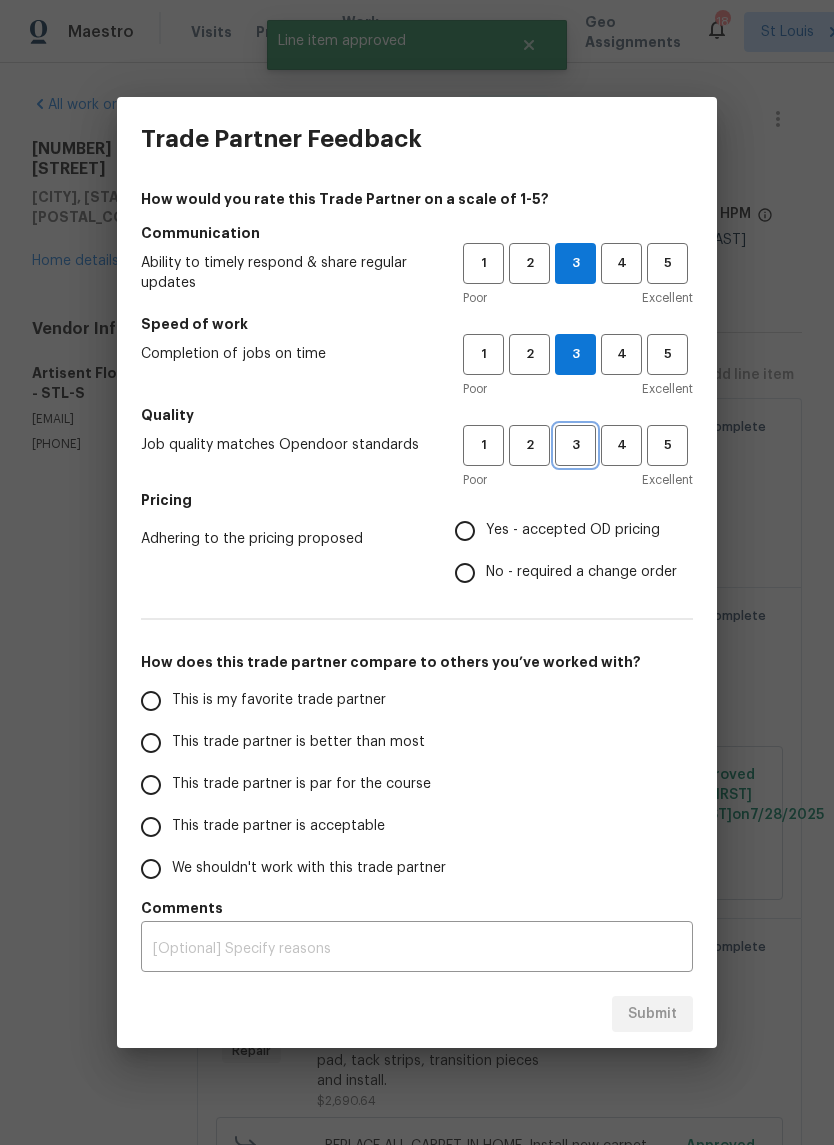 click on "3" at bounding box center [575, 445] 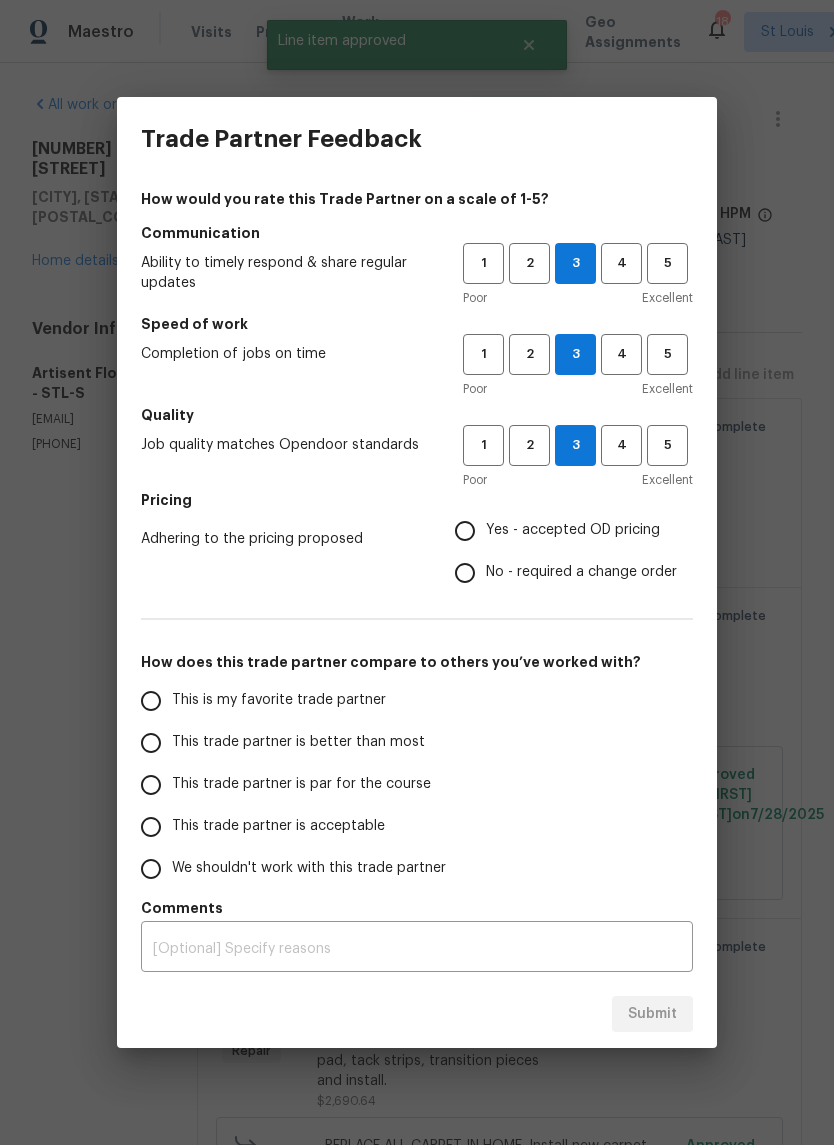 click on "Yes - accepted OD pricing" at bounding box center [560, 531] 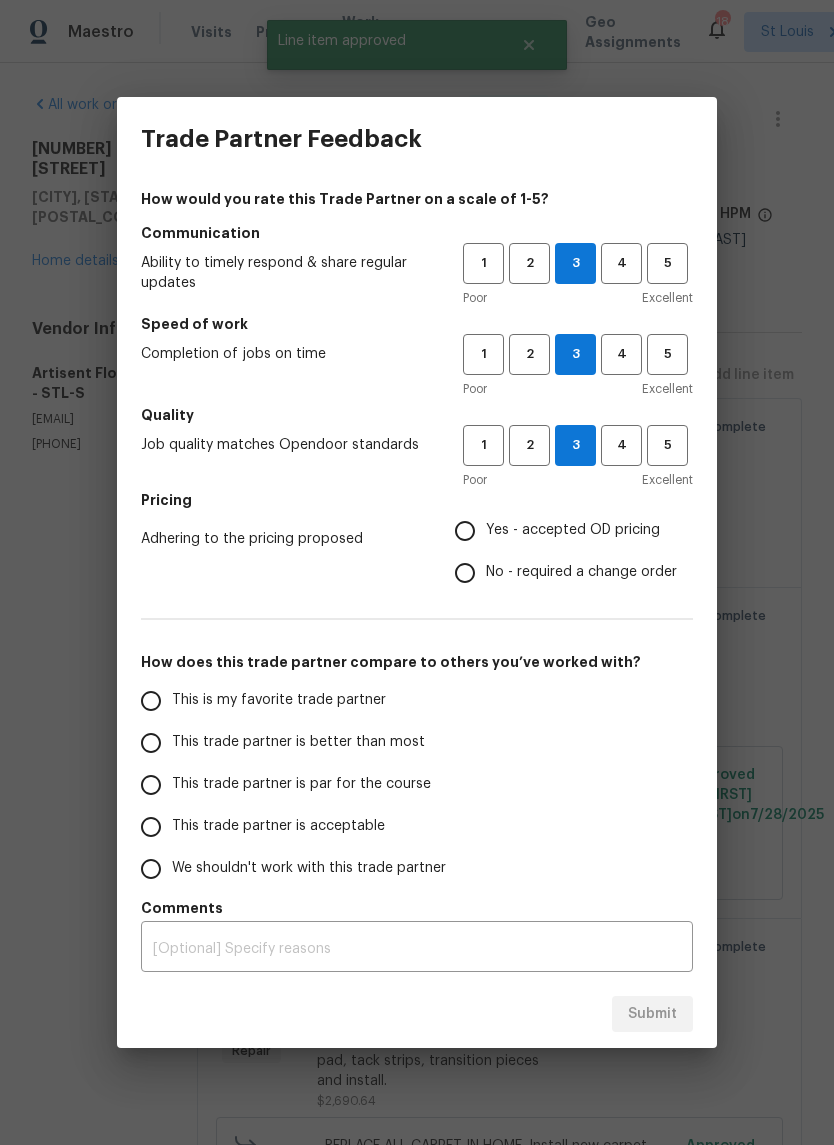 click on "Yes - accepted OD pricing" at bounding box center (465, 531) 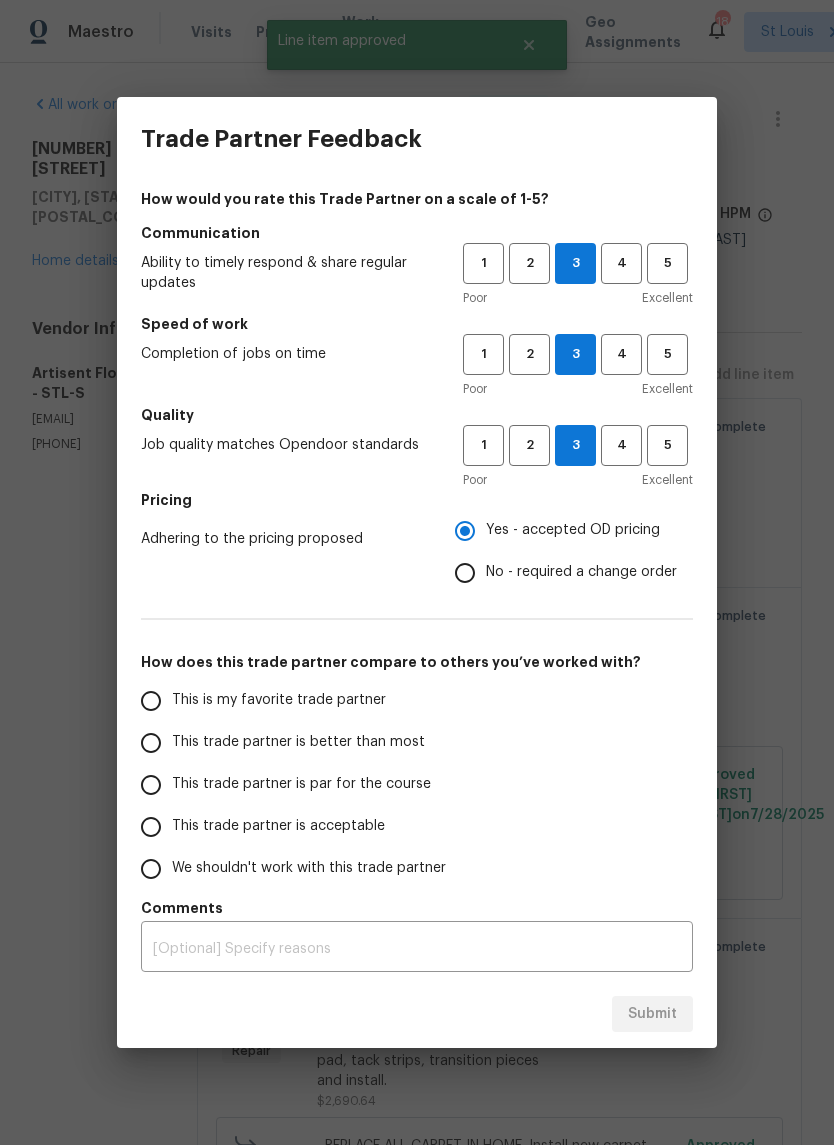 click on "This trade partner is par for the course" at bounding box center [288, 785] 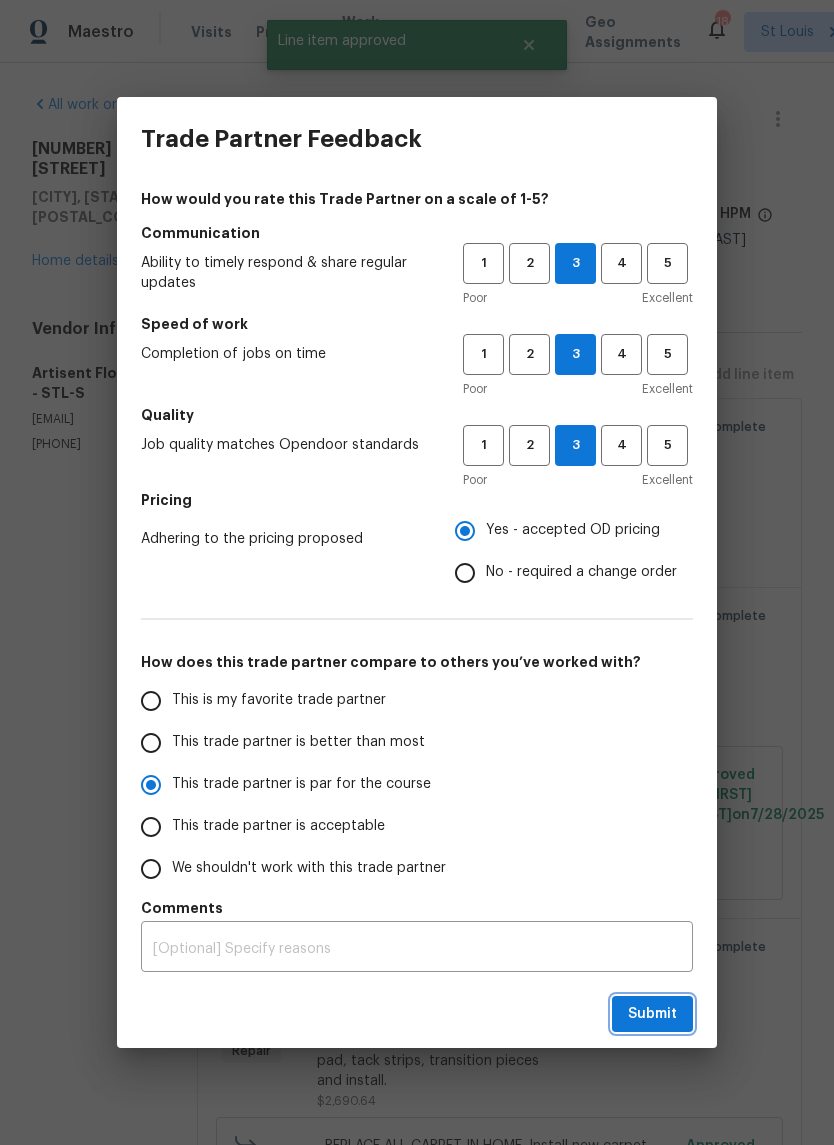 click on "Submit" at bounding box center (652, 1014) 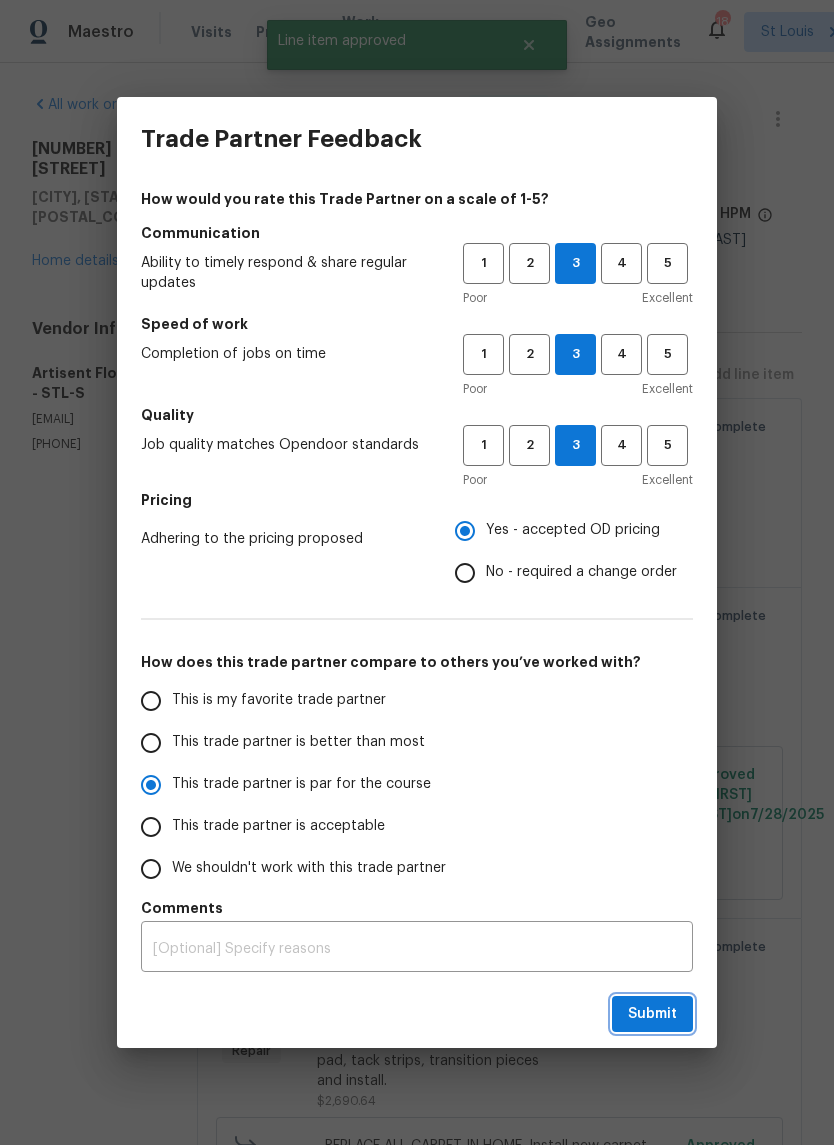 radio on "true" 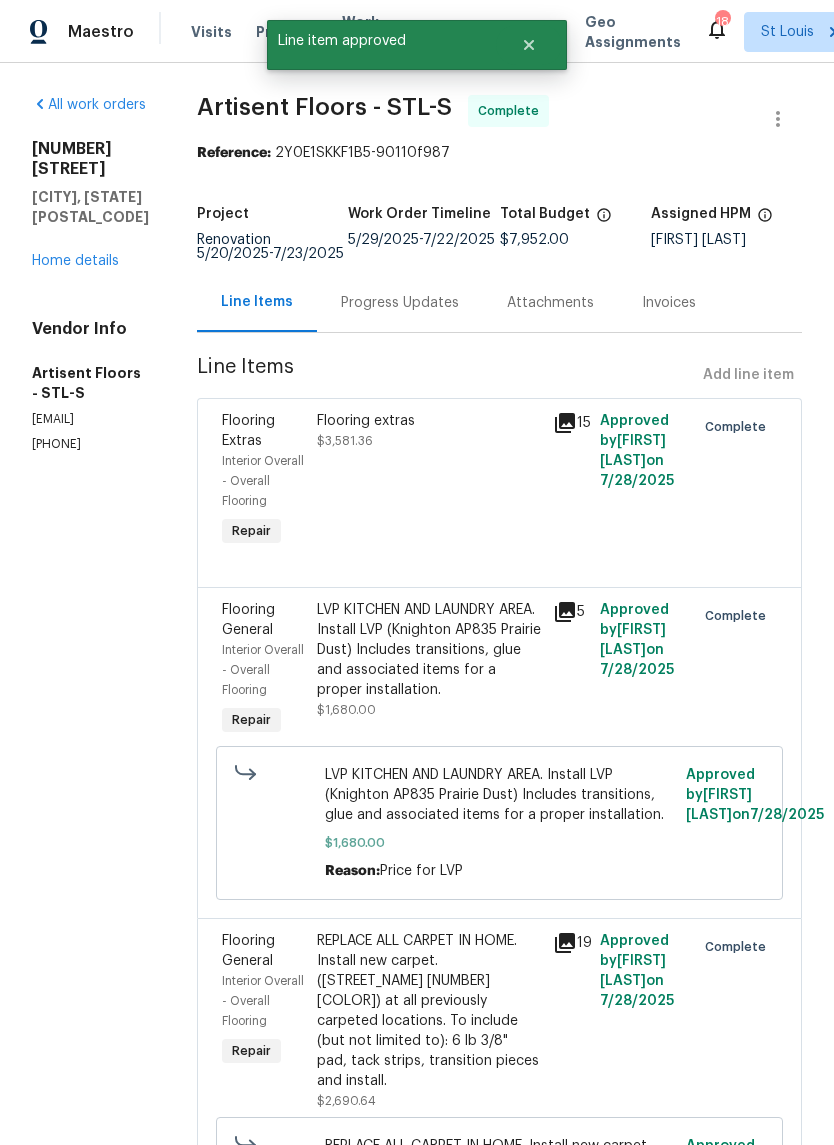 radio on "false" 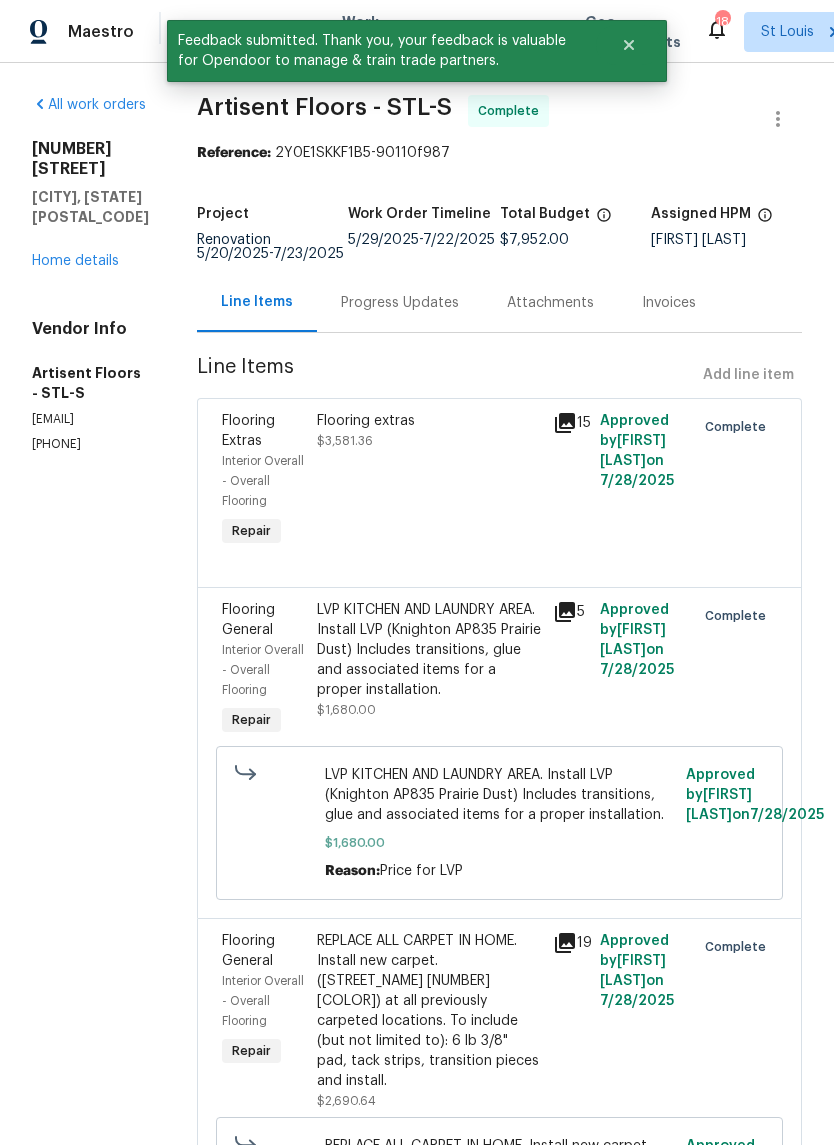 click on "Home details" at bounding box center [75, 261] 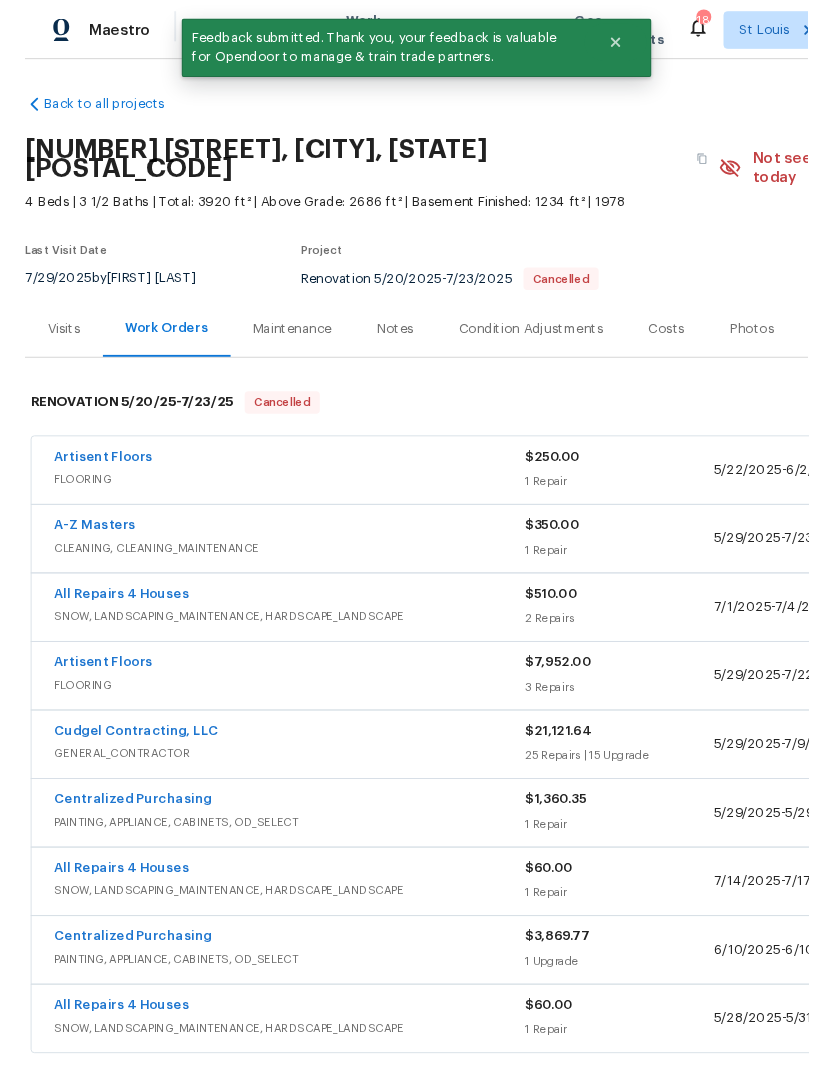 scroll, scrollTop: 1, scrollLeft: 0, axis: vertical 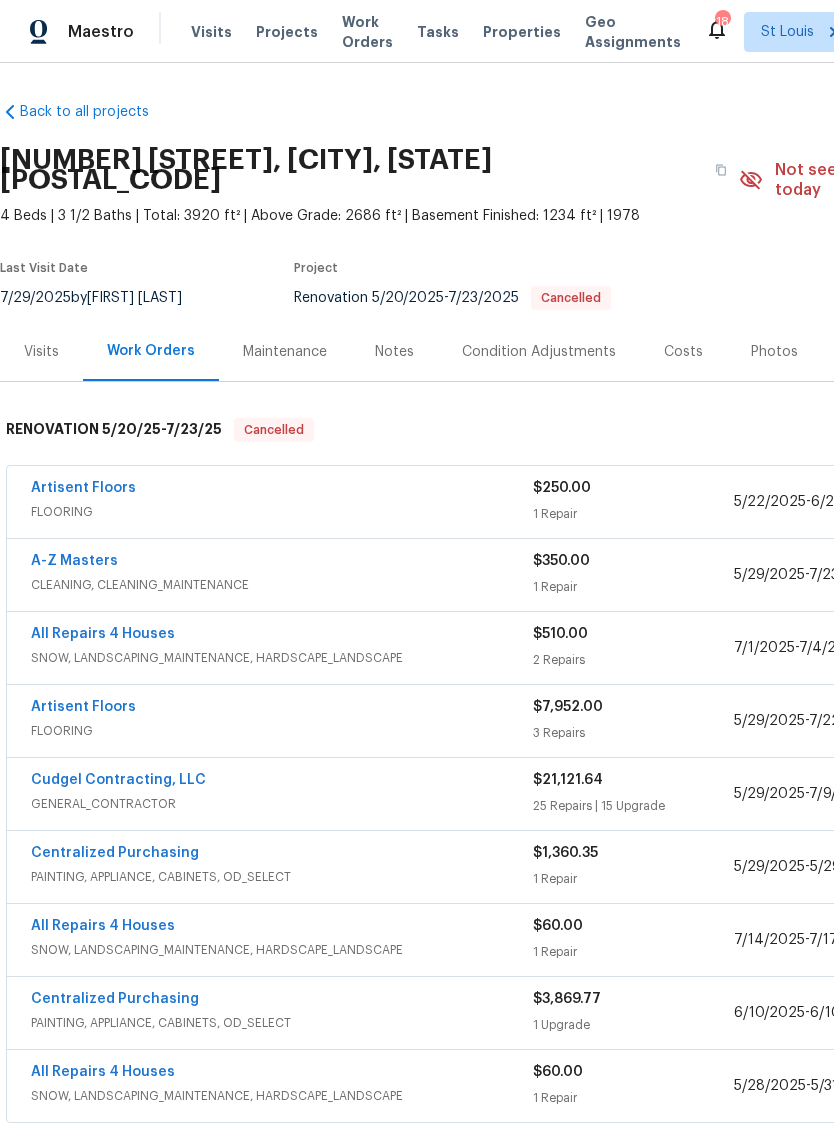 click on "Artisent Floors" at bounding box center [83, 488] 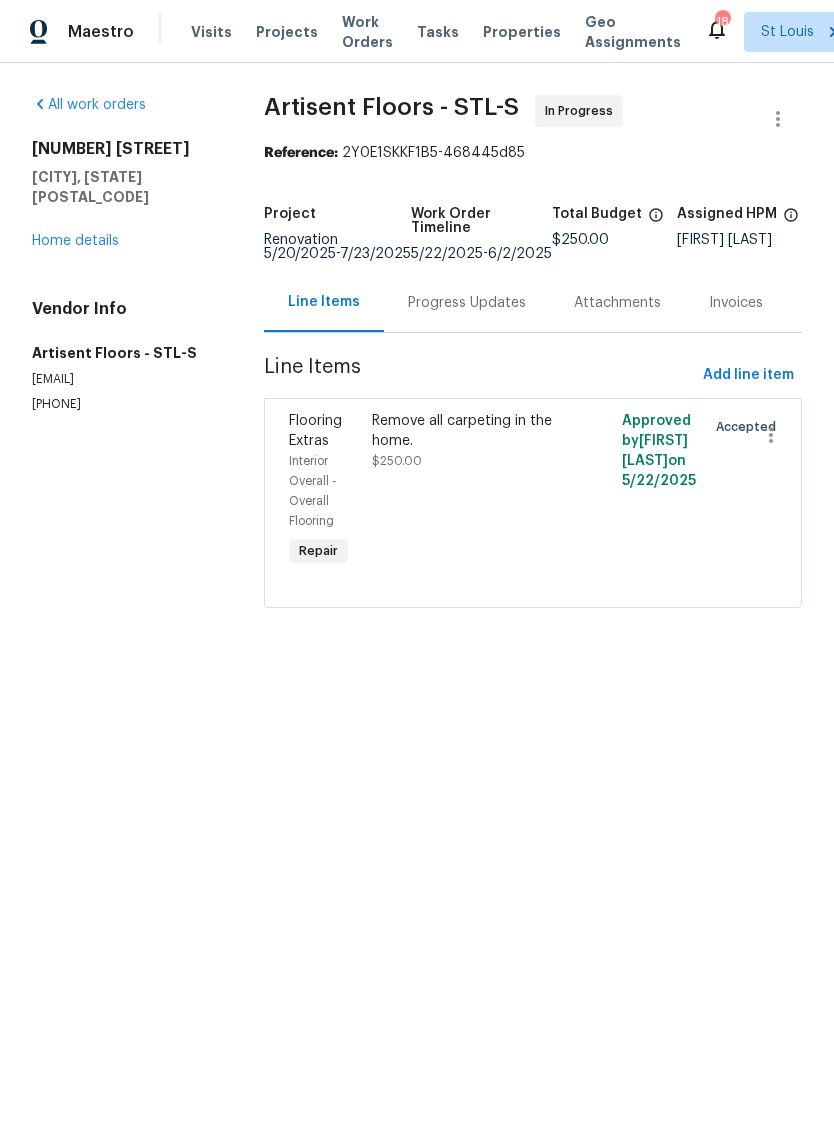 click on "Progress Updates" at bounding box center [467, 302] 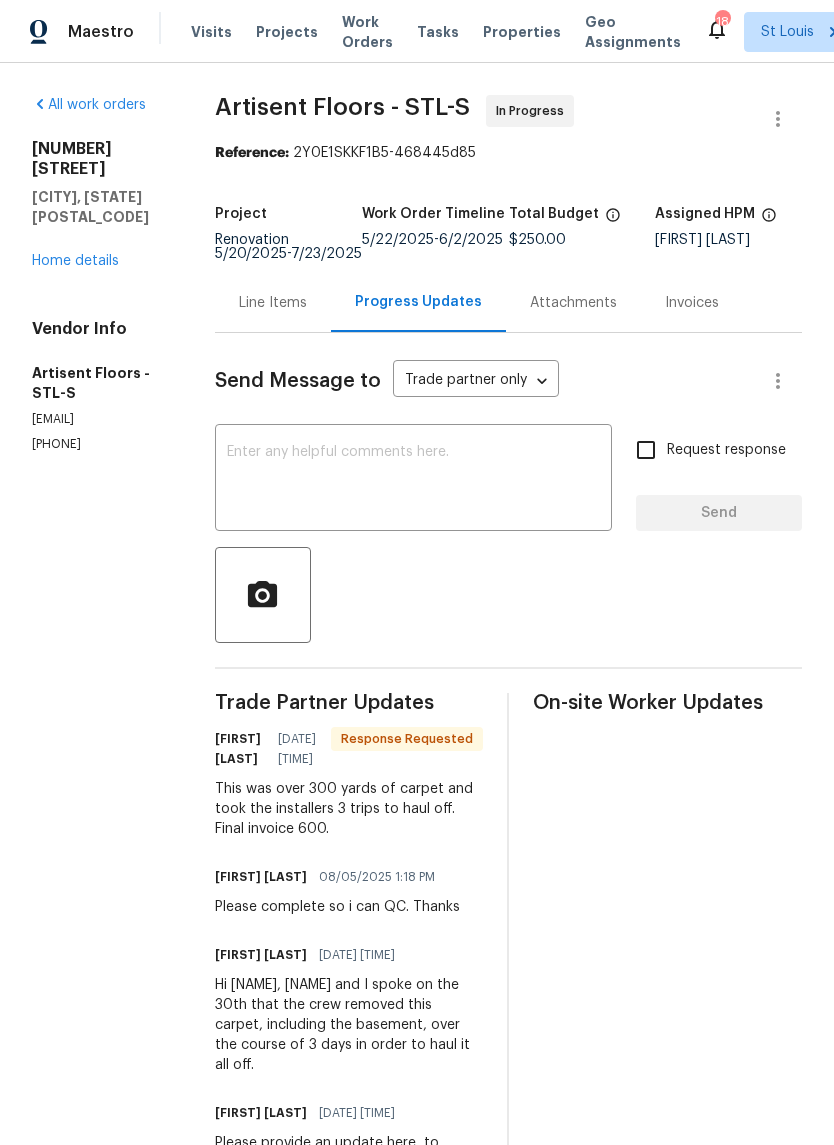click on "Line Items" at bounding box center [273, 303] 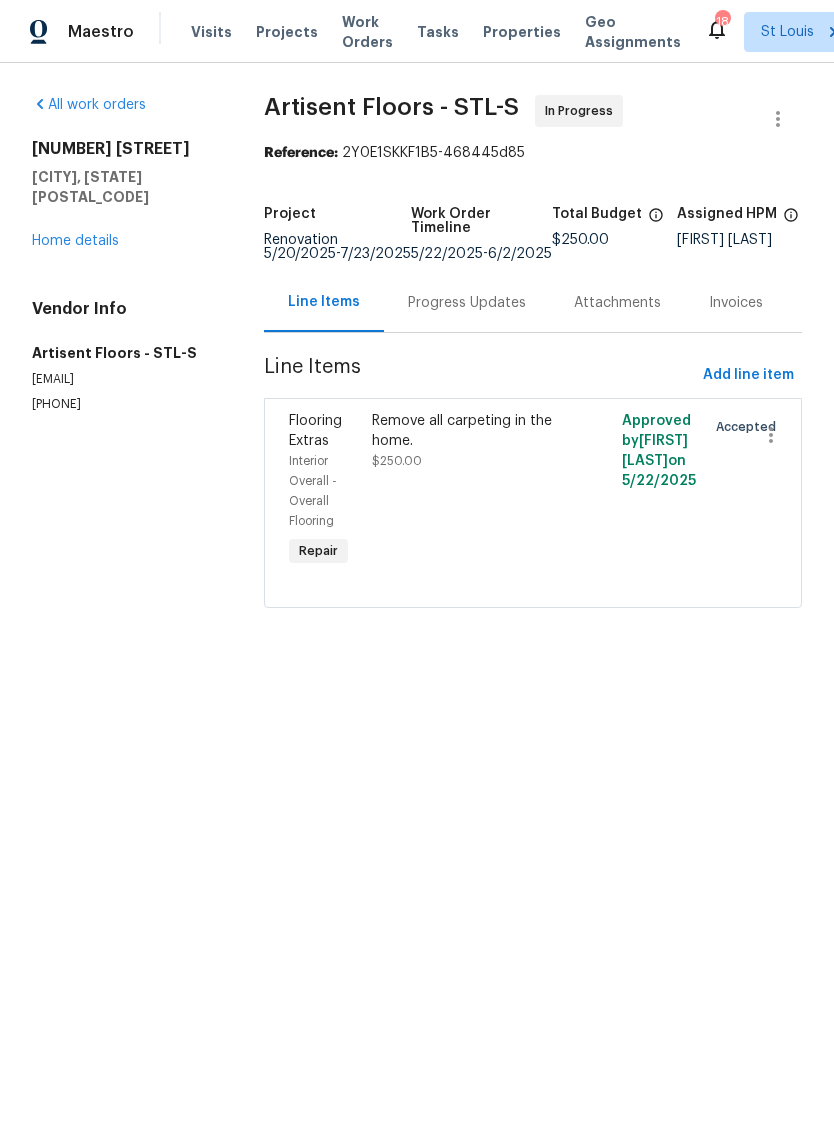 click on "Remove all carpeting in the home. $250.00" at bounding box center [470, 491] 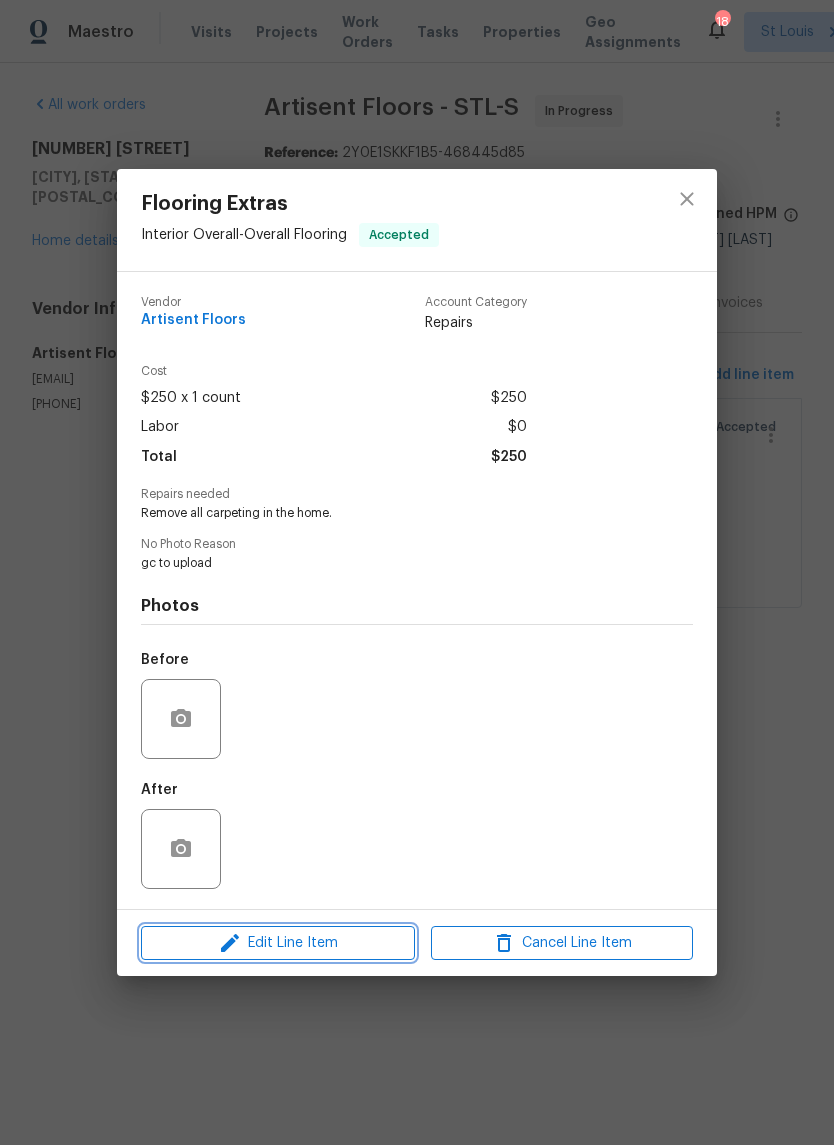 click on "Edit Line Item" at bounding box center (278, 943) 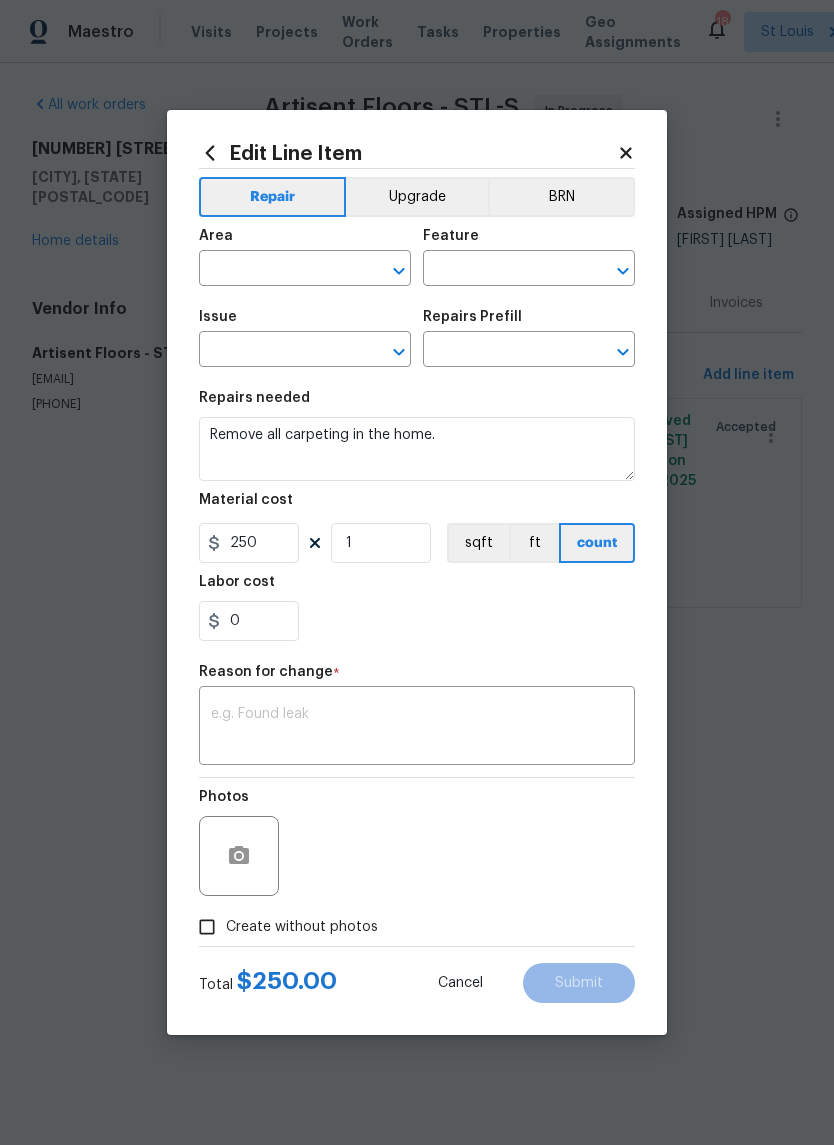 type on "Interior Overall" 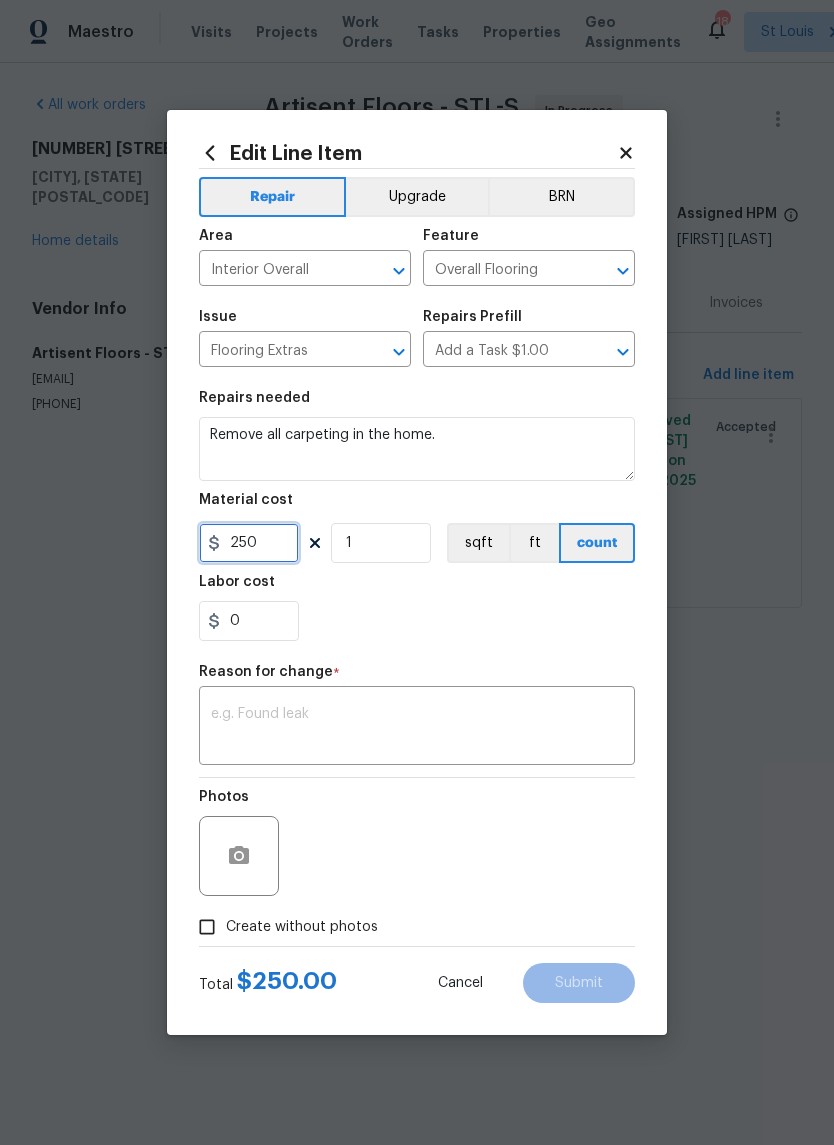 click on "250" at bounding box center [249, 543] 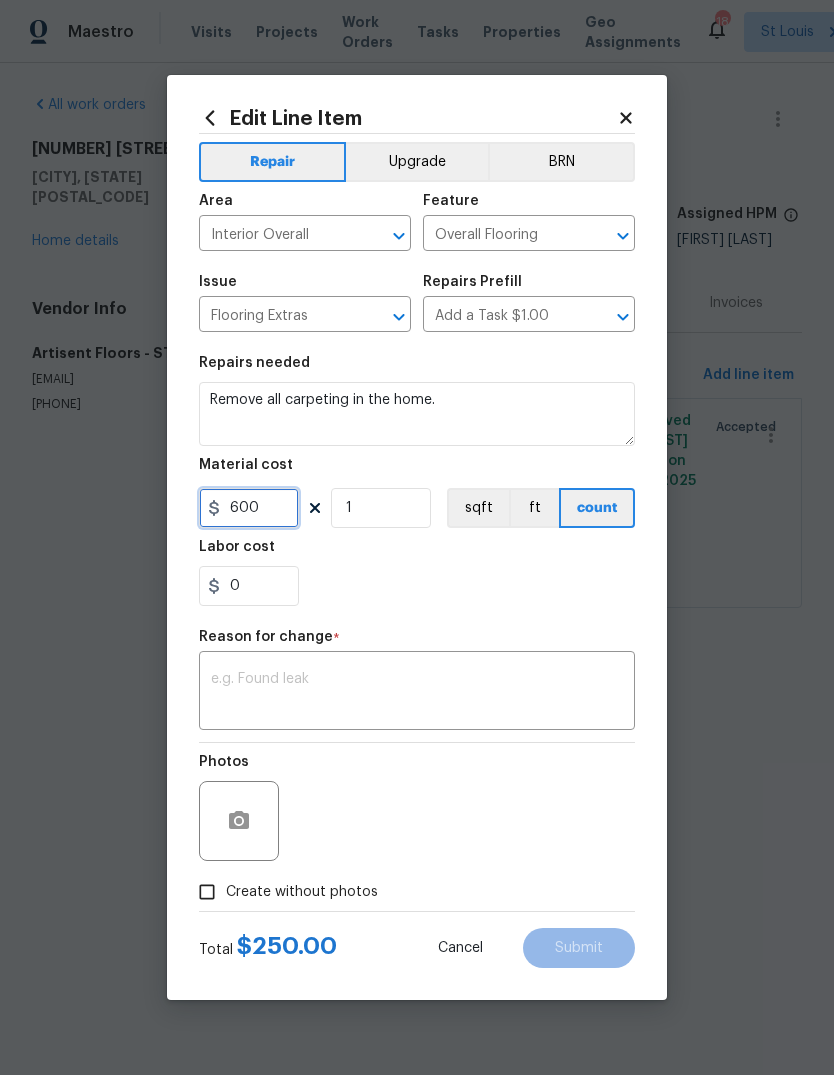 type on "600" 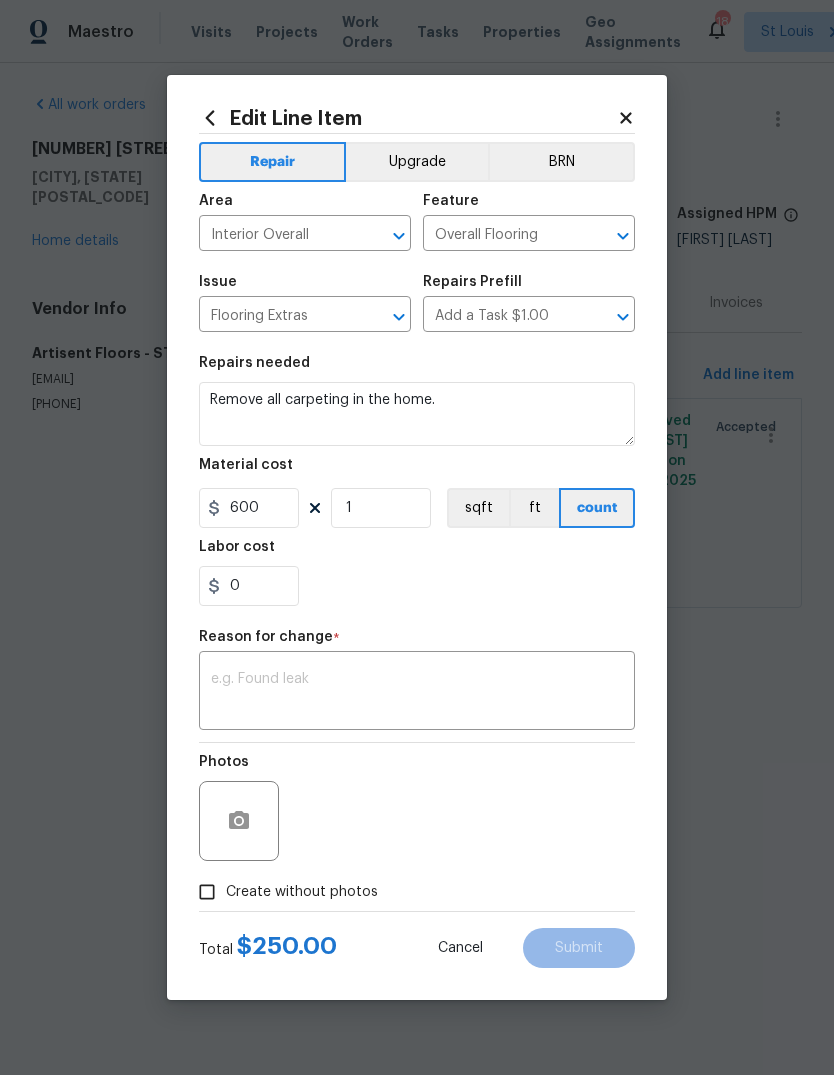 click on "0" at bounding box center [417, 586] 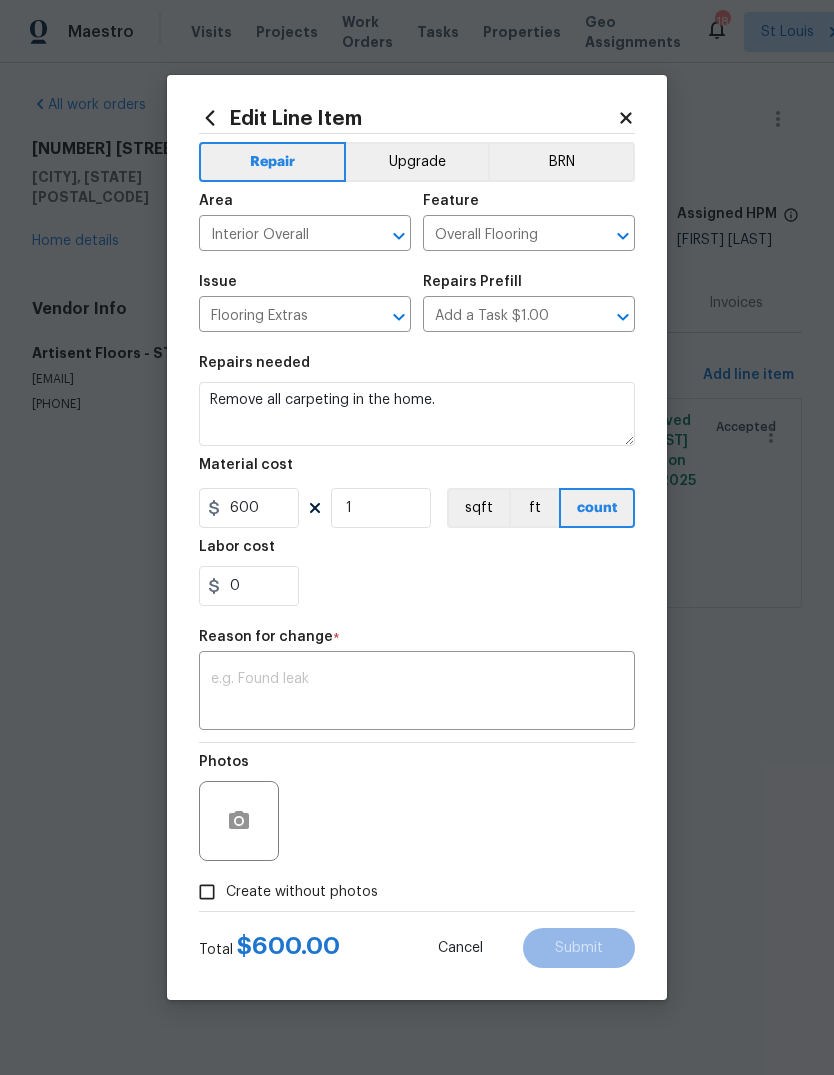 click at bounding box center [417, 693] 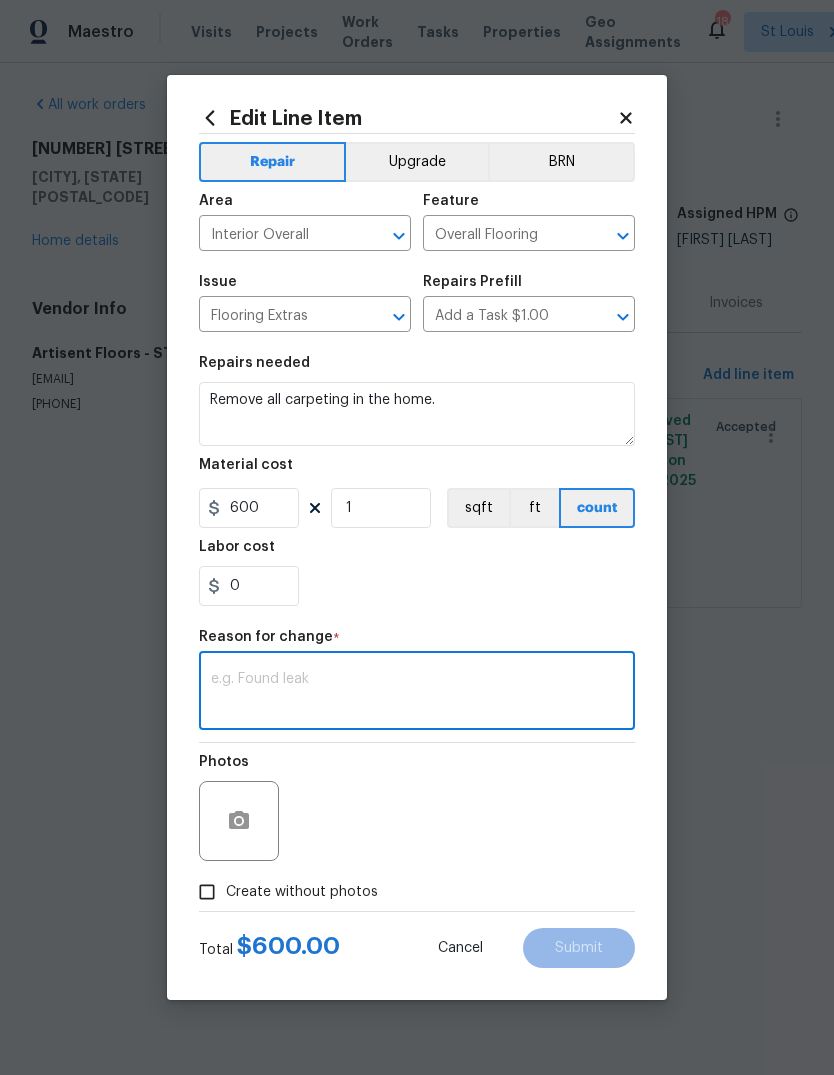 click 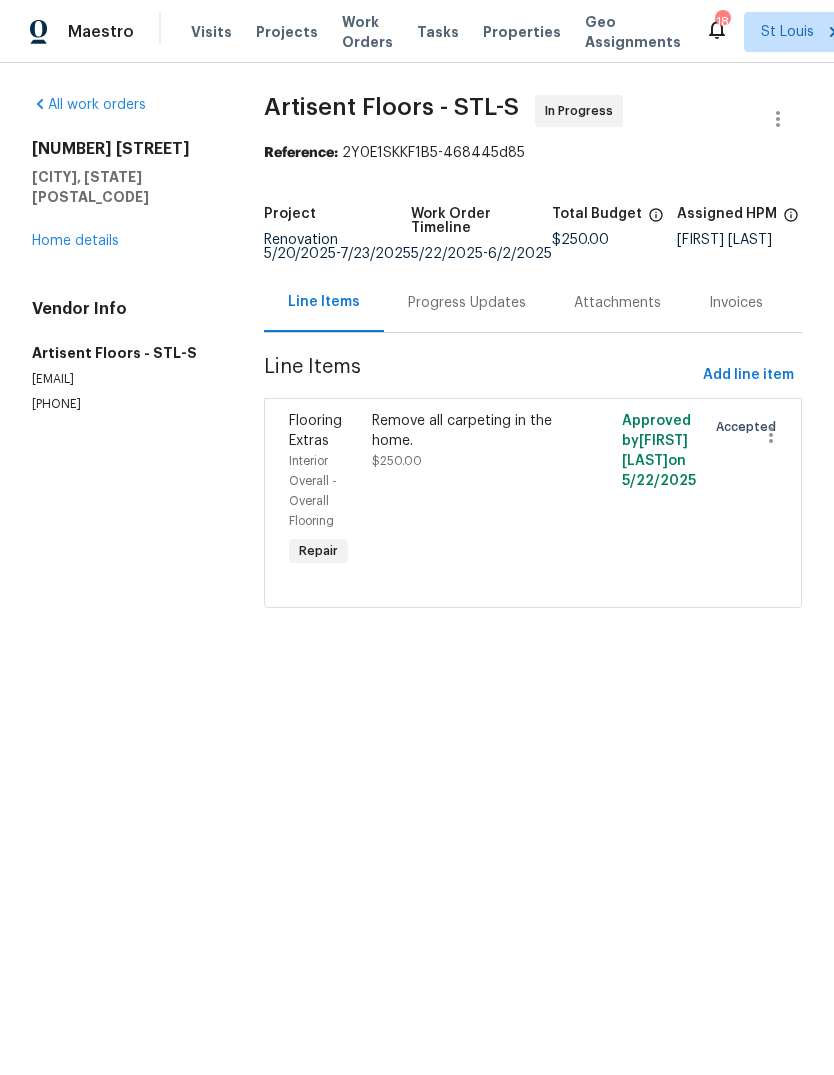 click on "Progress Updates" at bounding box center (467, 303) 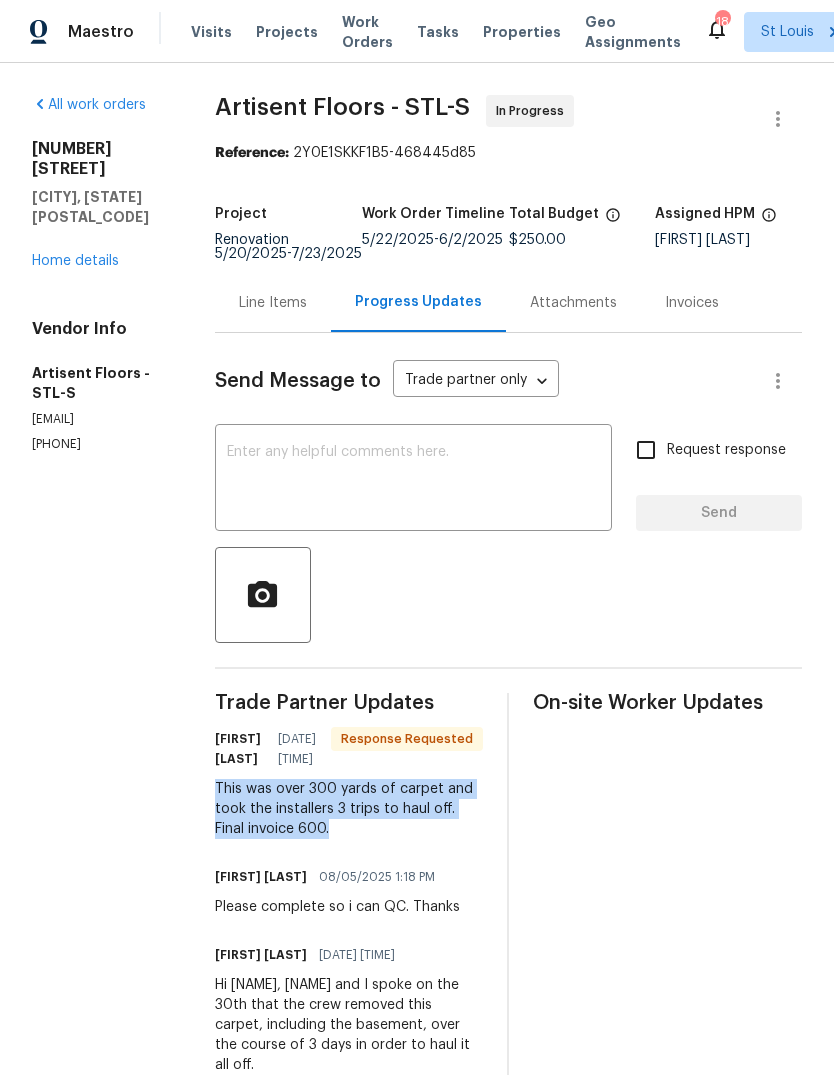copy on "This was over 300 yards of carpet and took the installers 3 trips to haul off. Final invoice 600." 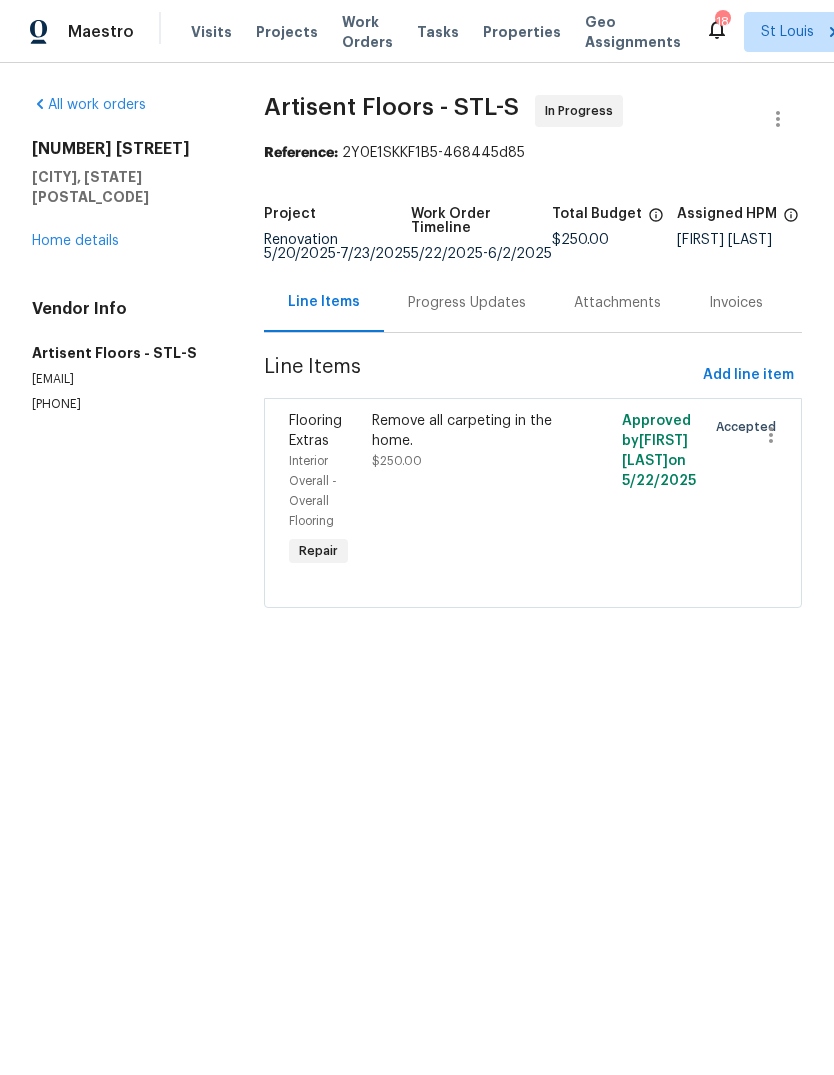 click on "Remove all carpeting in the home. $250.00" at bounding box center (470, 441) 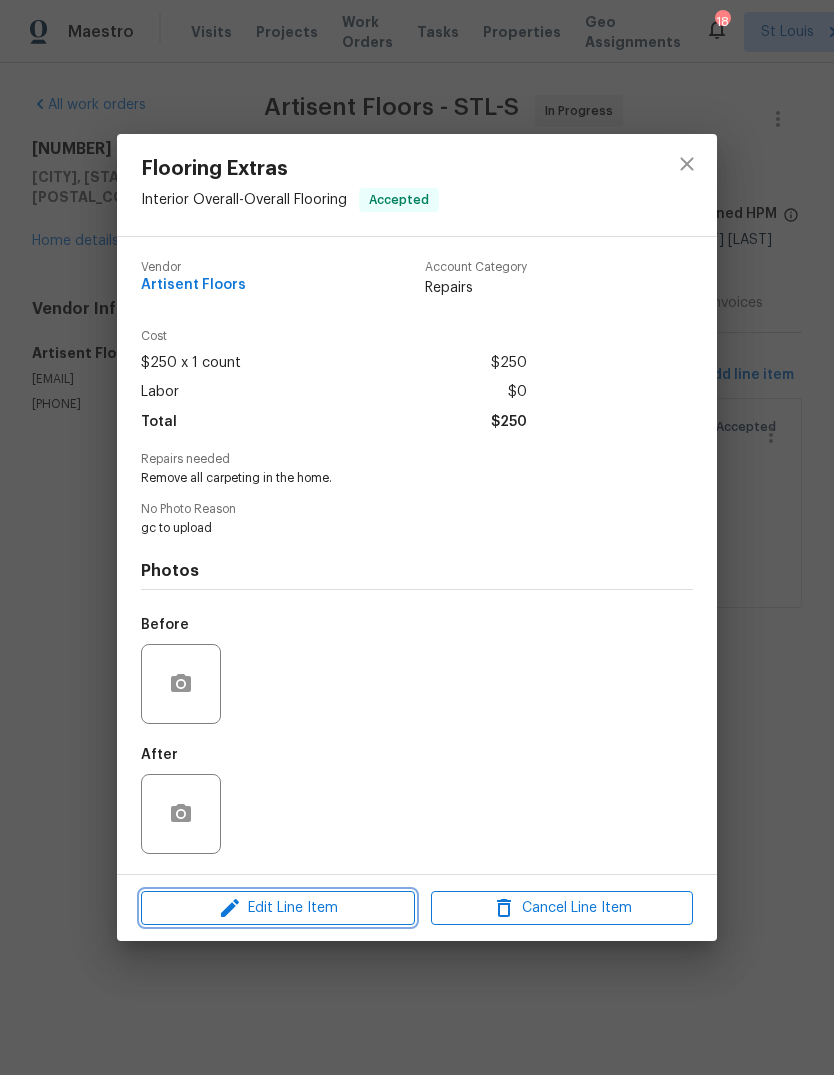 click on "Edit Line Item" at bounding box center [278, 908] 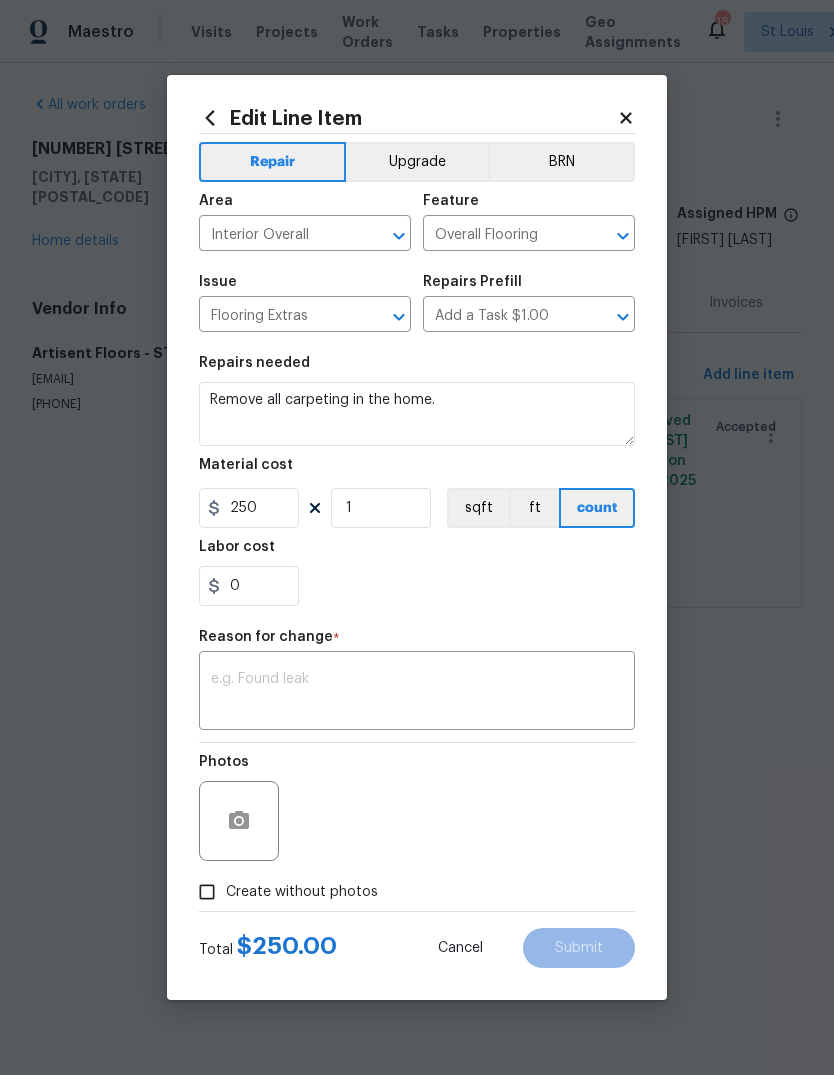 click at bounding box center [417, 693] 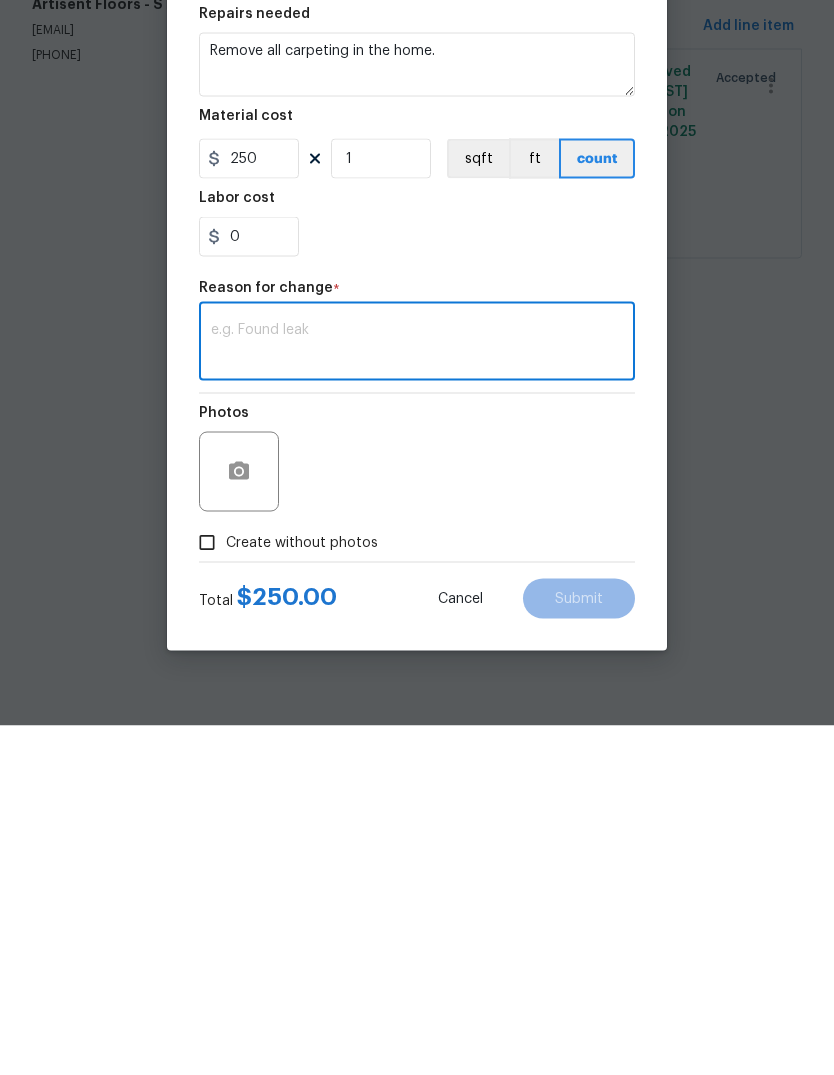 click at bounding box center [417, 693] 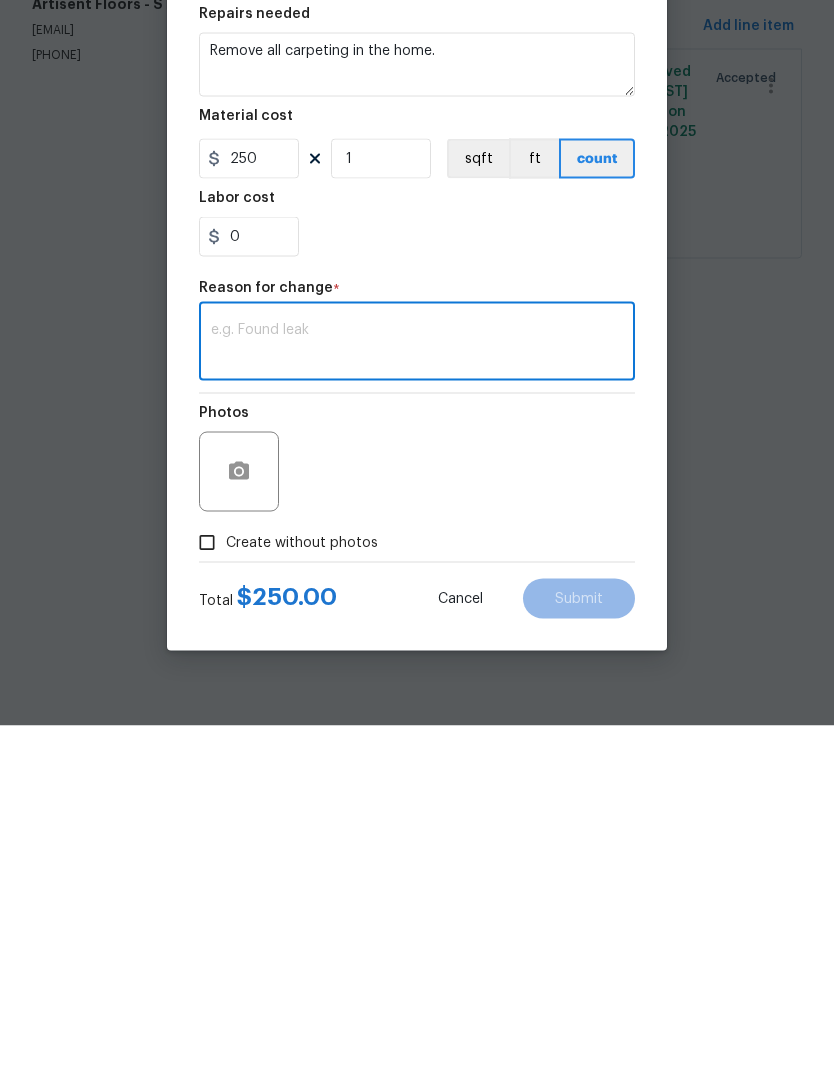 paste on "This was over 300 yards of carpet and took the installers 3 trips to haul off. Final invoice 600." 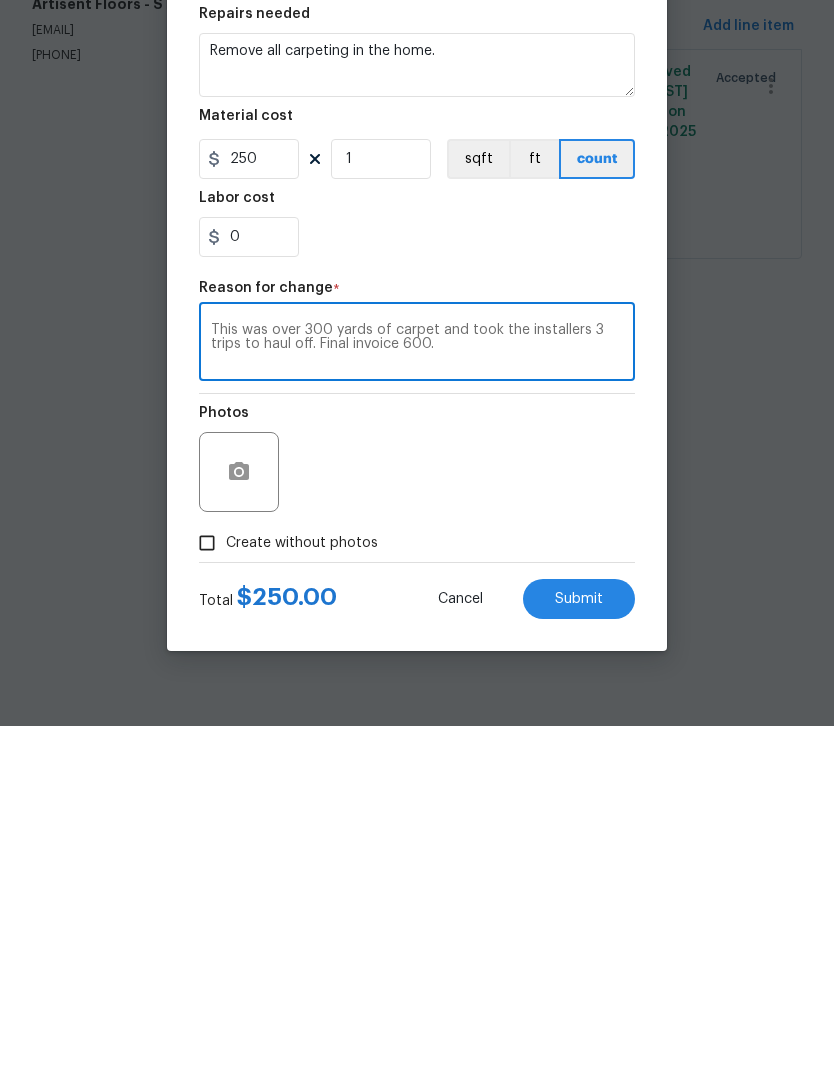 type on "This was over 300 yards of carpet and took the installers 3 trips to haul off. Final invoice 600." 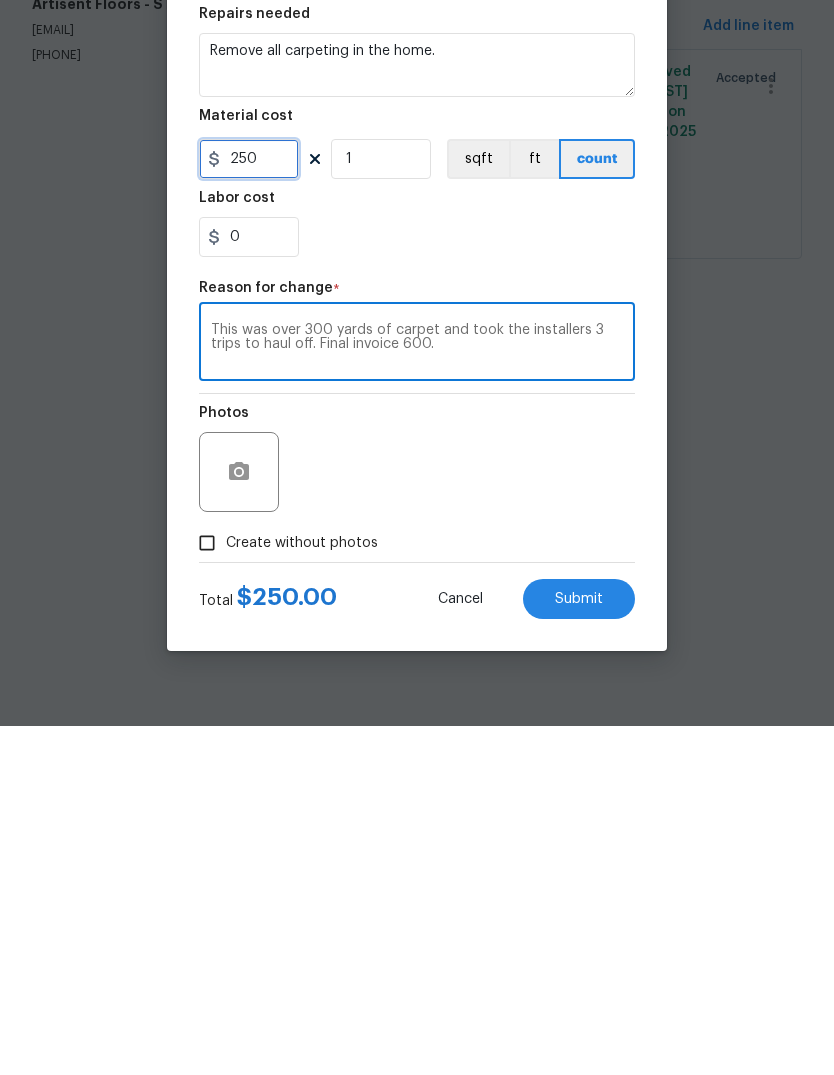 click on "250" at bounding box center [249, 508] 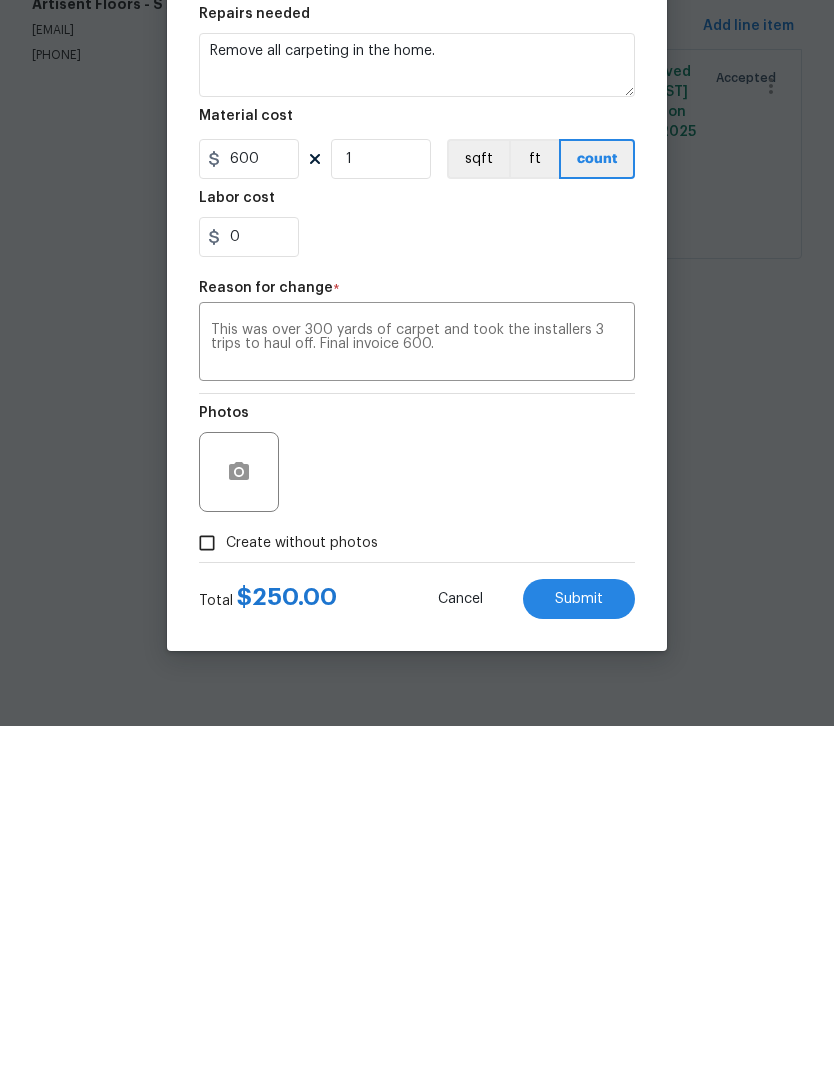 click on "Photos" at bounding box center (417, 808) 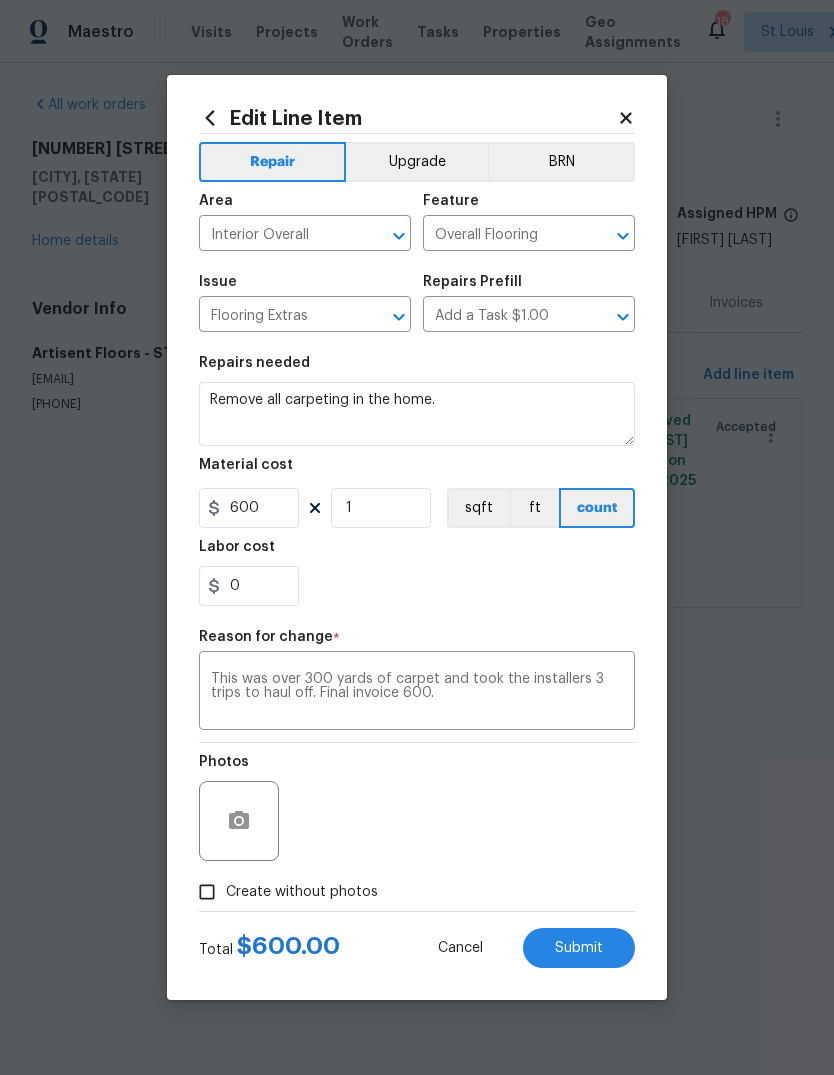 click on "Submit" at bounding box center [579, 948] 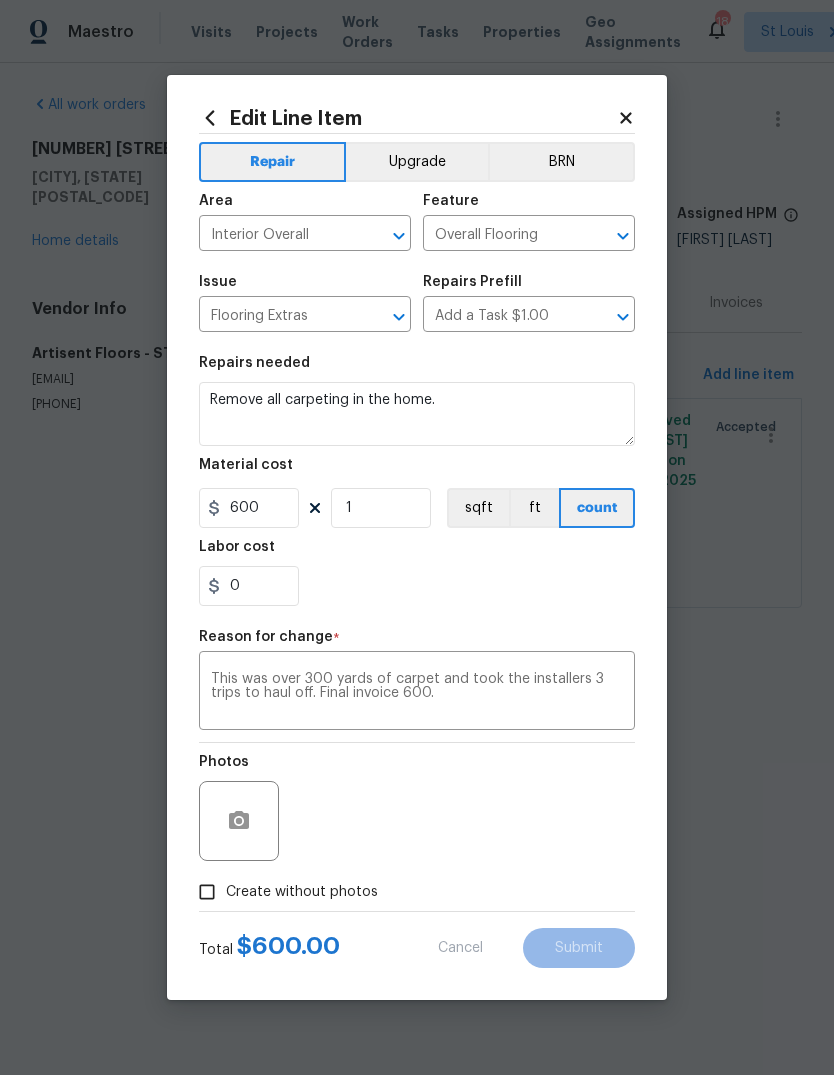 type on "250" 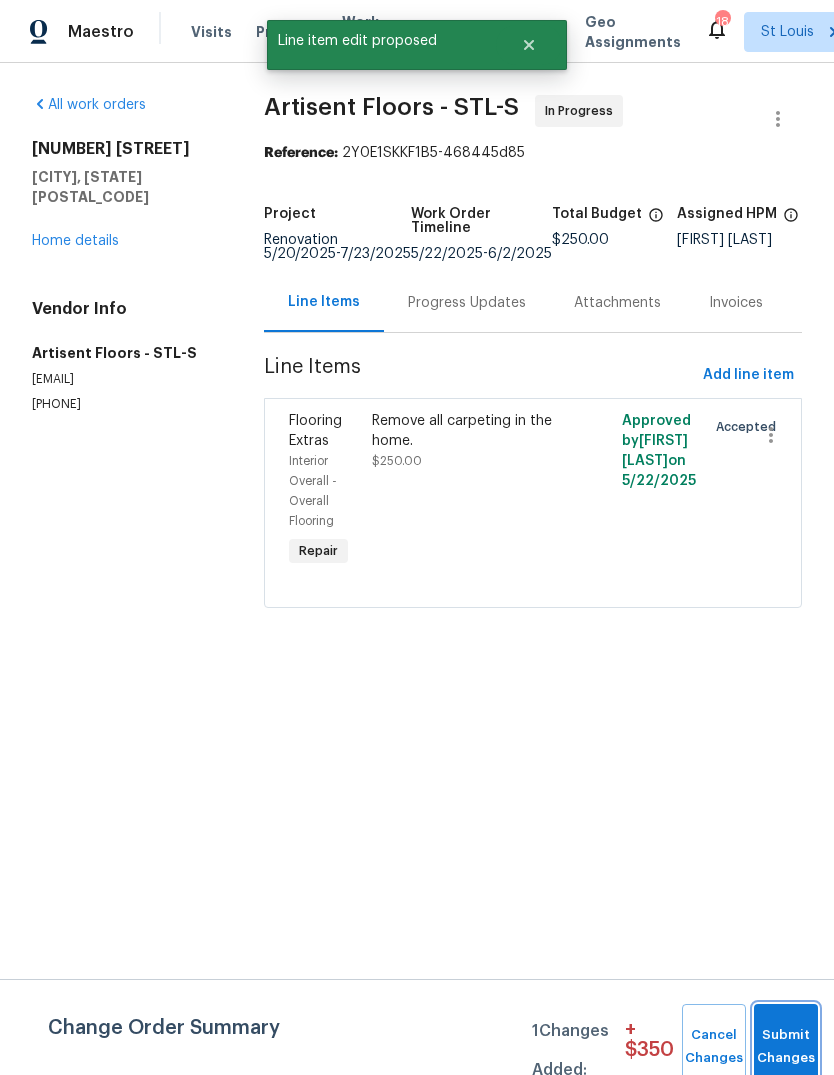 click on "Submit Changes" at bounding box center [786, 1047] 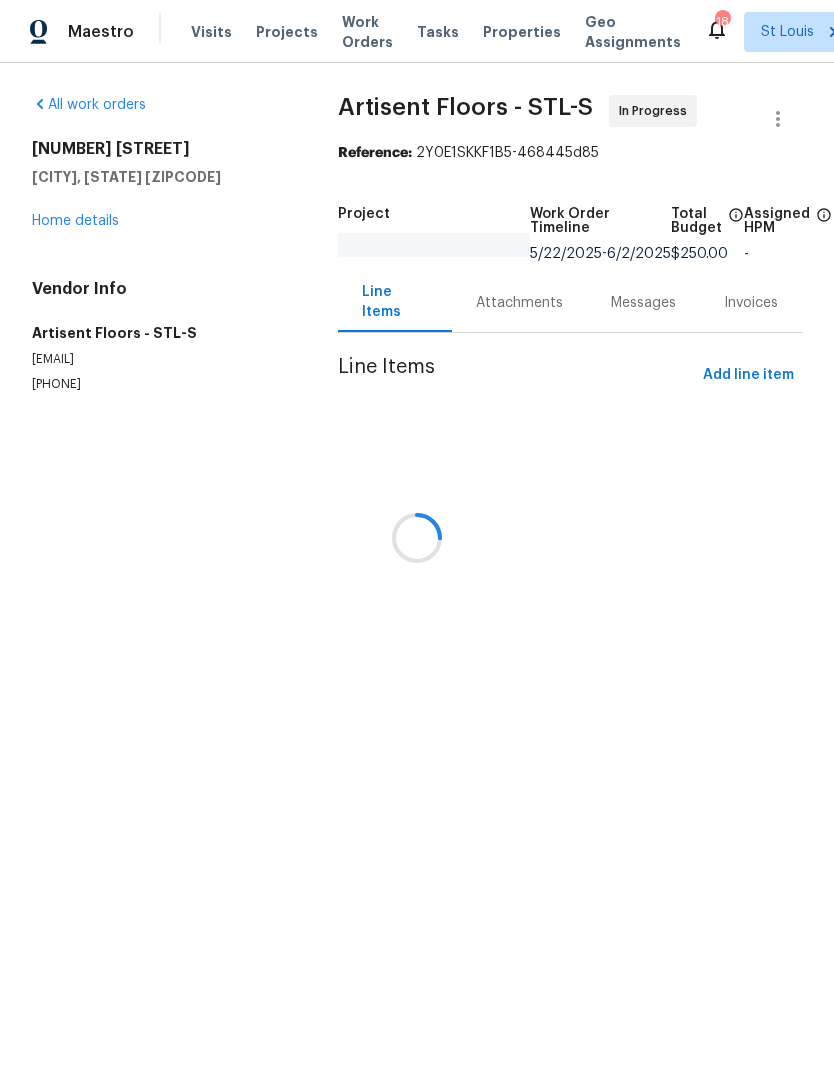 scroll, scrollTop: 0, scrollLeft: 0, axis: both 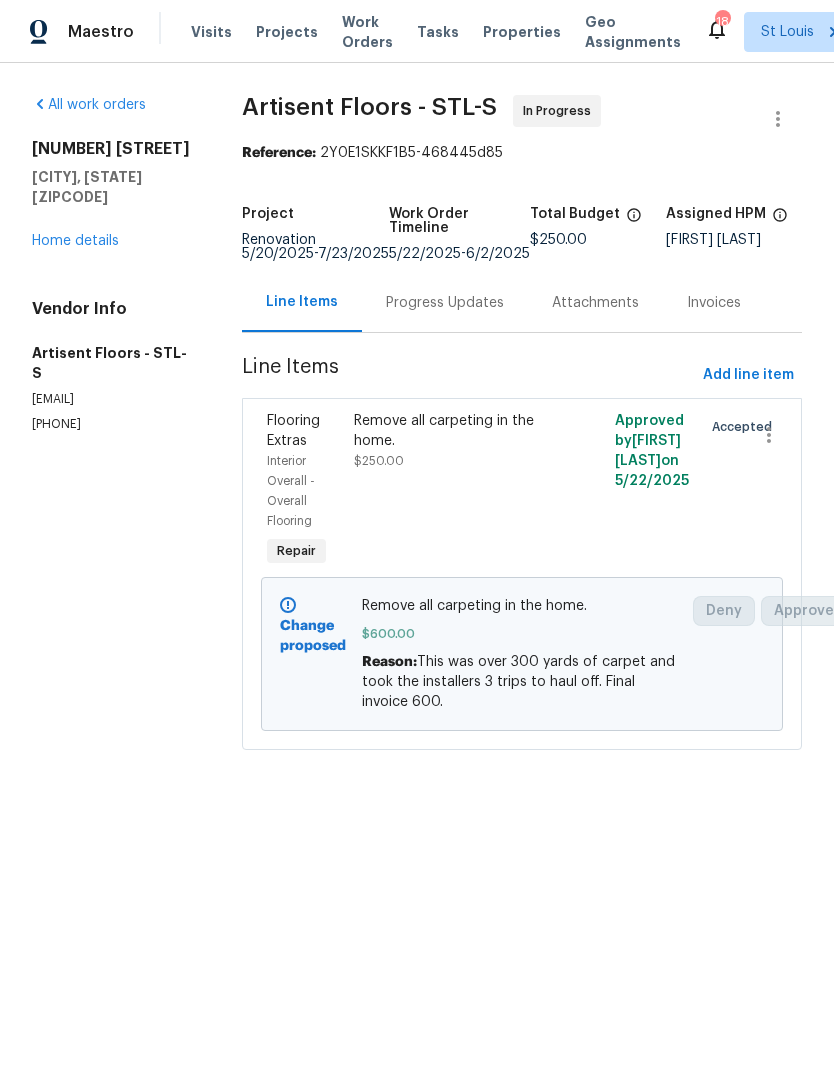 click on "Home details" at bounding box center [75, 241] 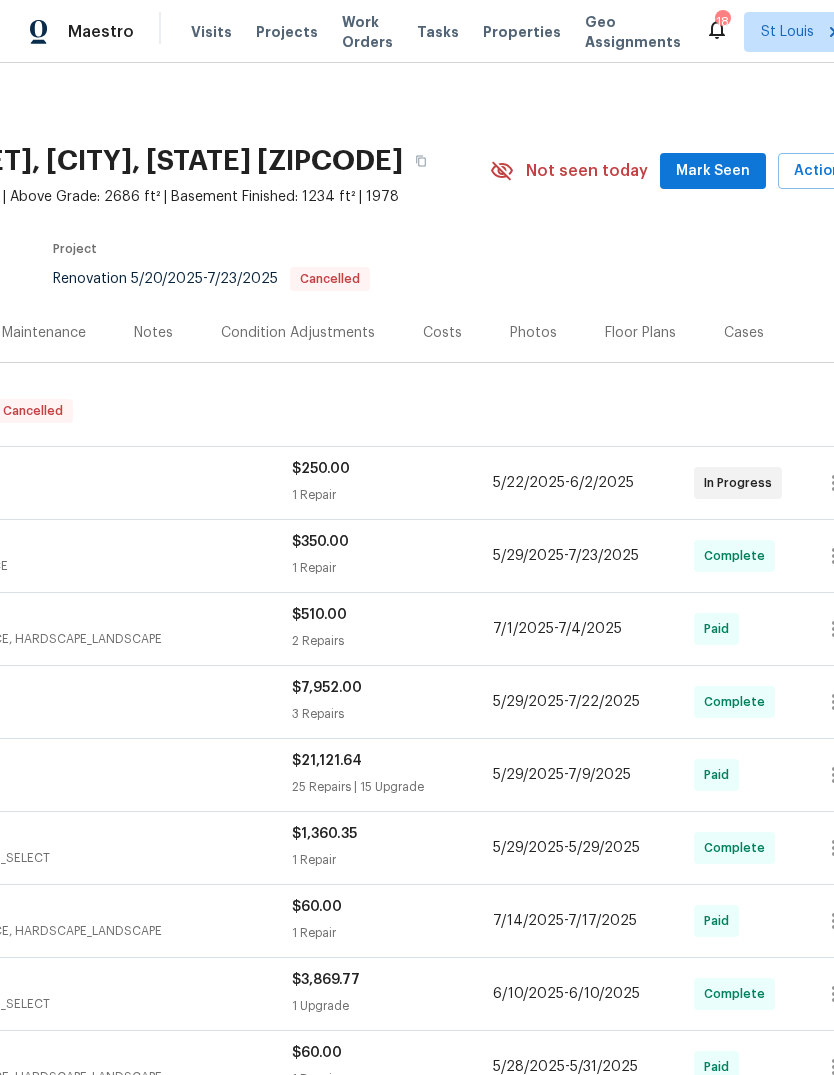 scroll, scrollTop: 0, scrollLeft: 240, axis: horizontal 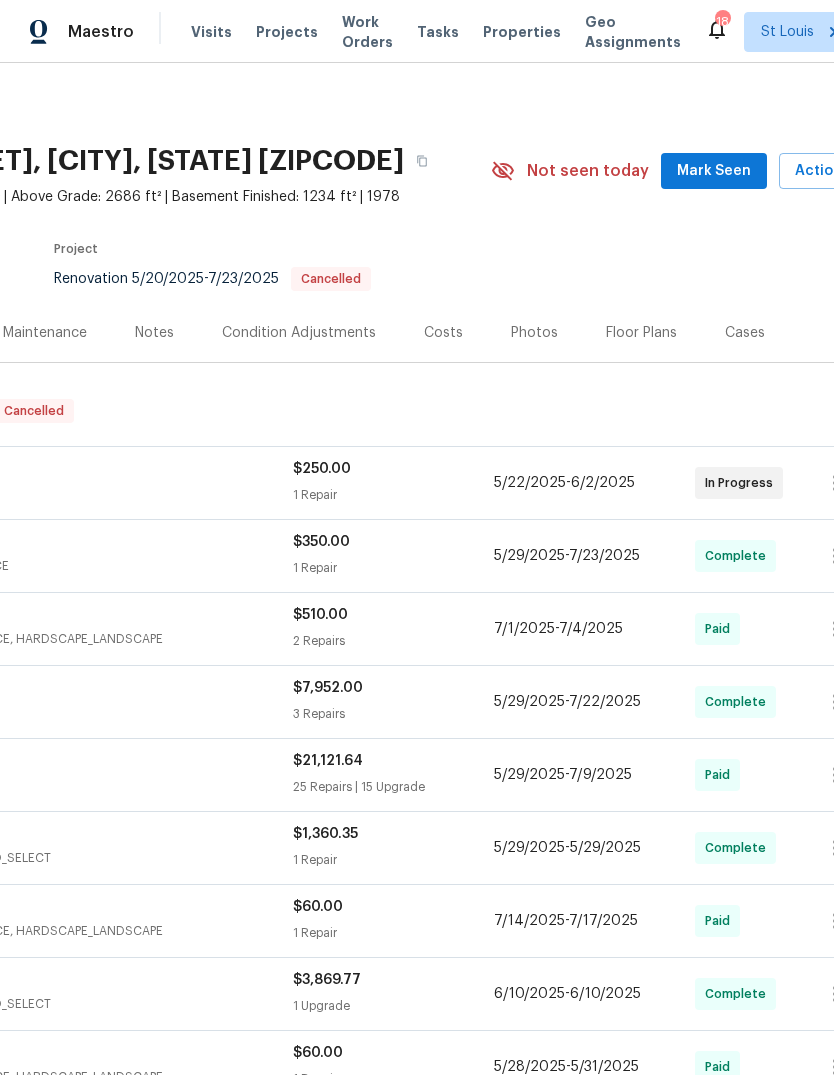 click on "Mark Seen" at bounding box center [714, 171] 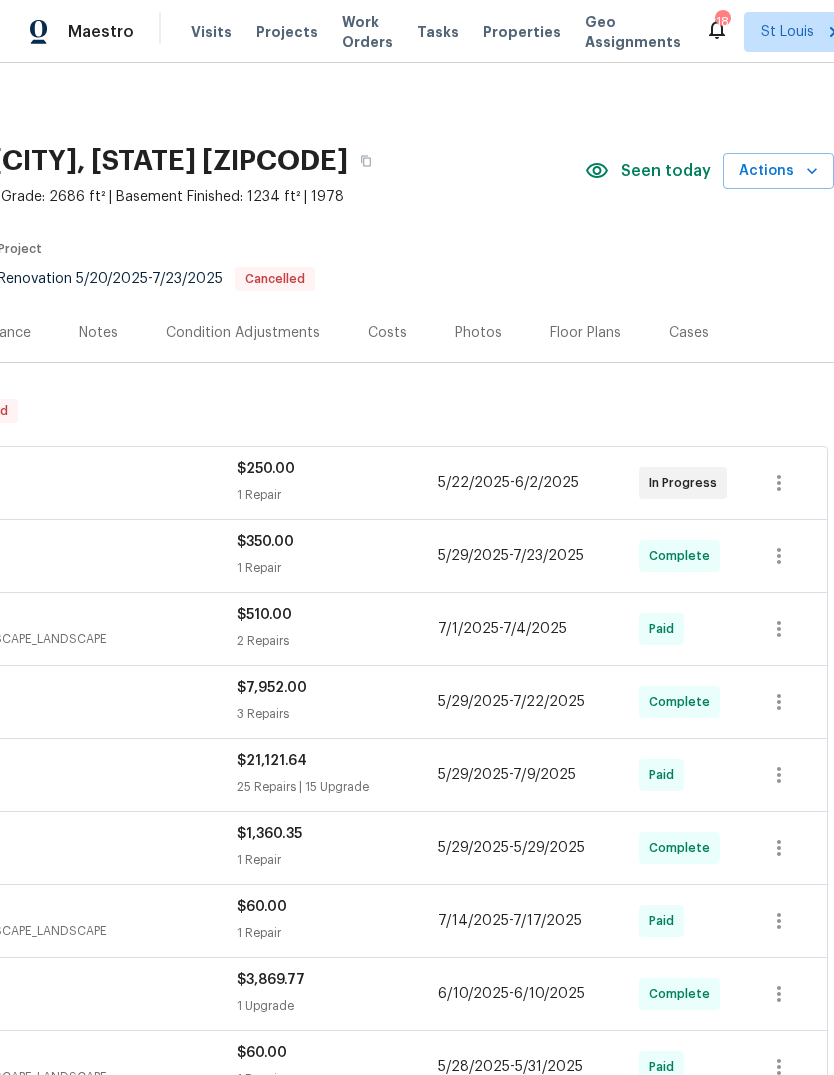 scroll, scrollTop: 0, scrollLeft: 296, axis: horizontal 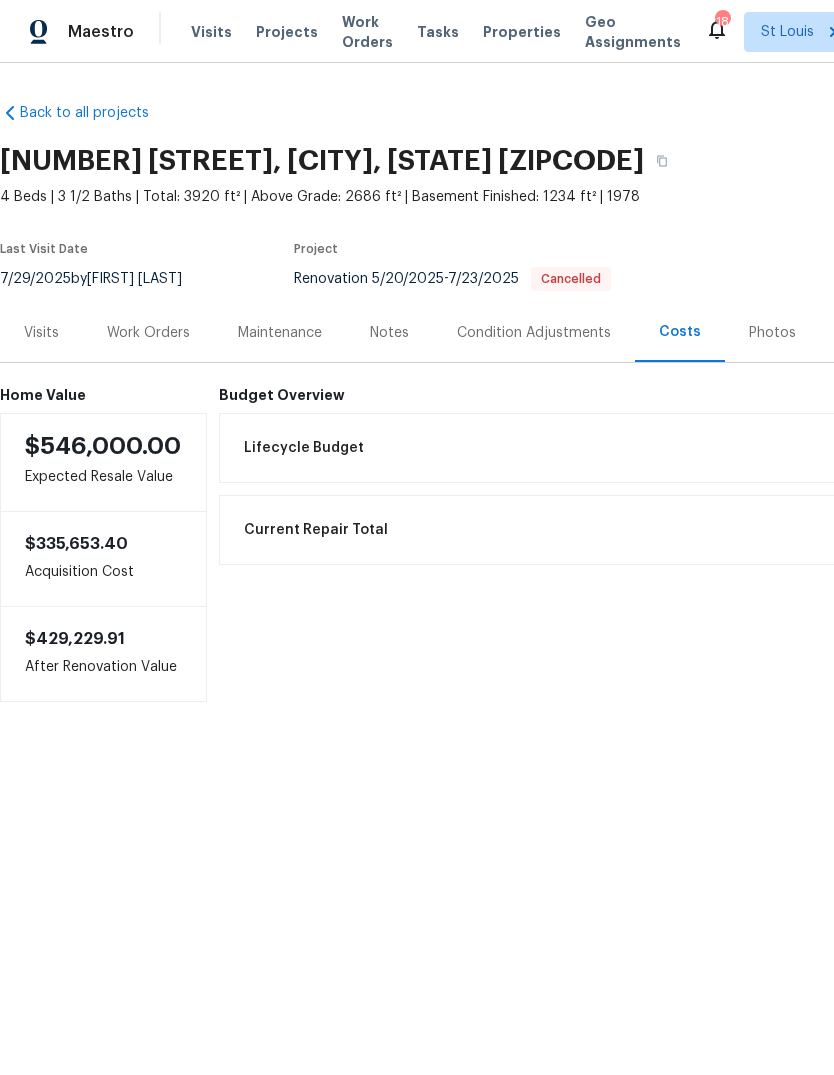 click on "Projects" at bounding box center [287, 32] 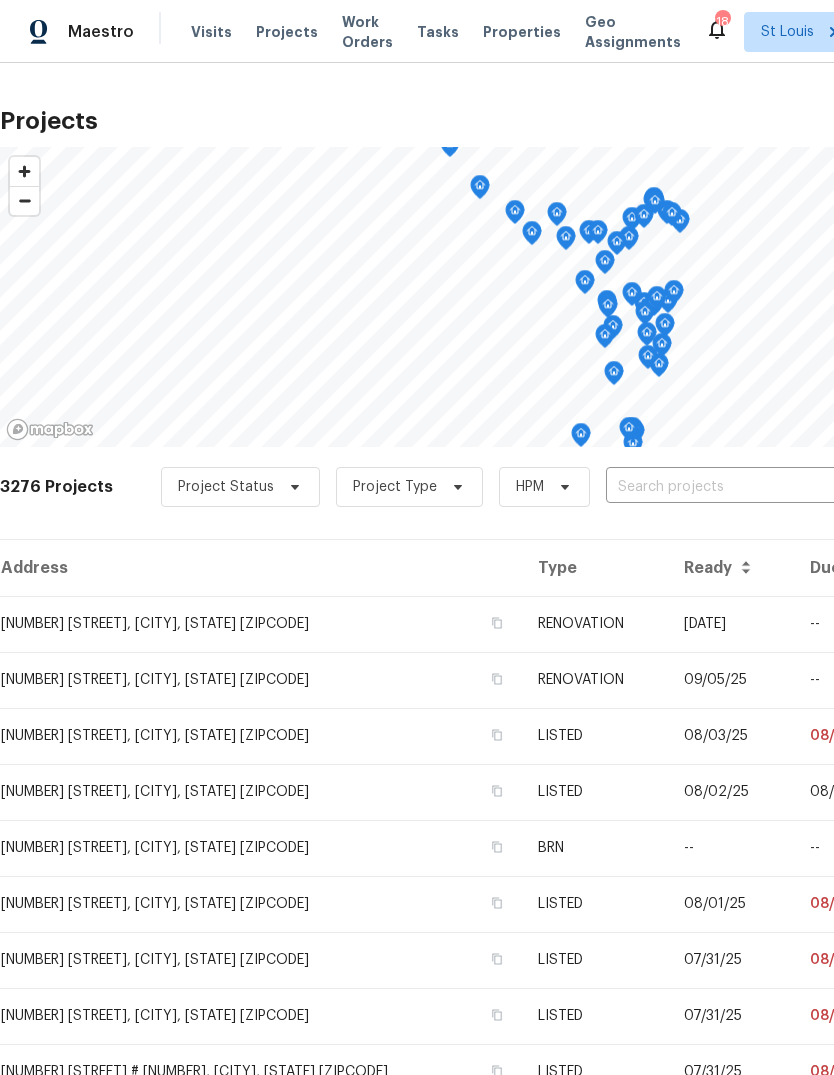 click at bounding box center (720, 487) 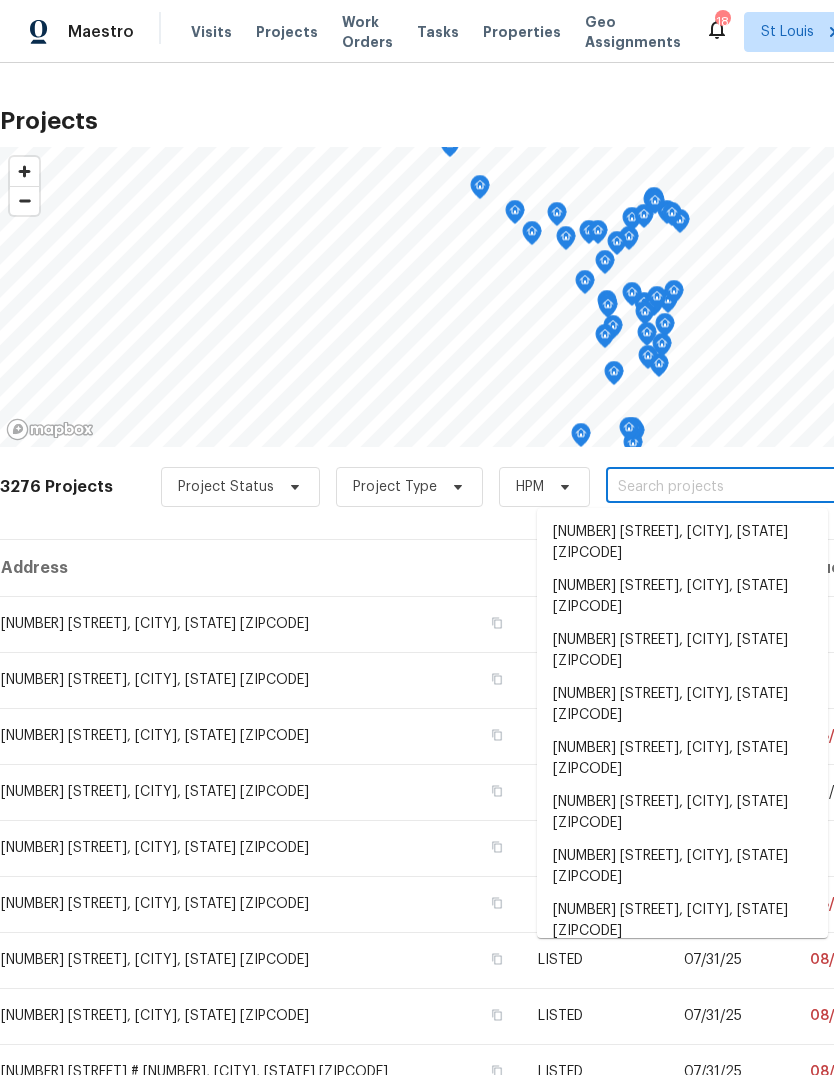 click on "3276 Projects Project Status Project Type HPM ​" at bounding box center (565, 499) 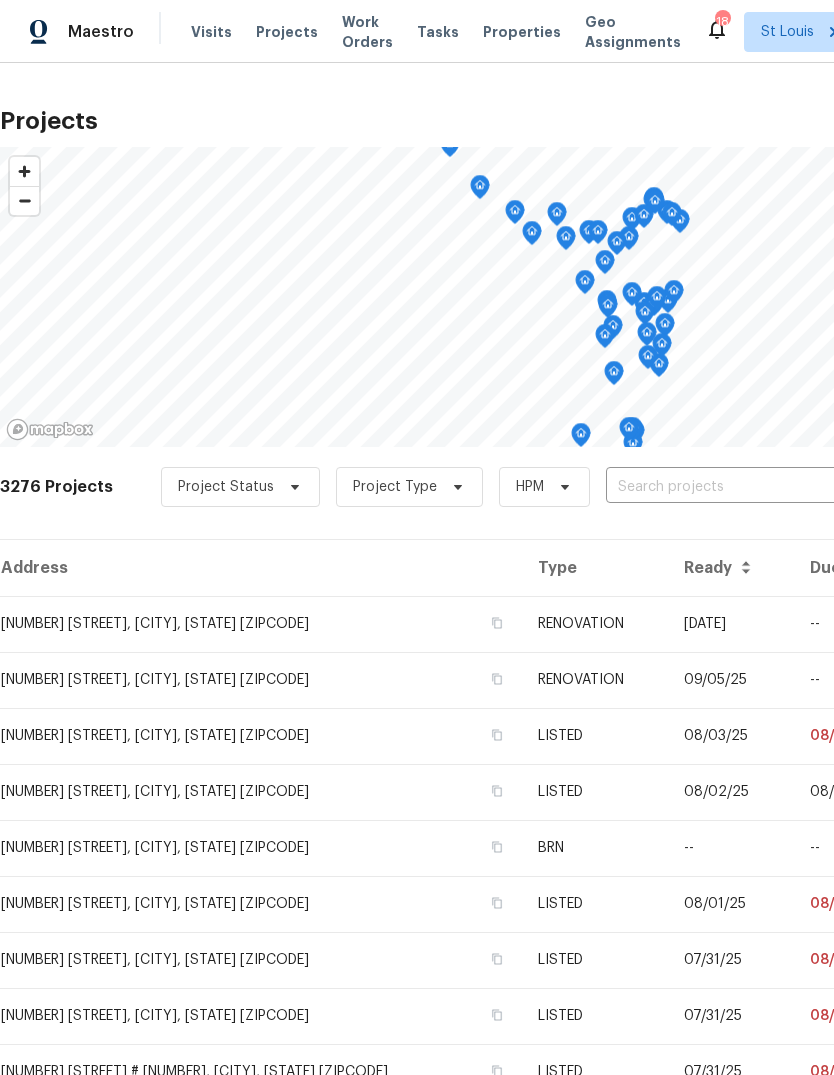 click at bounding box center (720, 487) 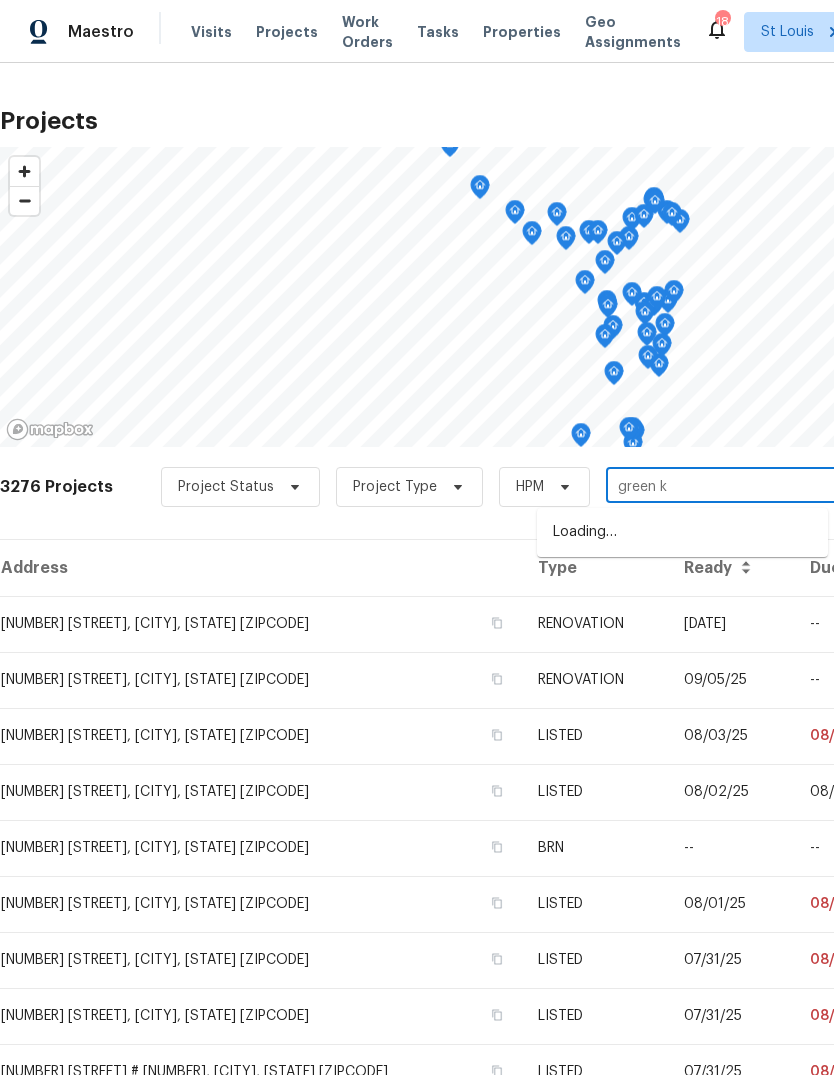 type on "green kn" 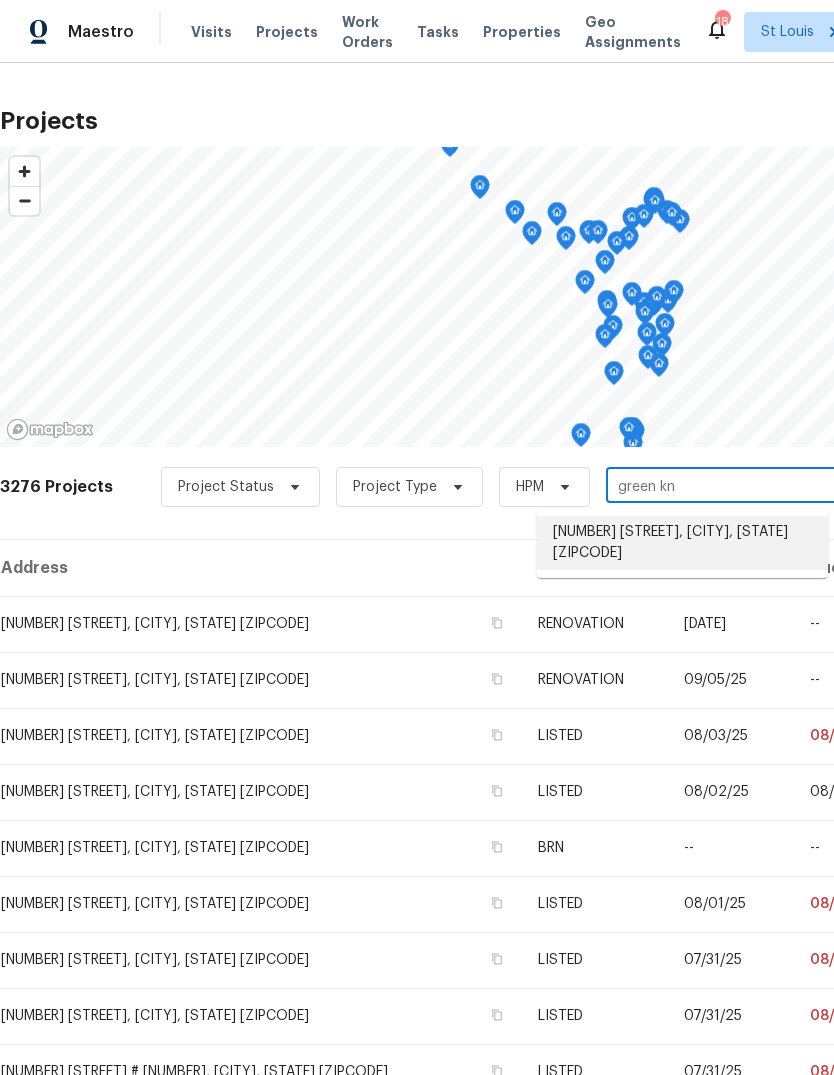 click on "[NUMBER] [STREET], [CITY], [STATE] [ZIPCODE]" at bounding box center (682, 543) 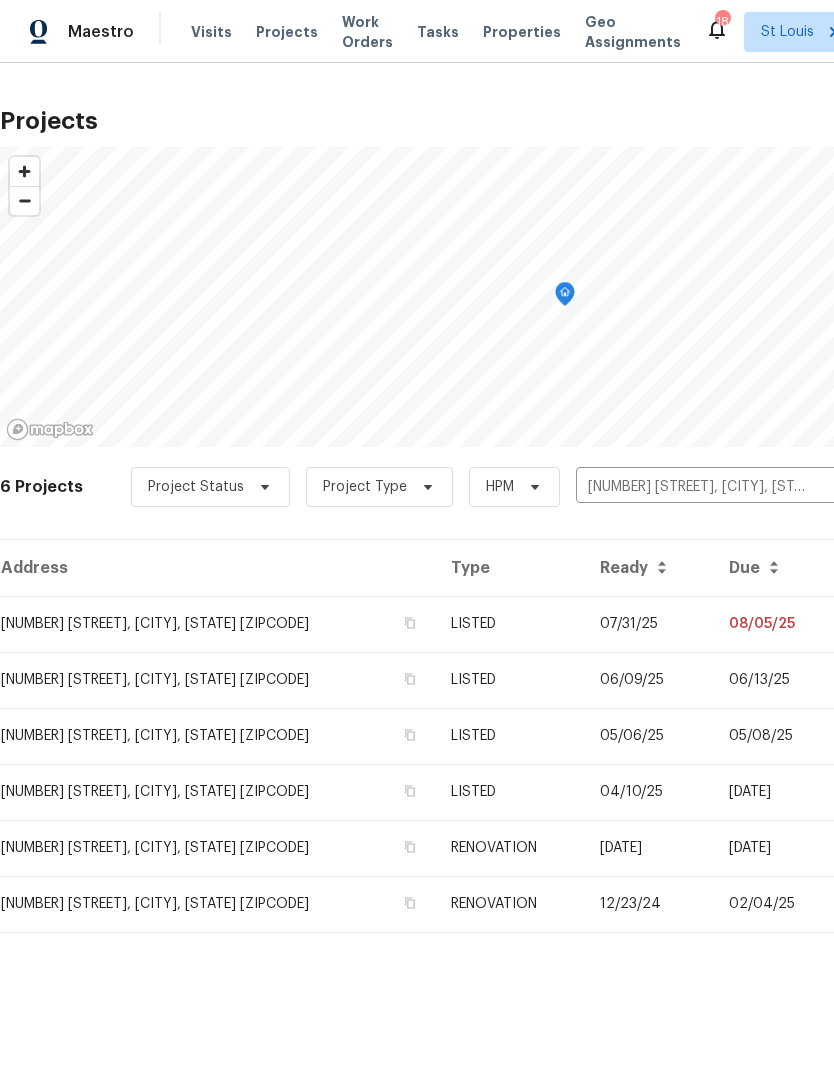click on "07/31/25" at bounding box center (648, 624) 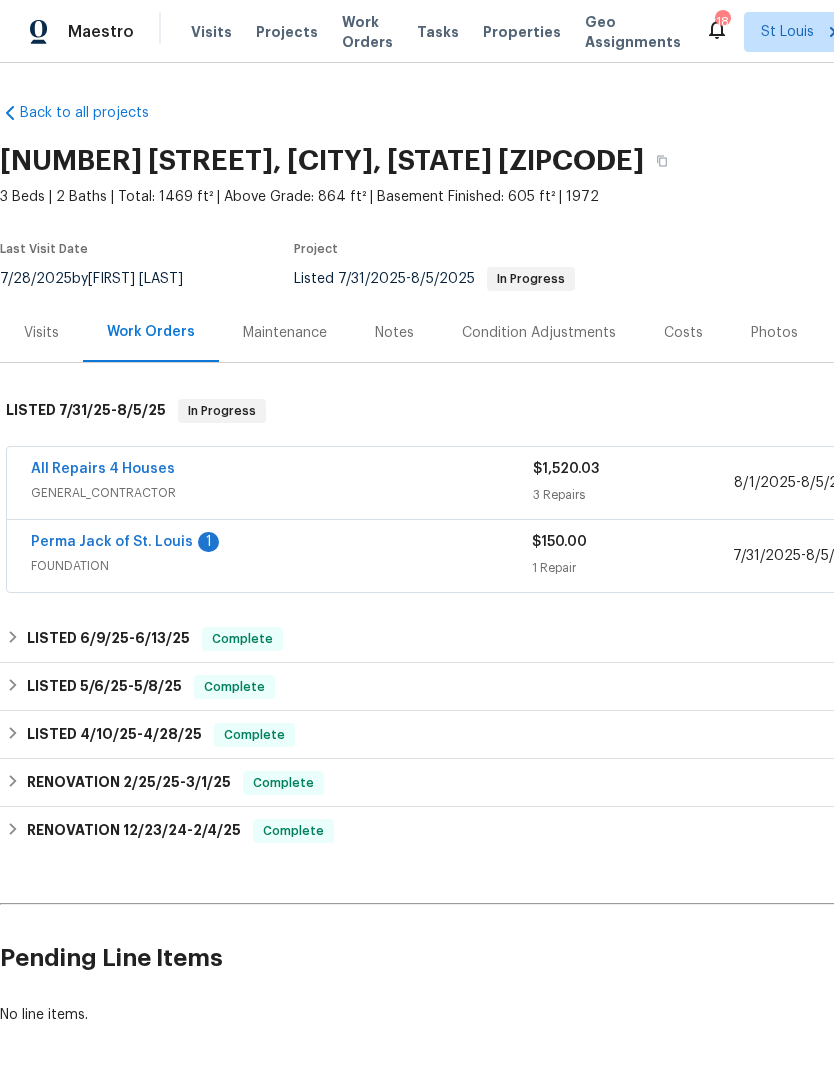 scroll, scrollTop: 0, scrollLeft: 0, axis: both 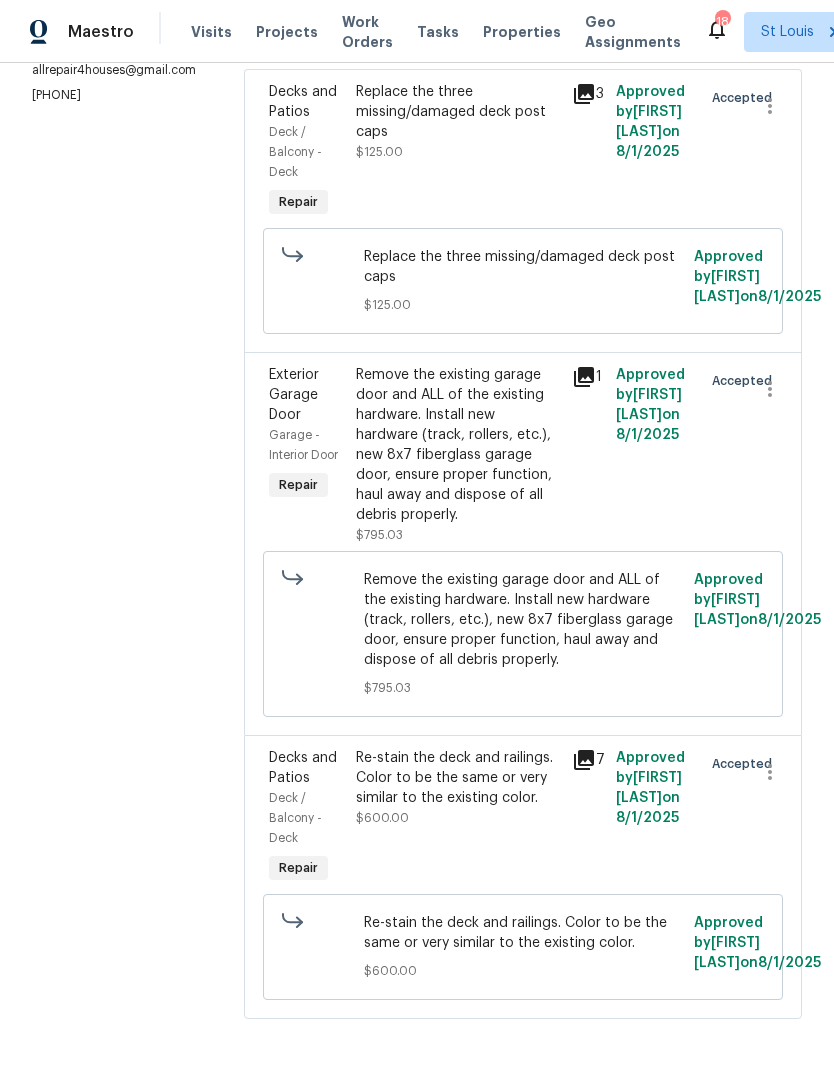 click 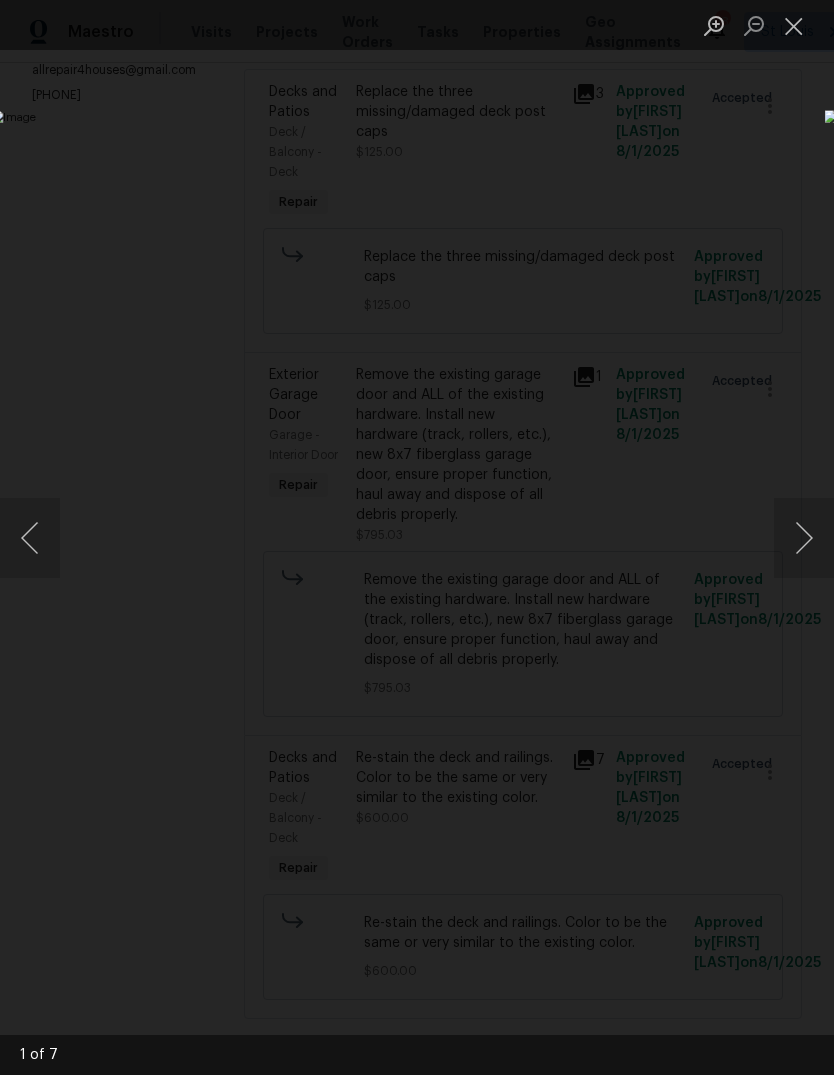 click at bounding box center (804, 538) 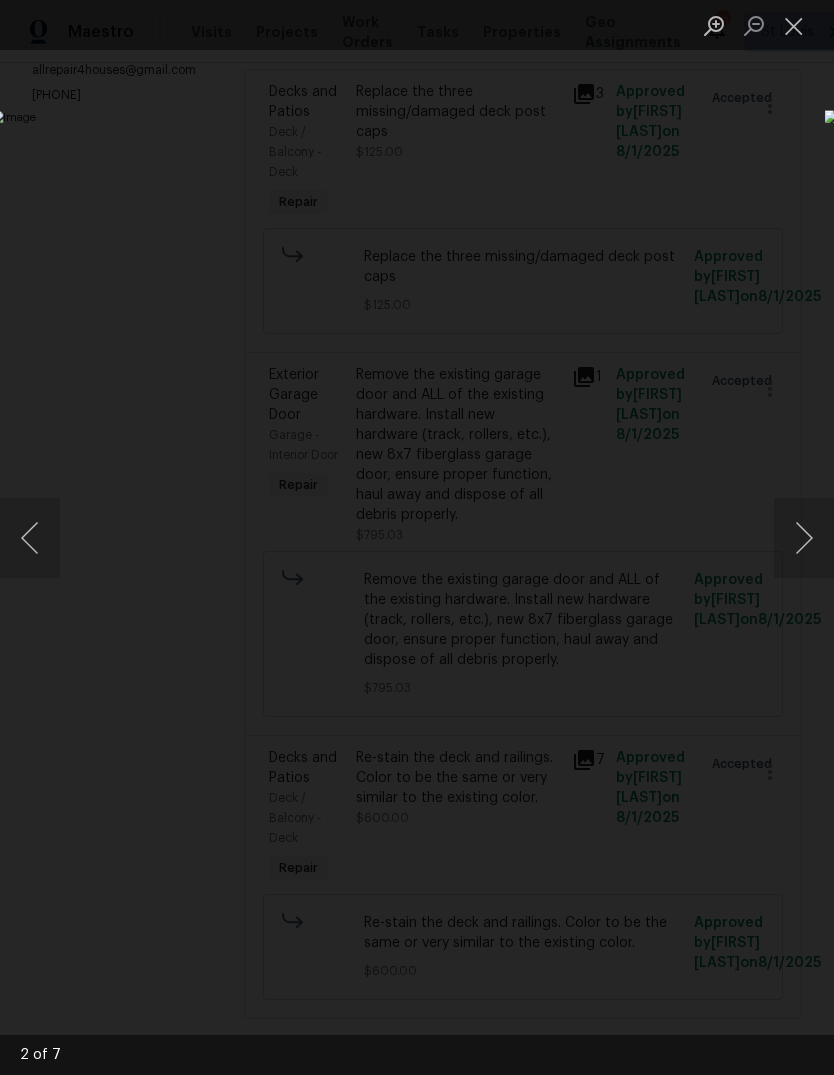 click at bounding box center [804, 538] 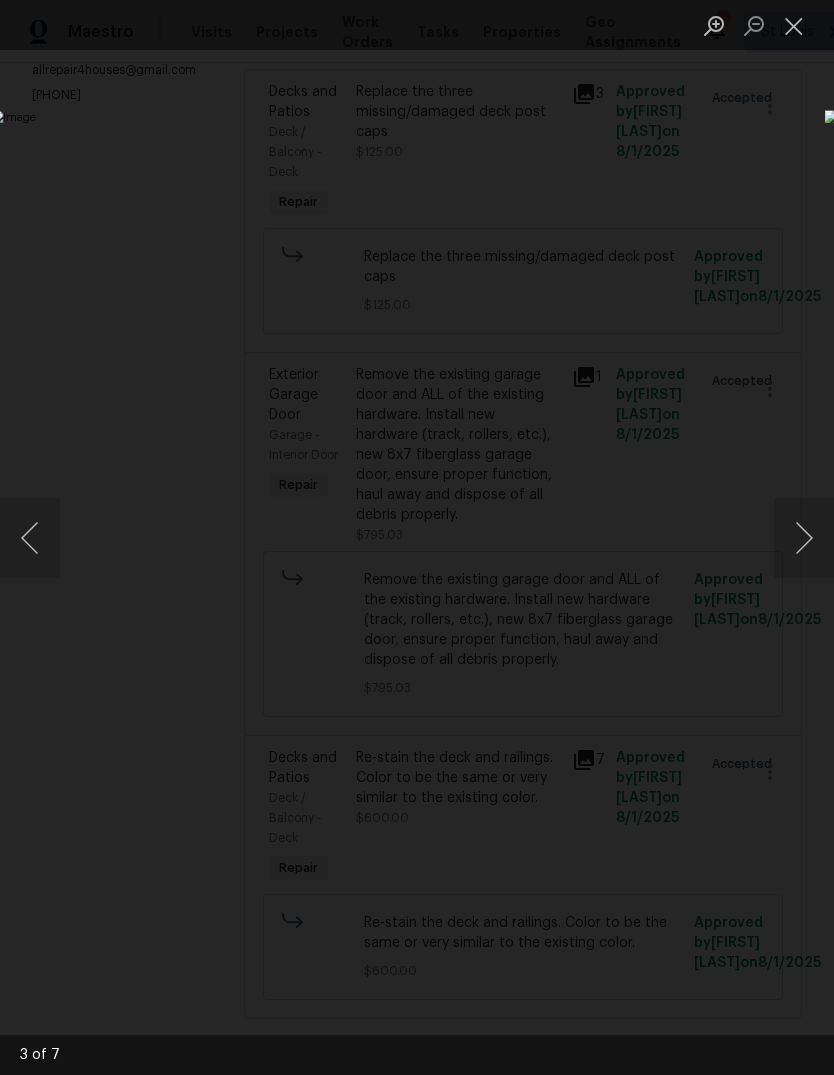 click at bounding box center (804, 538) 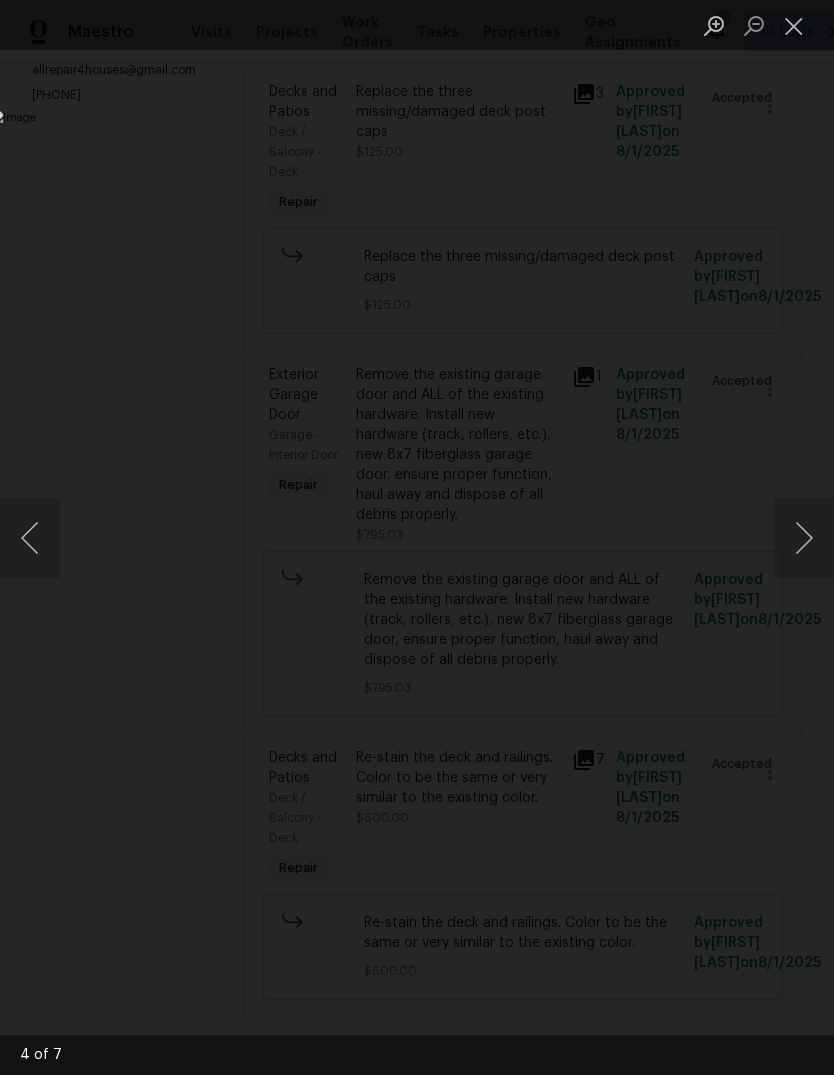 click at bounding box center (804, 538) 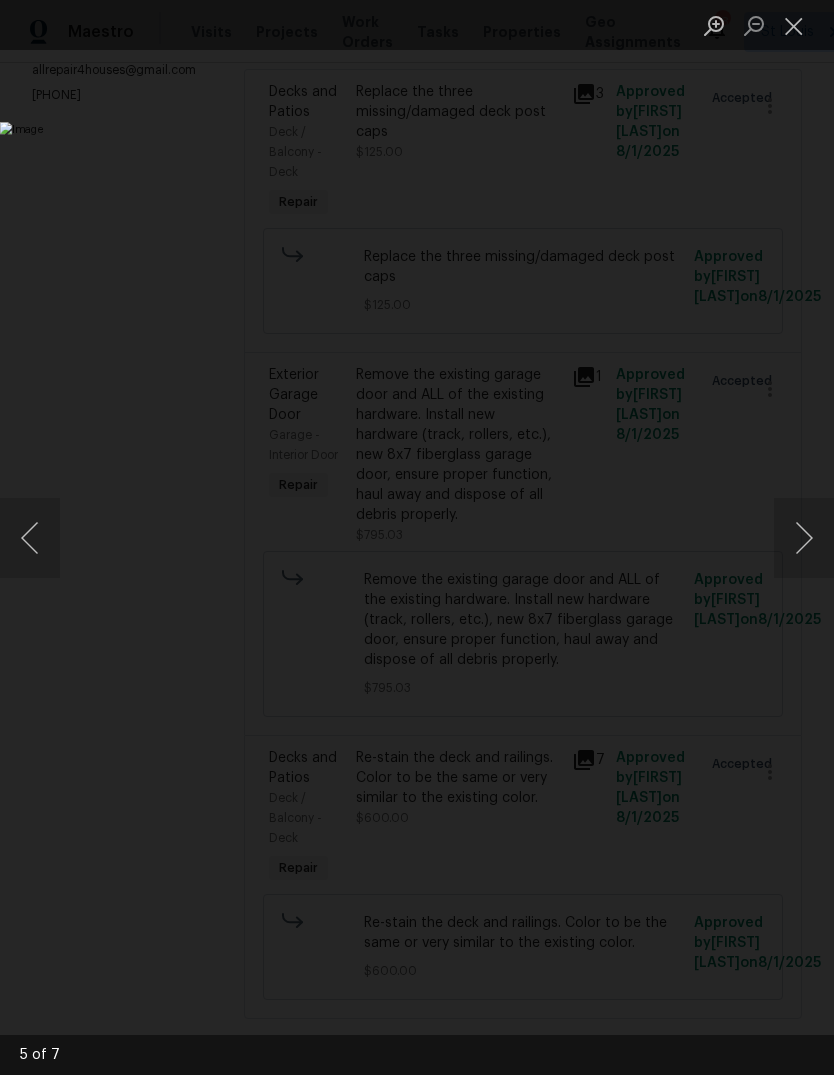 click at bounding box center [804, 538] 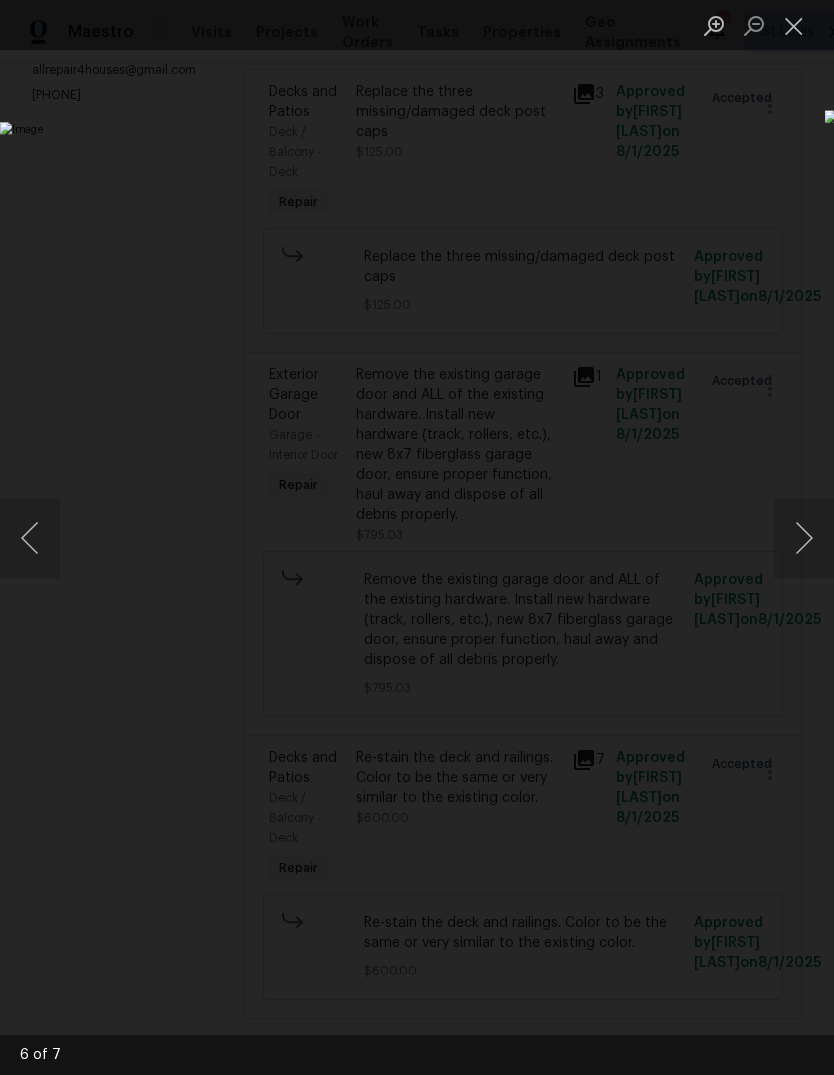 click at bounding box center (804, 538) 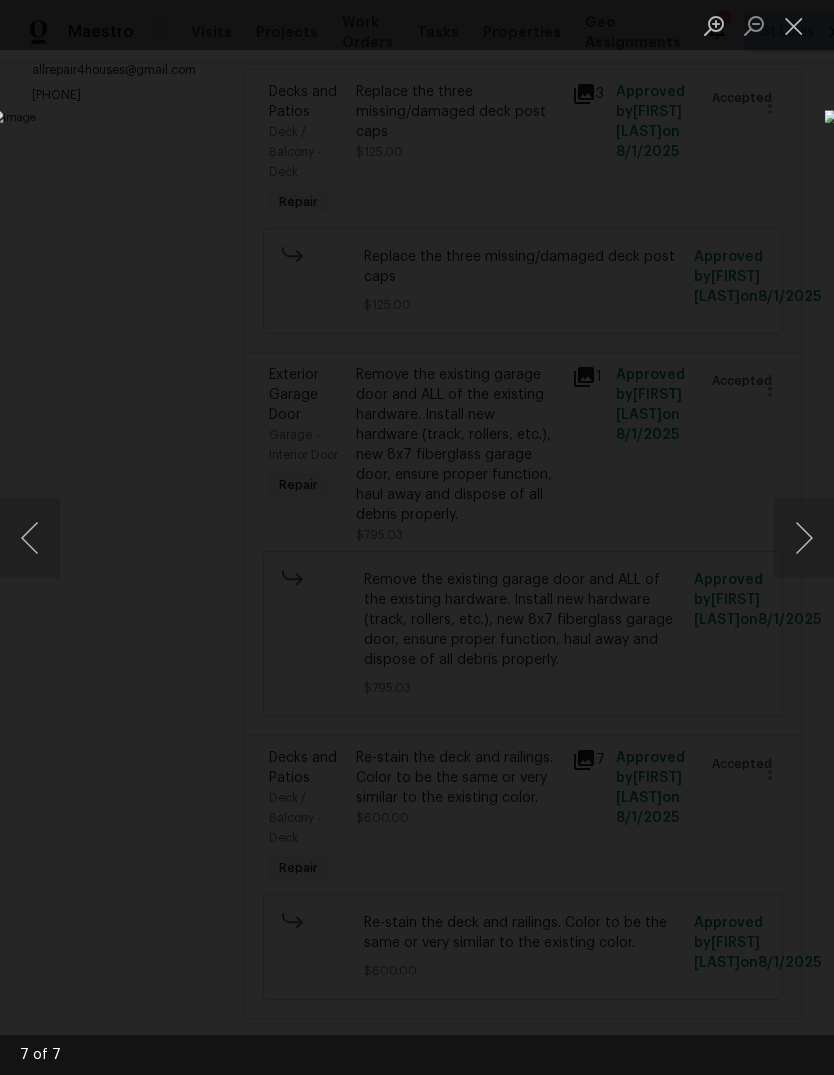 click at bounding box center (804, 538) 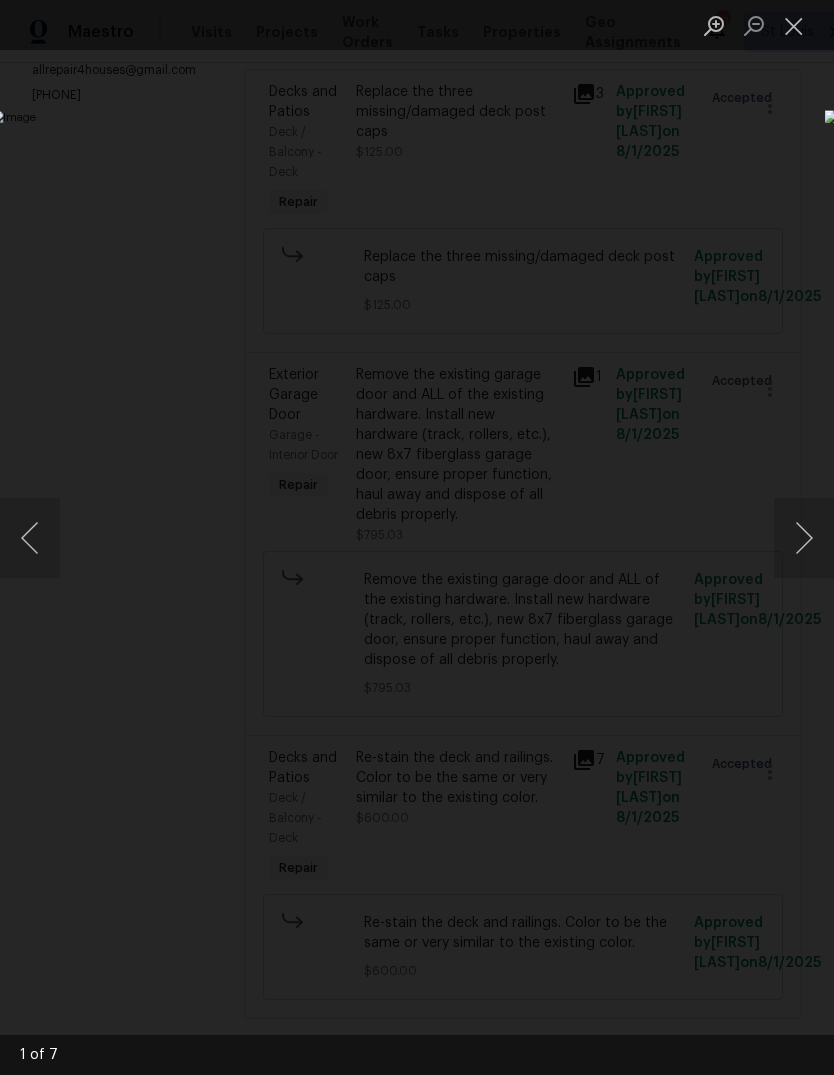 click at bounding box center [804, 538] 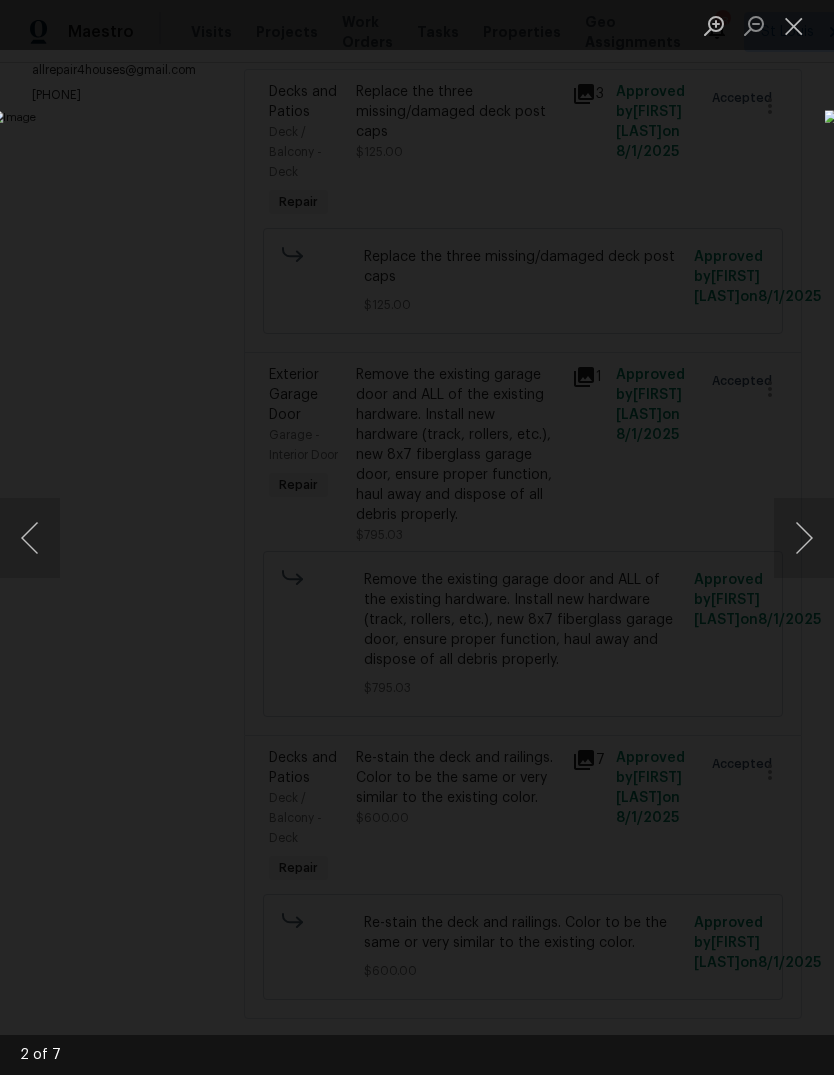 click at bounding box center [804, 538] 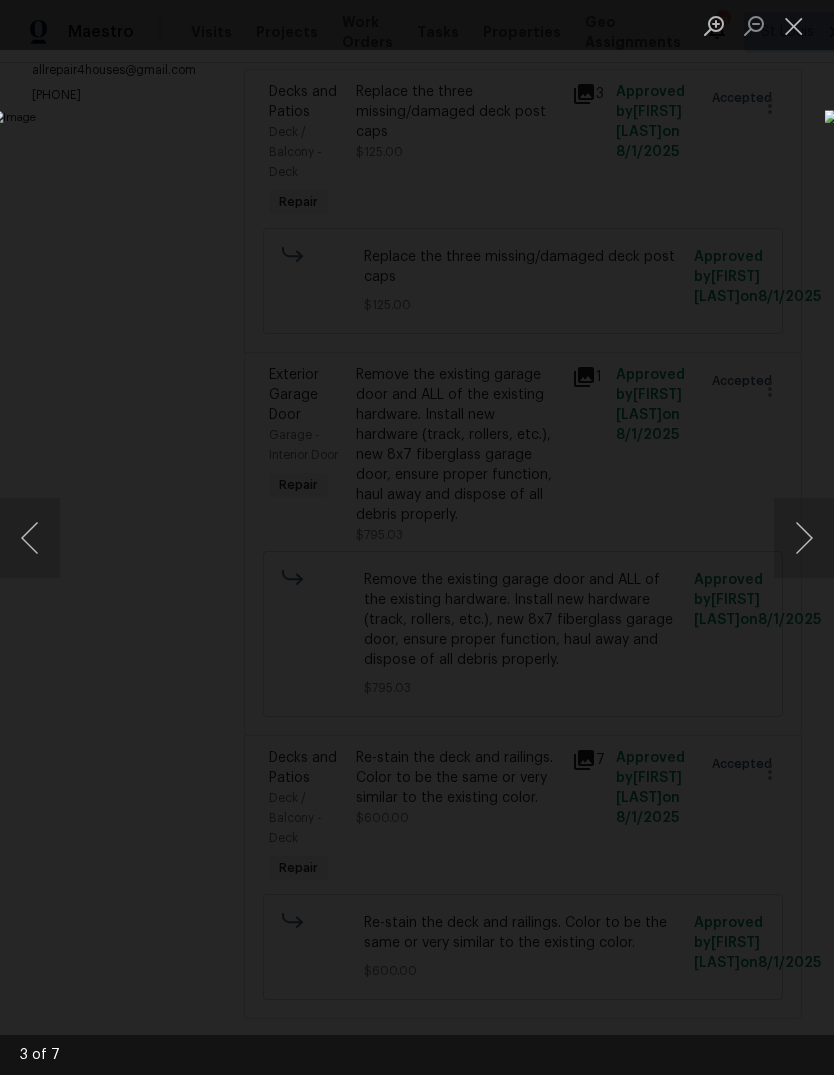 click at bounding box center (804, 538) 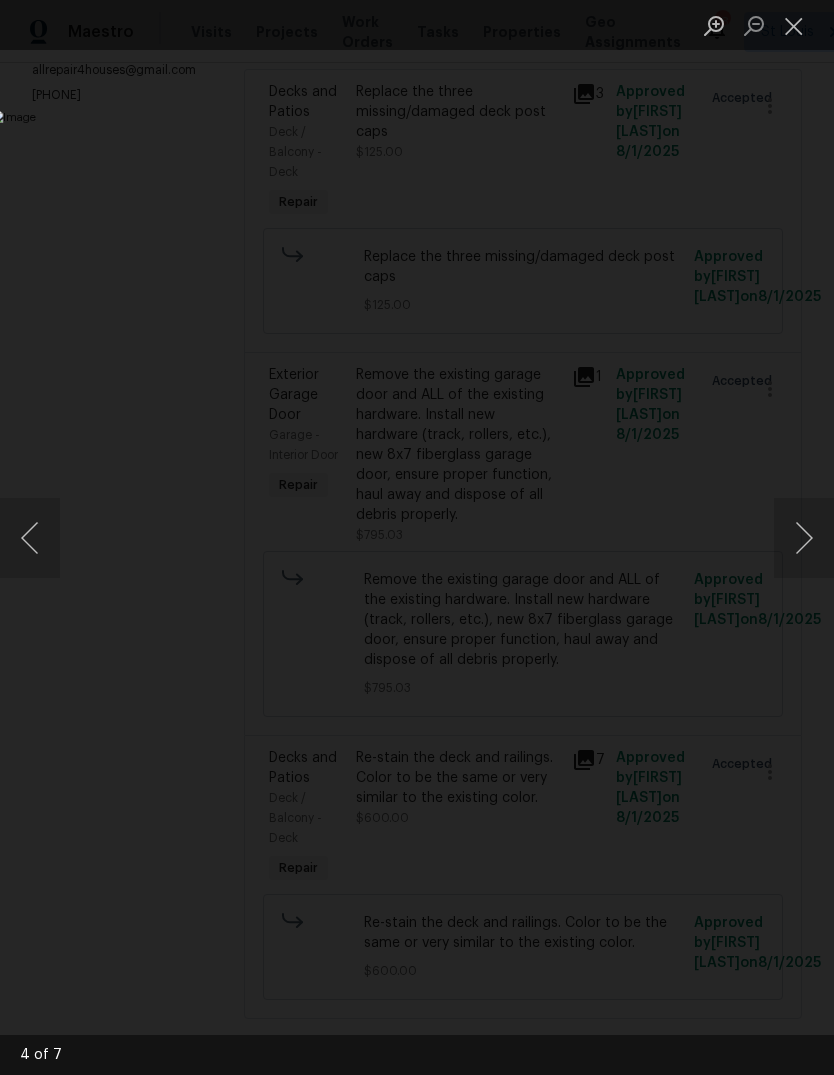 click at bounding box center [804, 538] 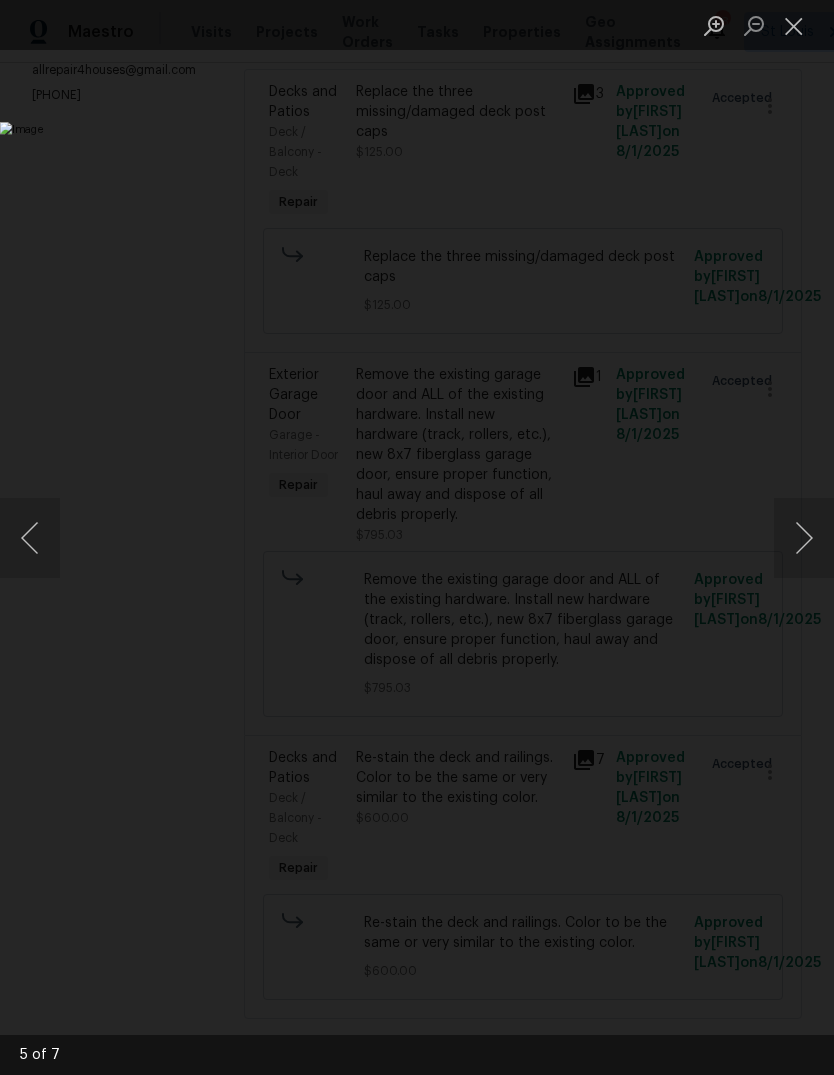 click at bounding box center (804, 538) 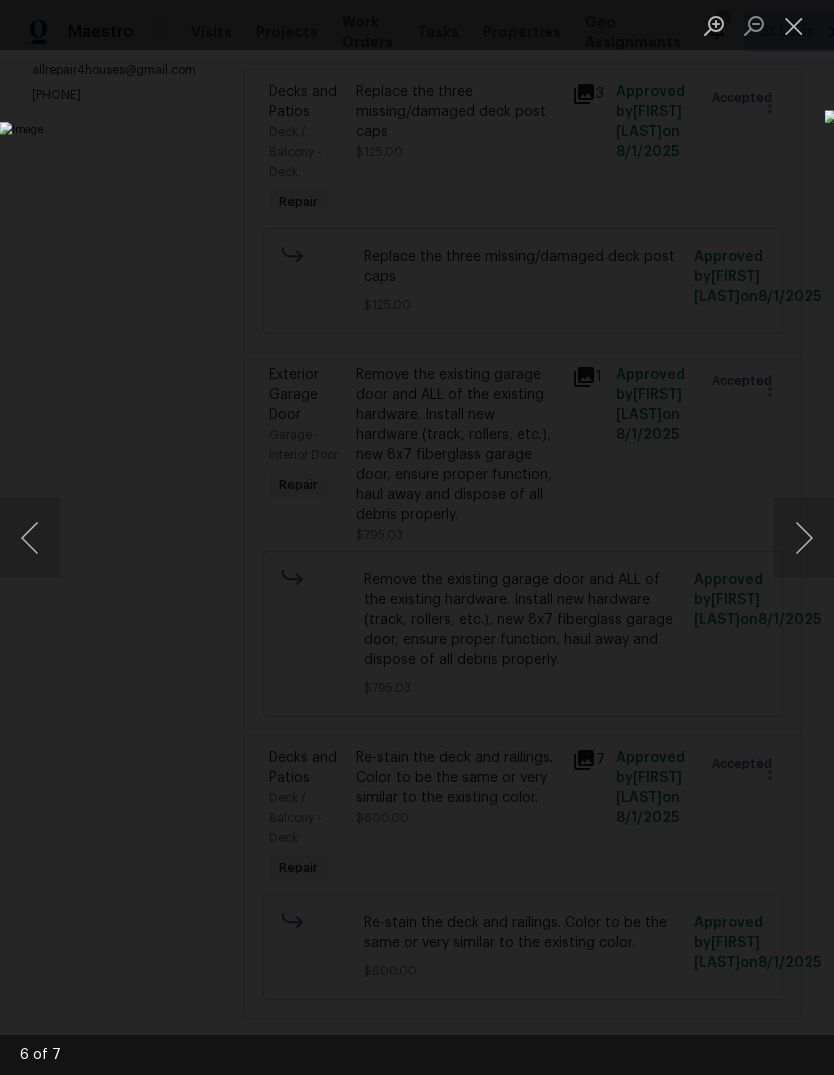 click at bounding box center (804, 538) 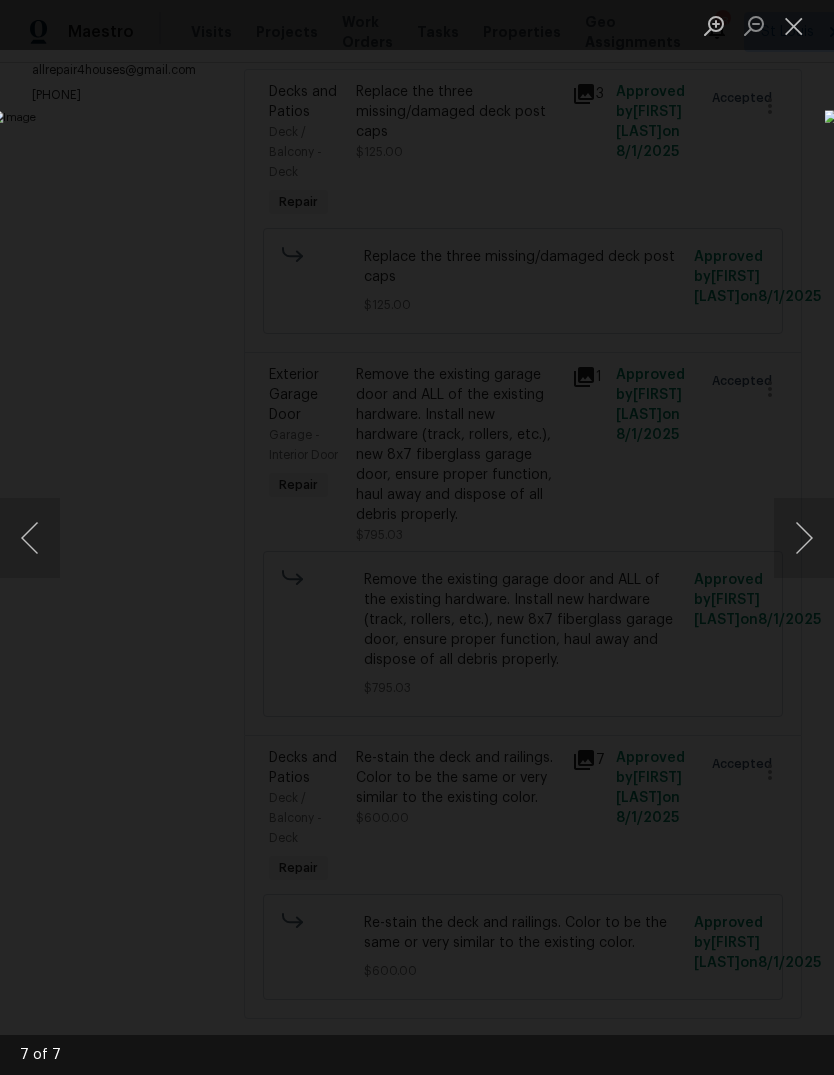 click at bounding box center [804, 538] 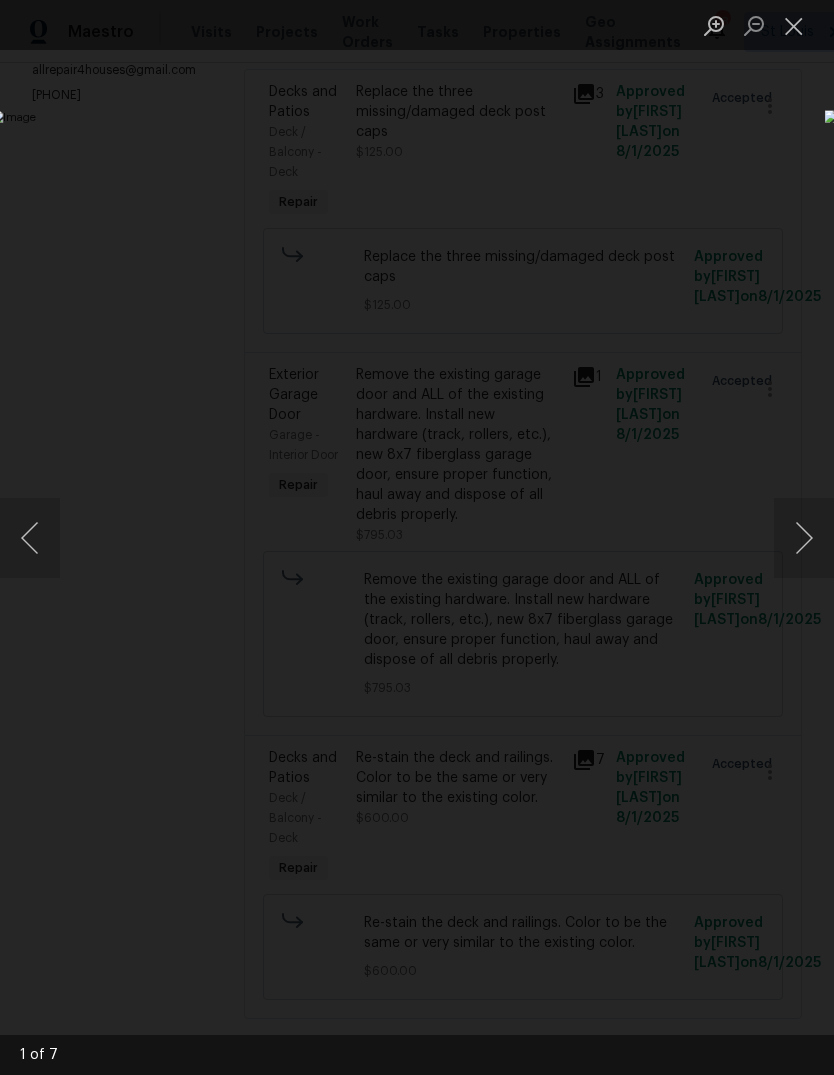 click at bounding box center (794, 25) 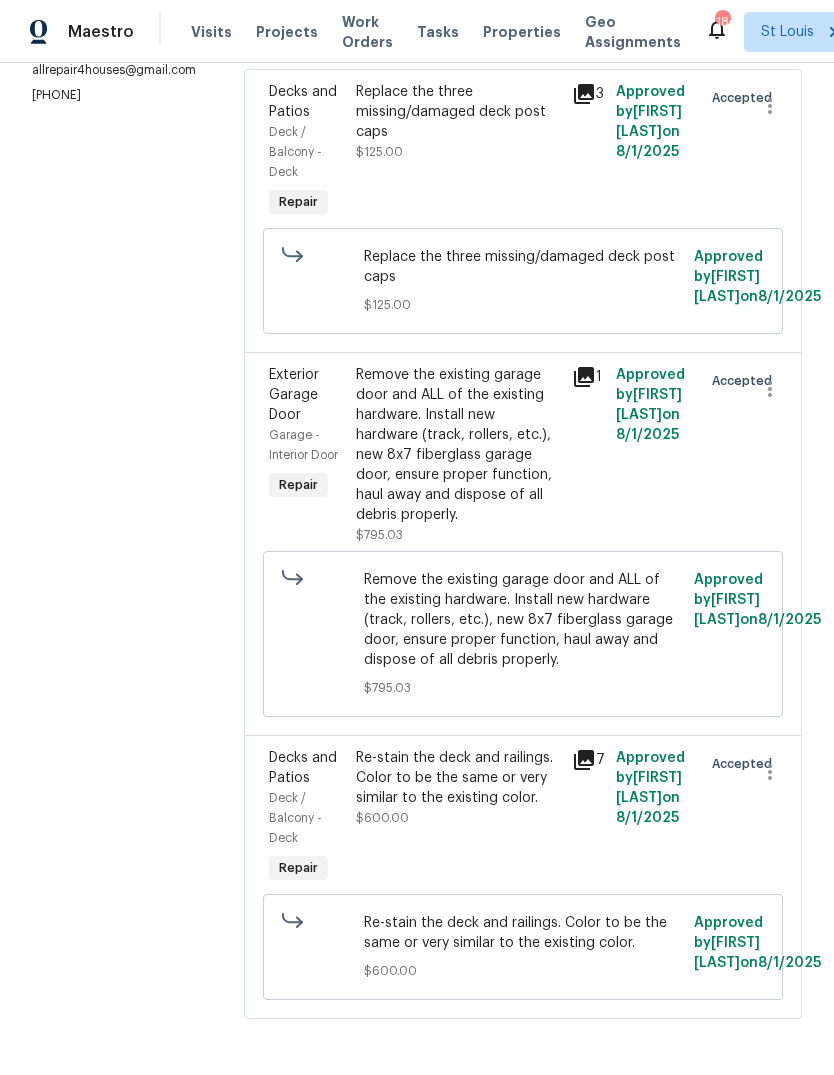 click 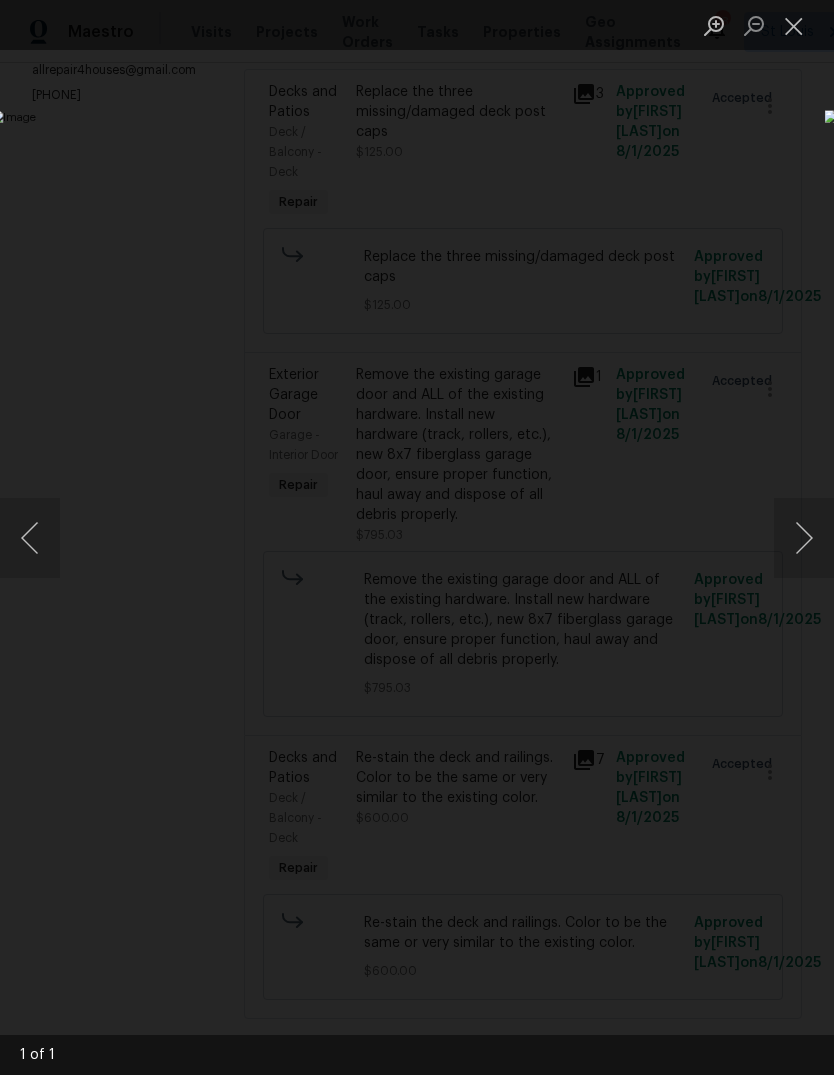 click at bounding box center (794, 25) 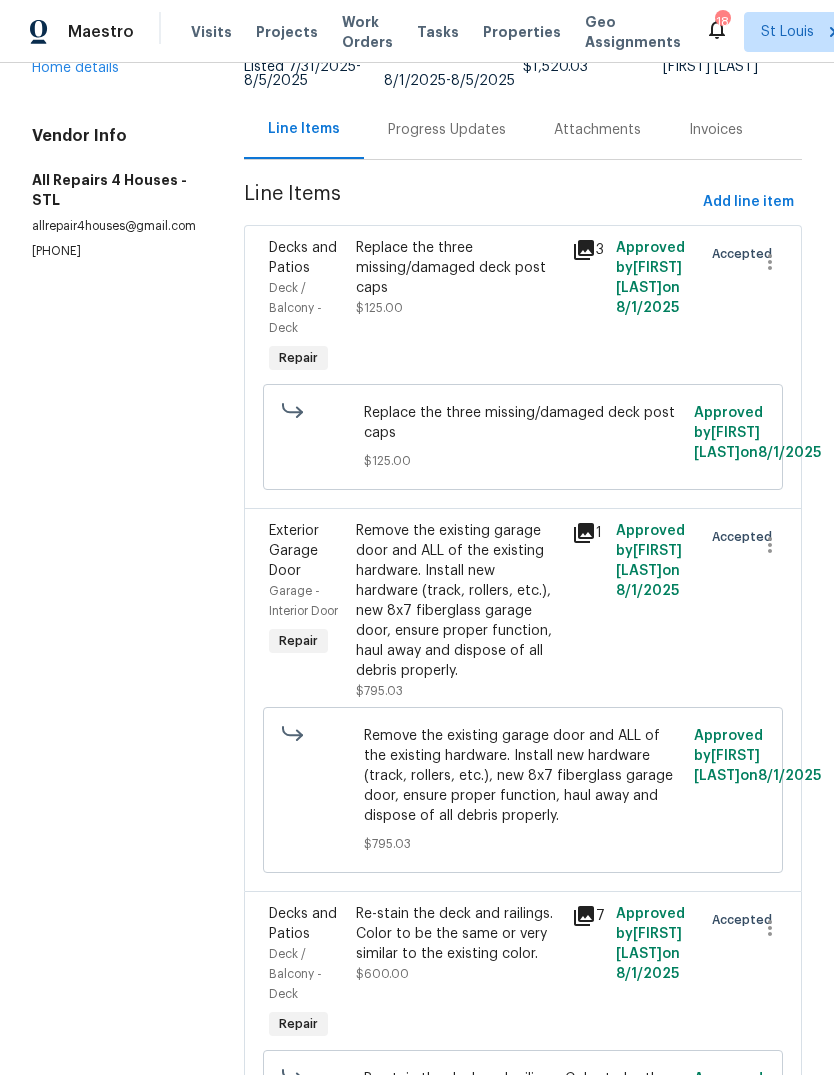 scroll, scrollTop: 172, scrollLeft: 0, axis: vertical 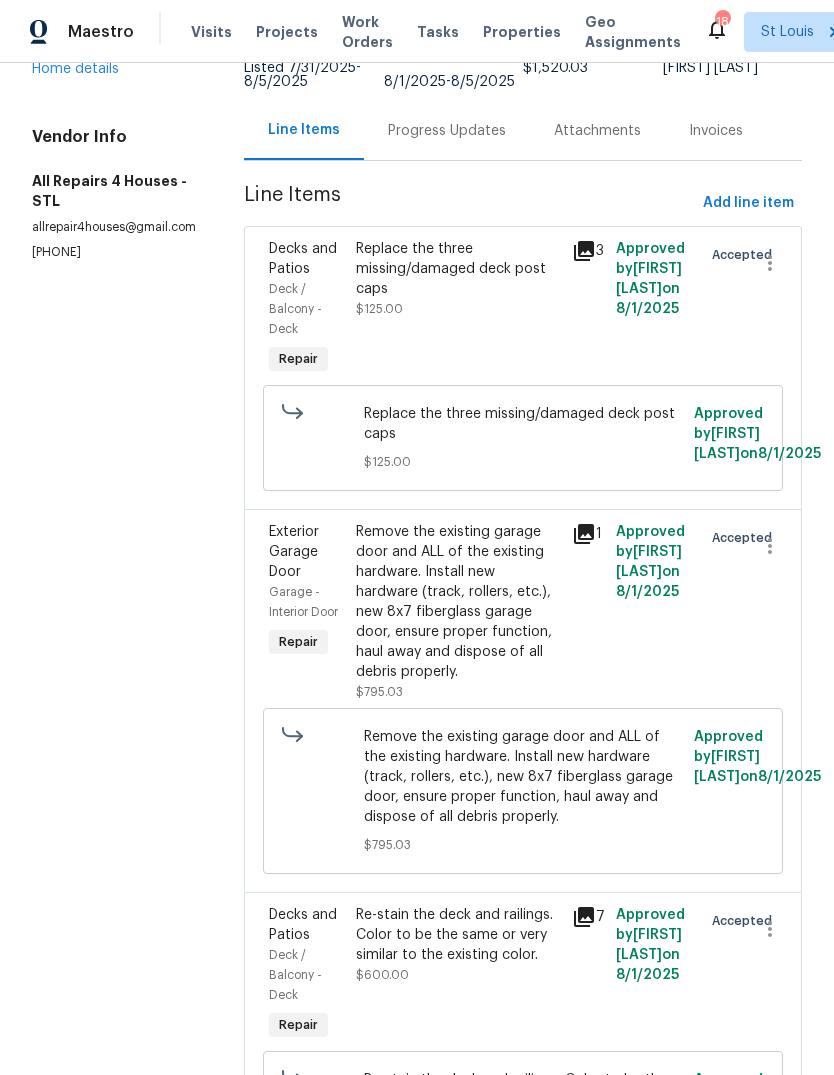 click 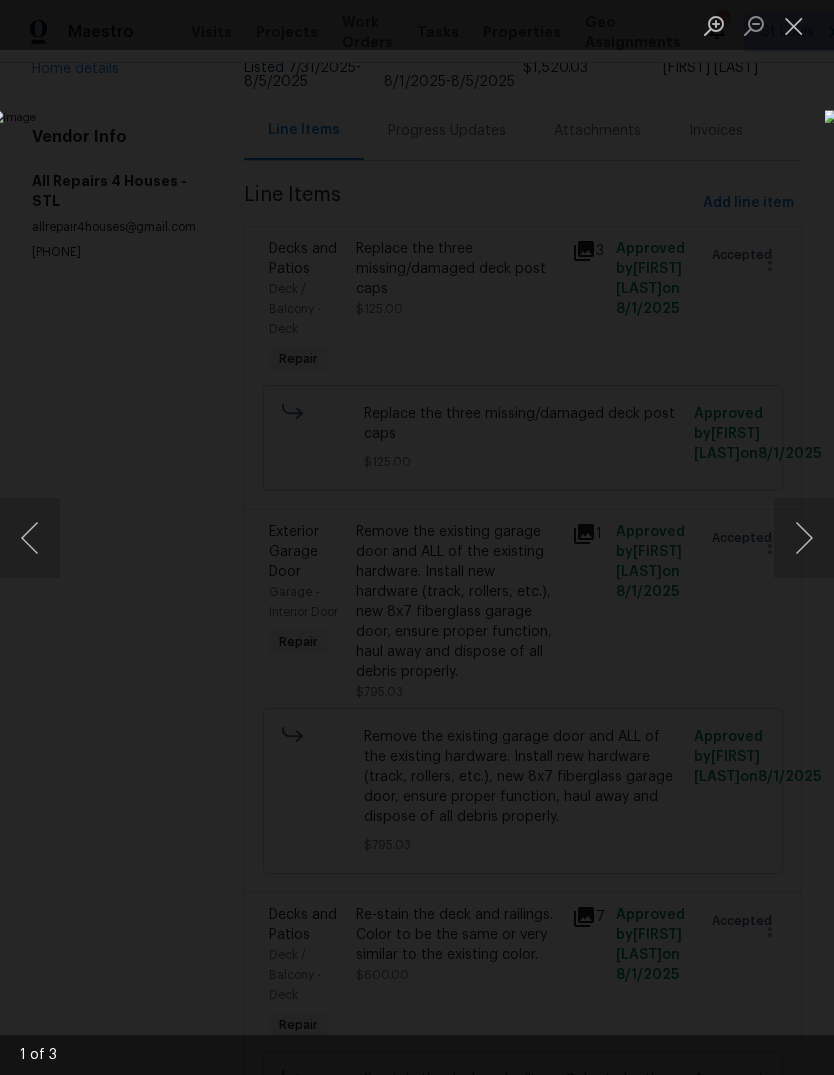 click at bounding box center [804, 538] 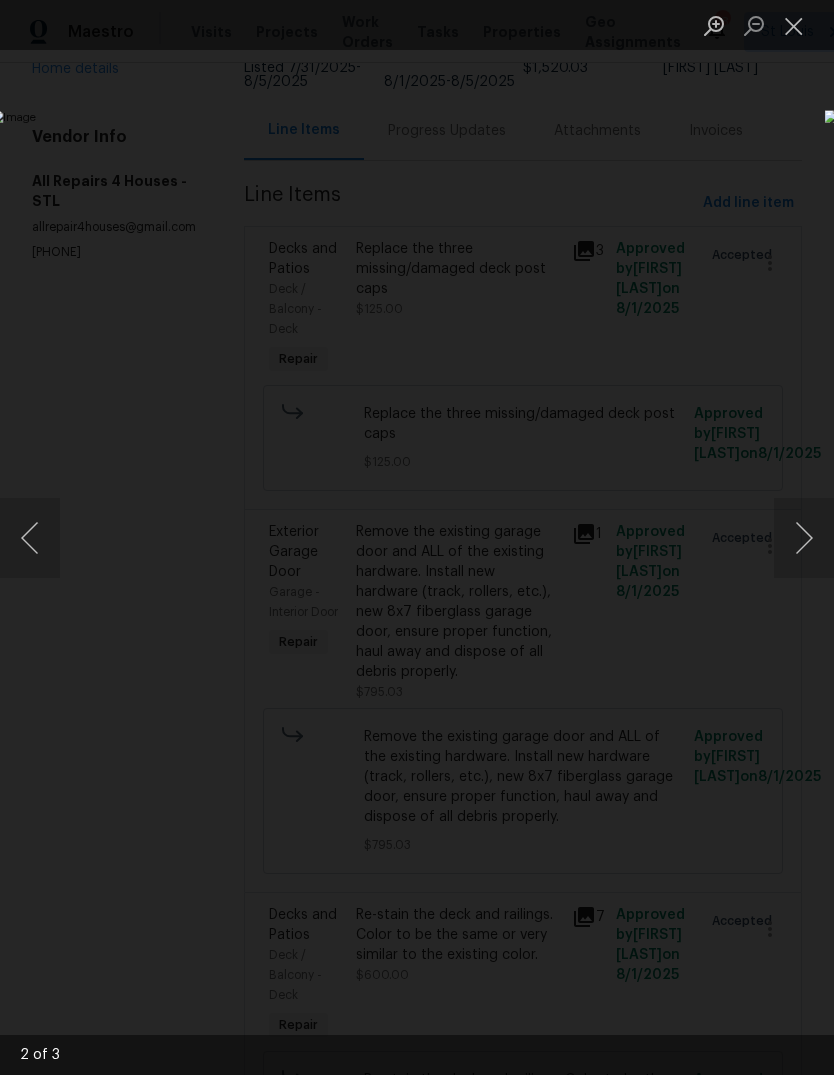 click at bounding box center (804, 538) 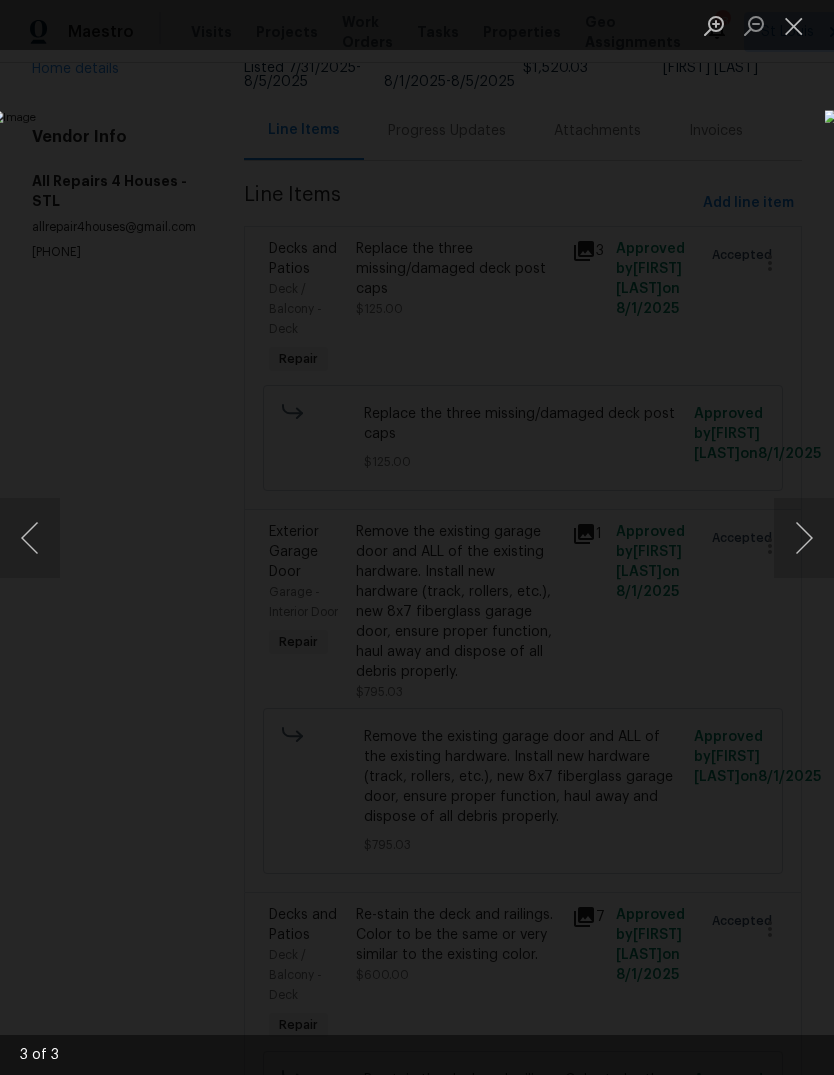 click at bounding box center [794, 25] 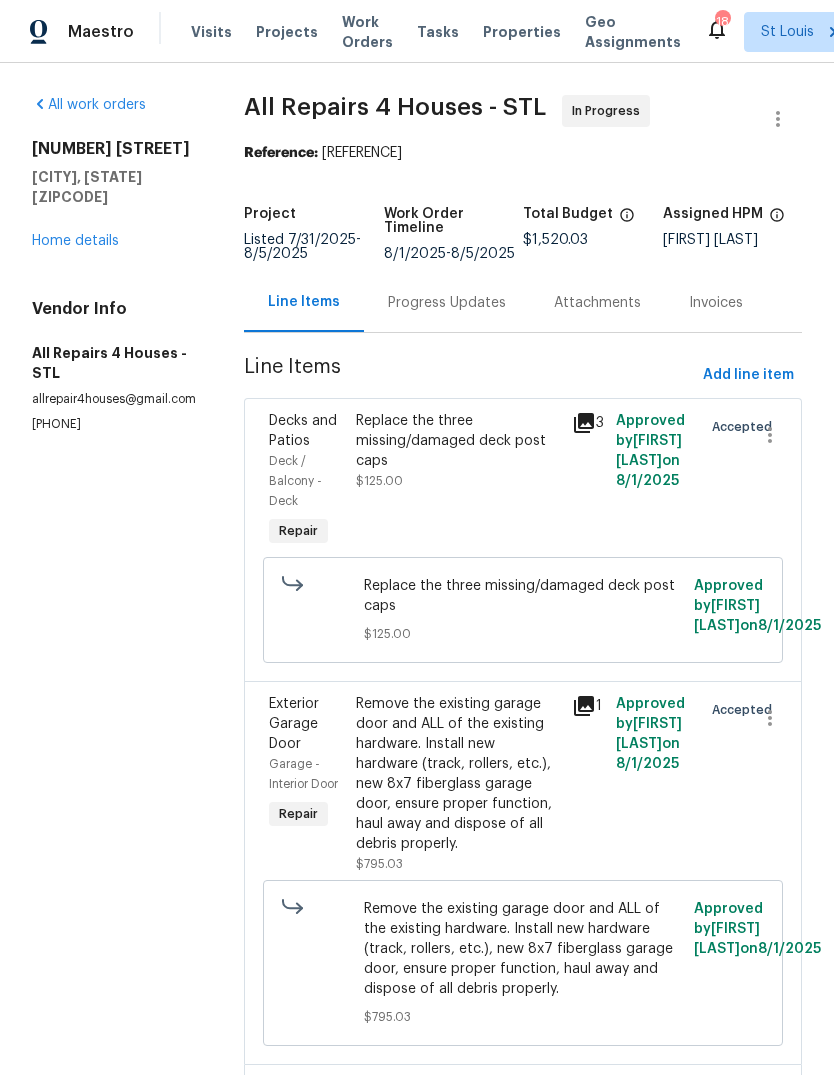 scroll, scrollTop: 0, scrollLeft: 0, axis: both 